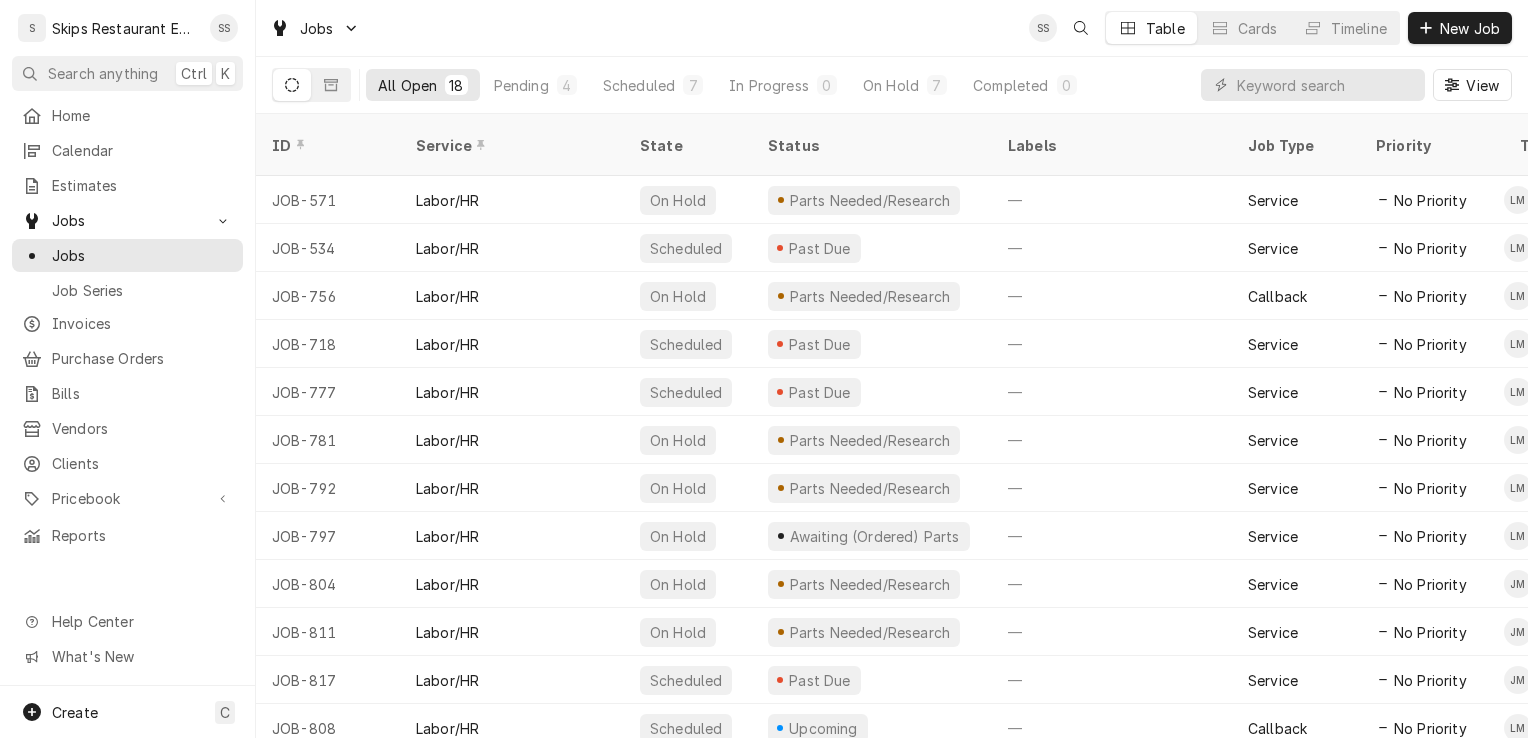 scroll, scrollTop: 0, scrollLeft: 0, axis: both 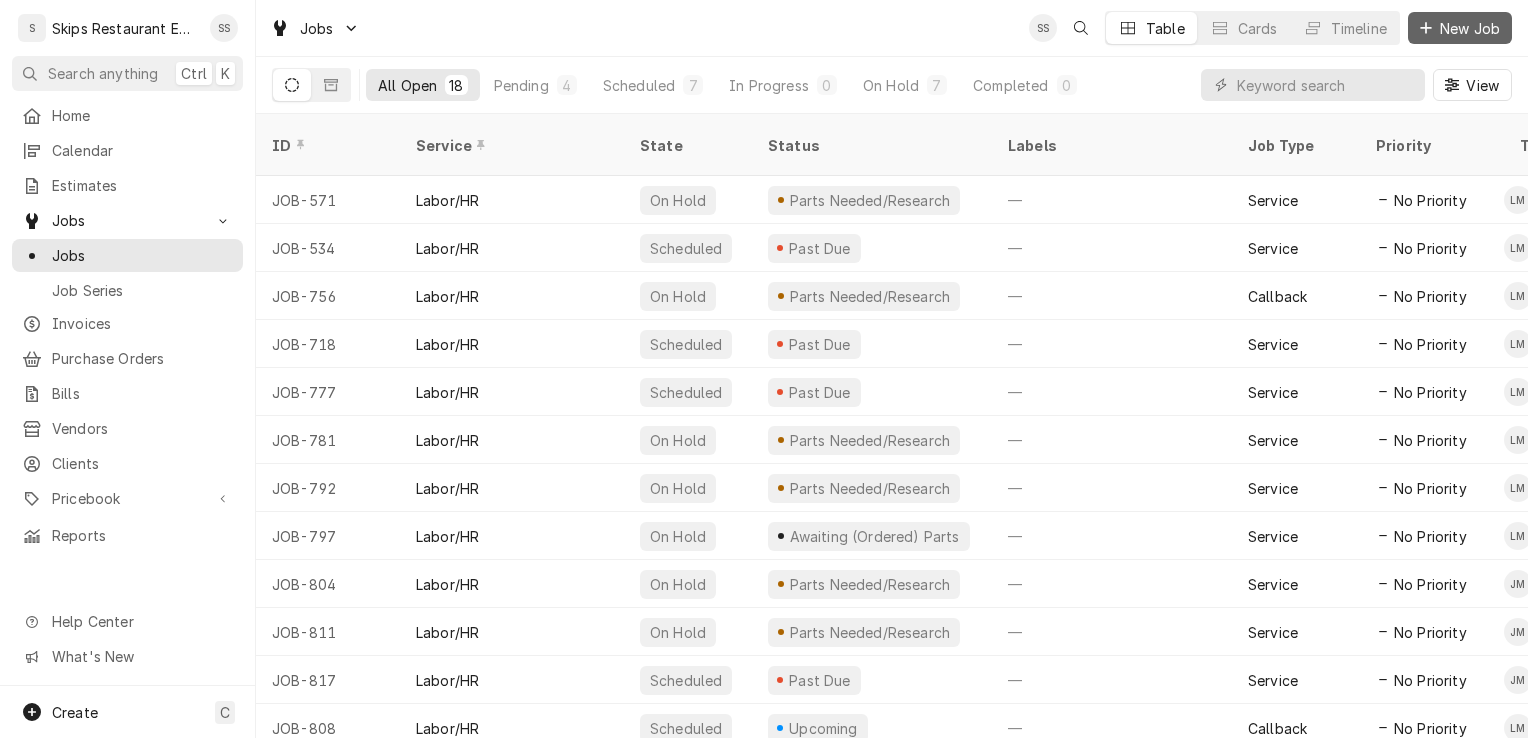 click on "New Job" at bounding box center (1470, 28) 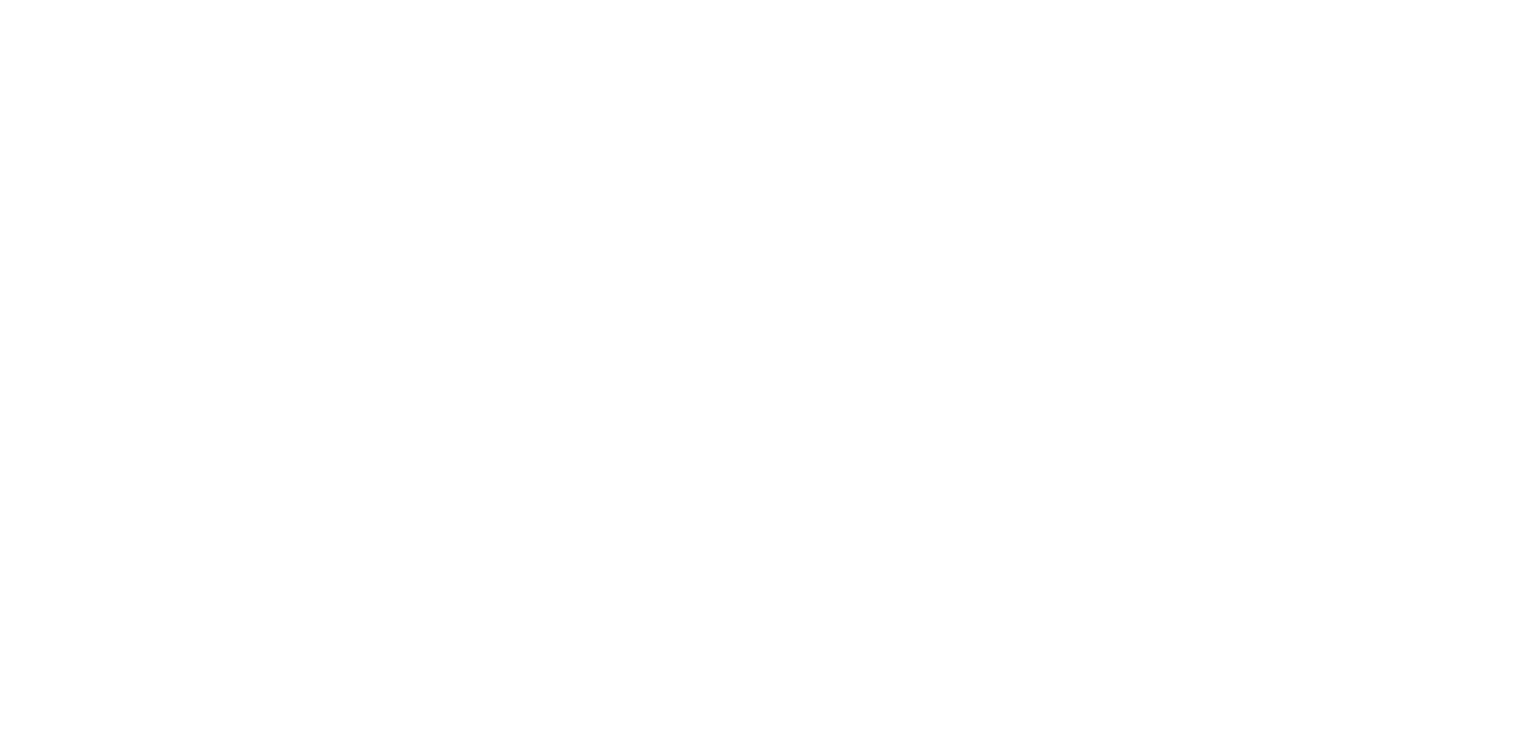 scroll, scrollTop: 0, scrollLeft: 0, axis: both 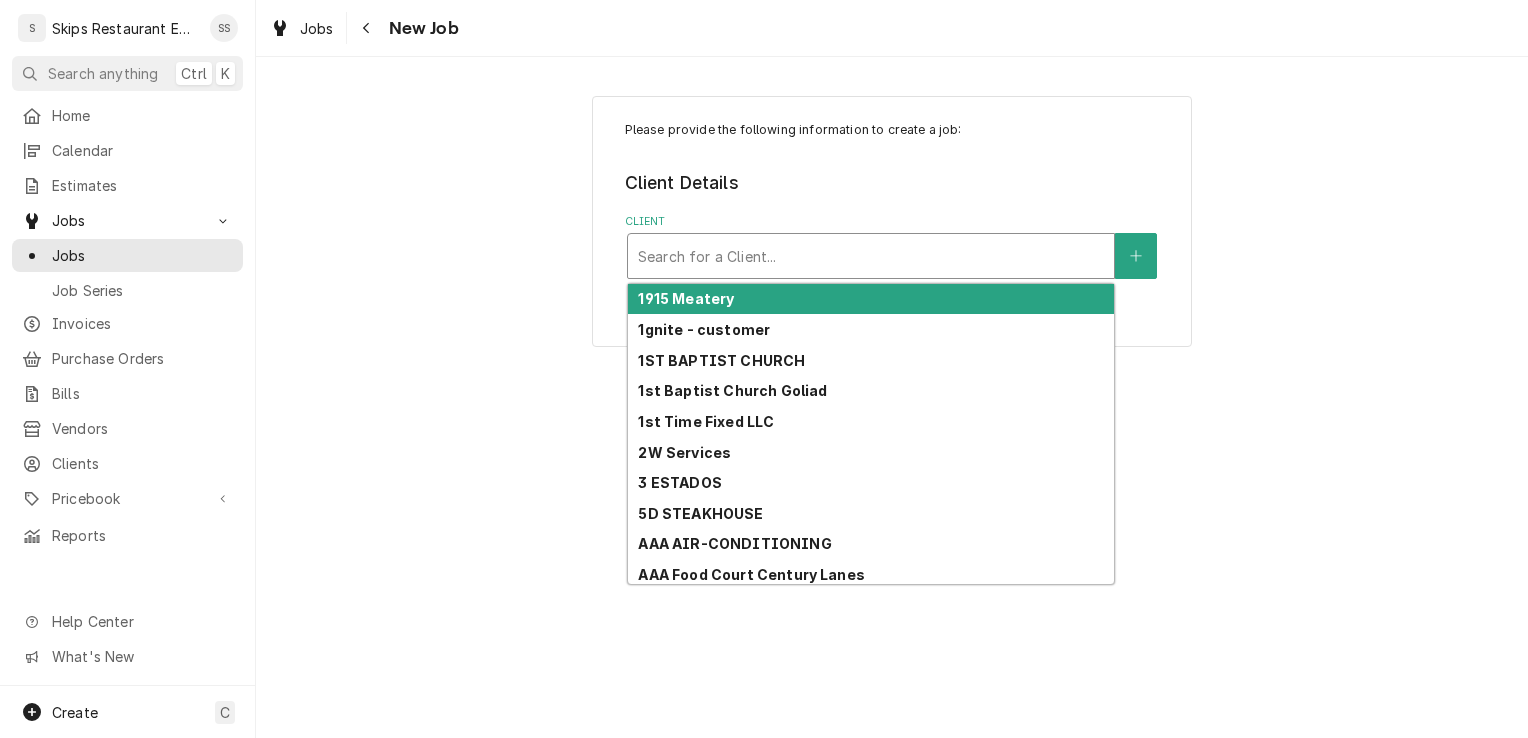 click at bounding box center (871, 256) 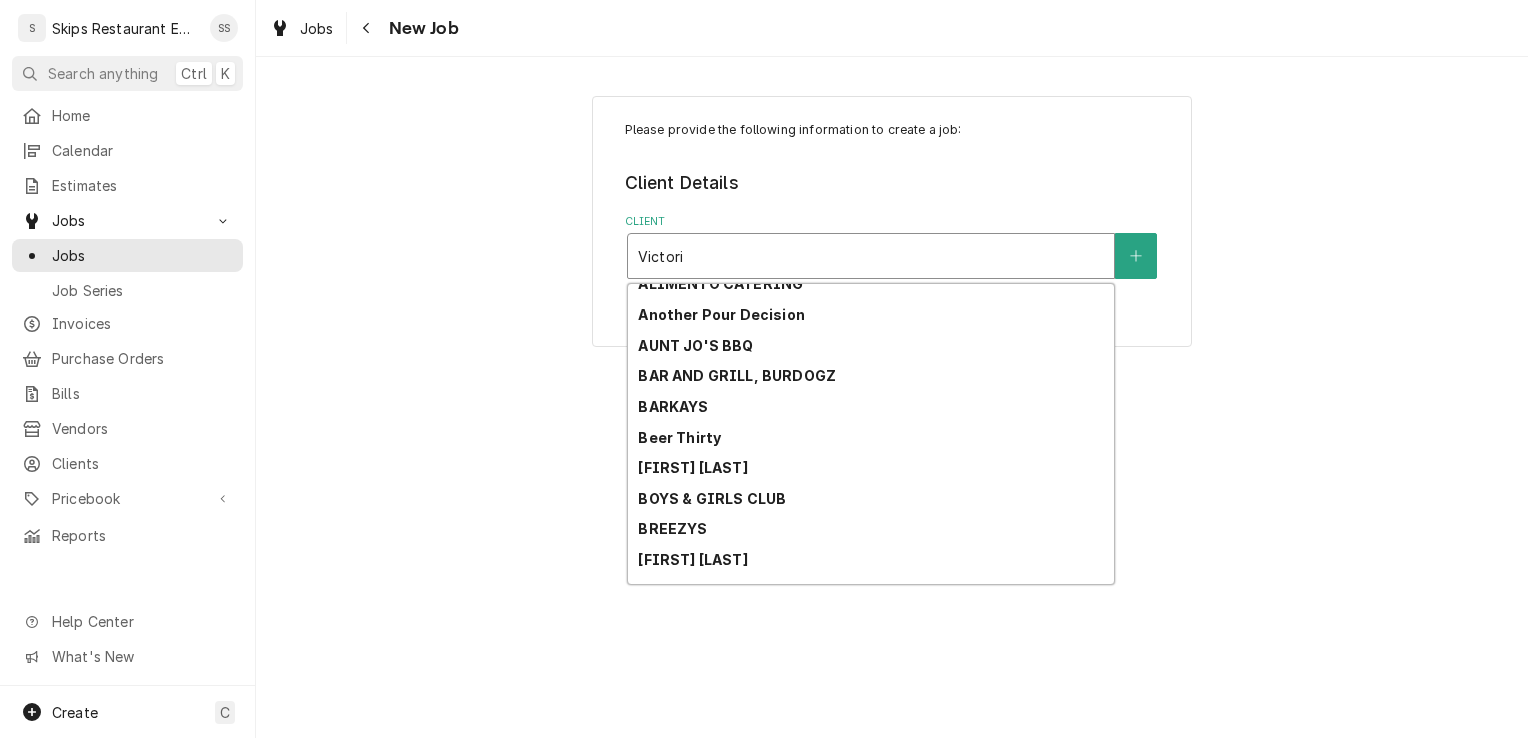 scroll, scrollTop: 312, scrollLeft: 0, axis: vertical 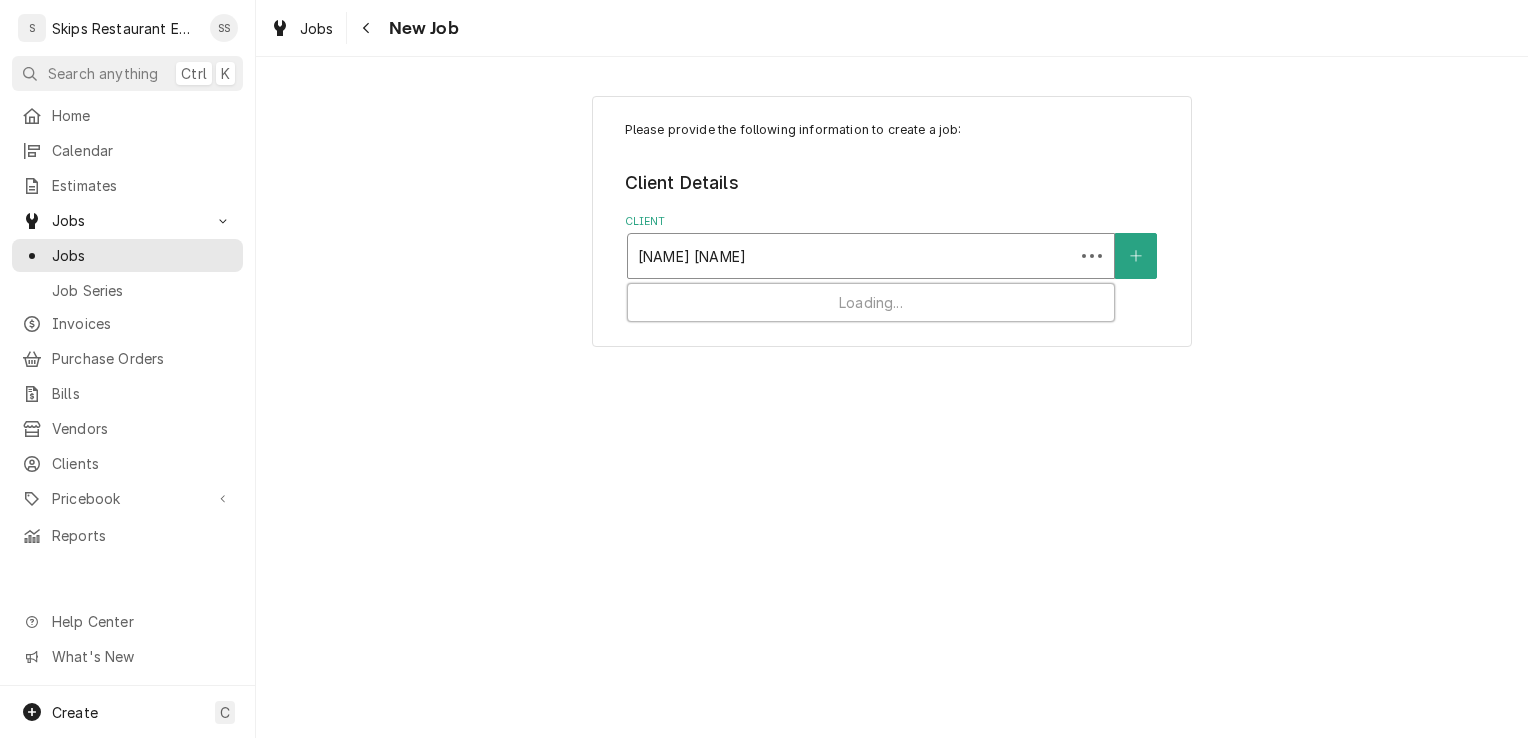 type on "[NAME] [NAME]" 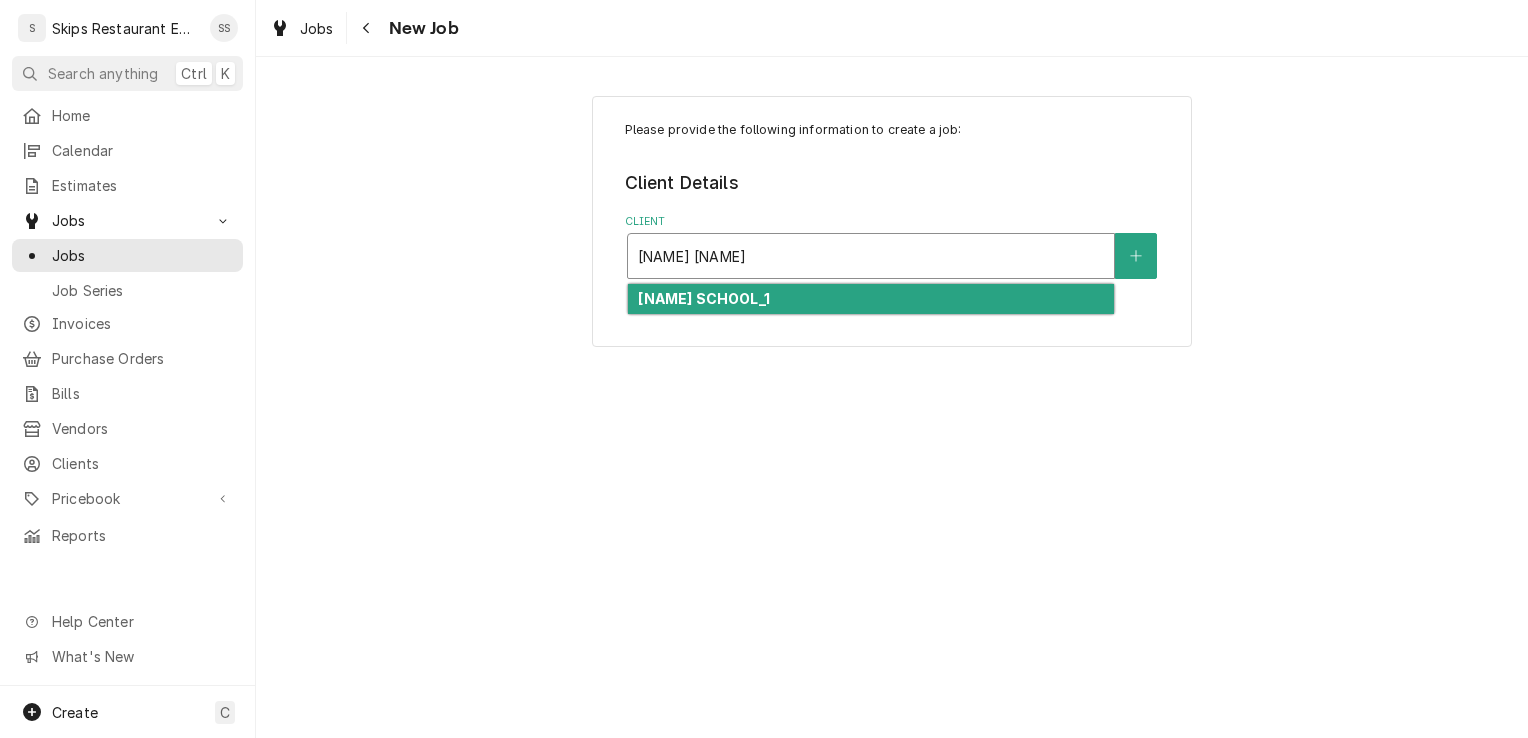 click on "[NAME] SCHOOL_1" at bounding box center (703, 298) 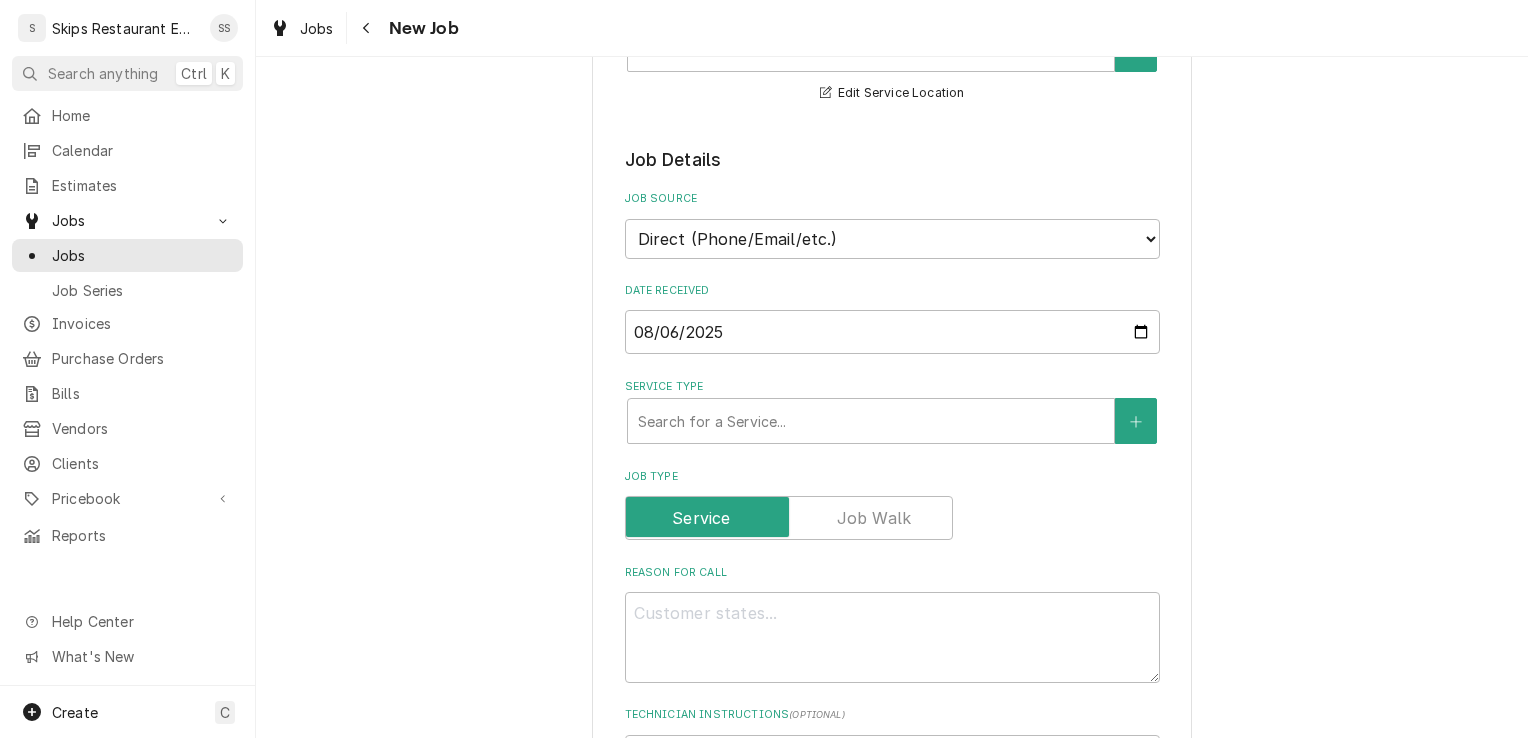scroll, scrollTop: 645, scrollLeft: 0, axis: vertical 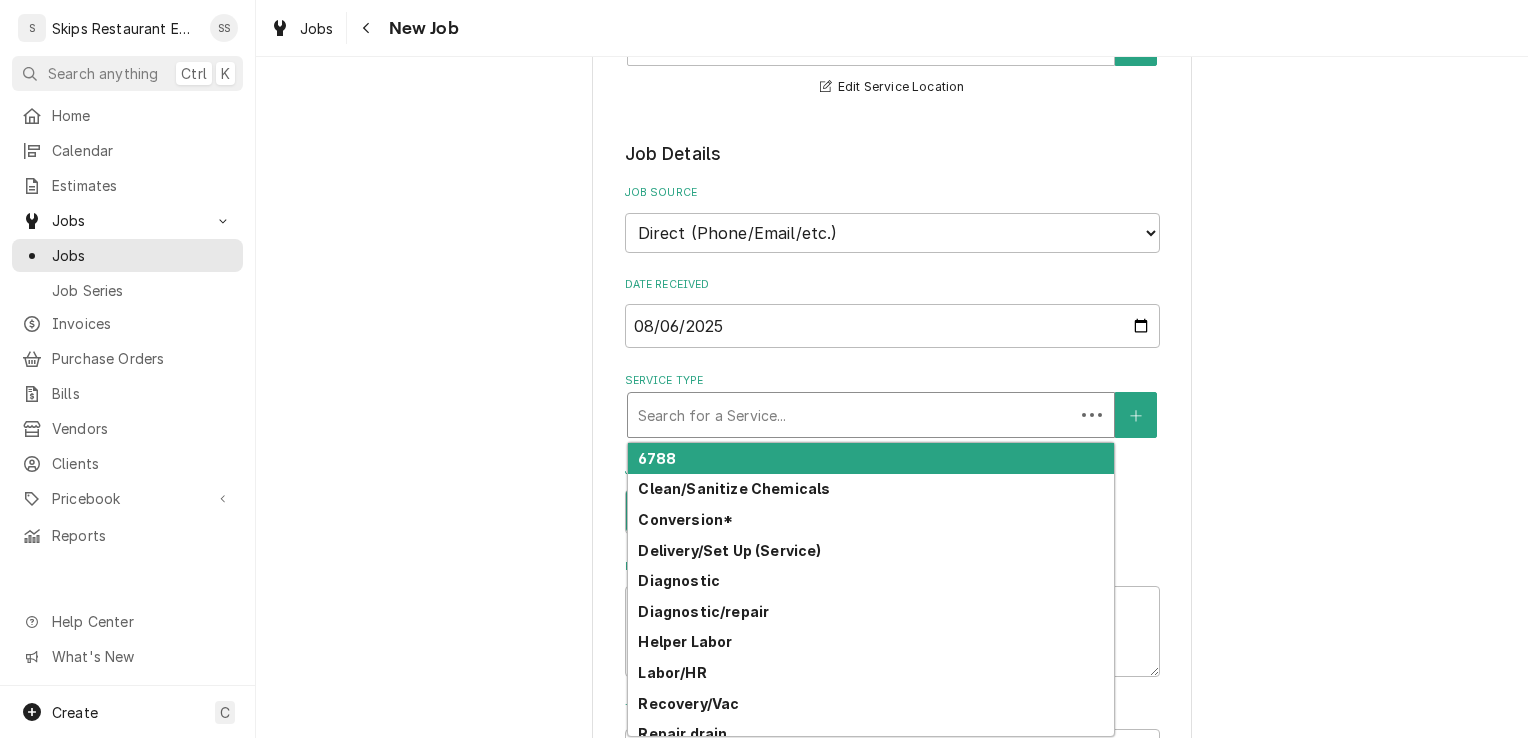 click at bounding box center (851, 415) 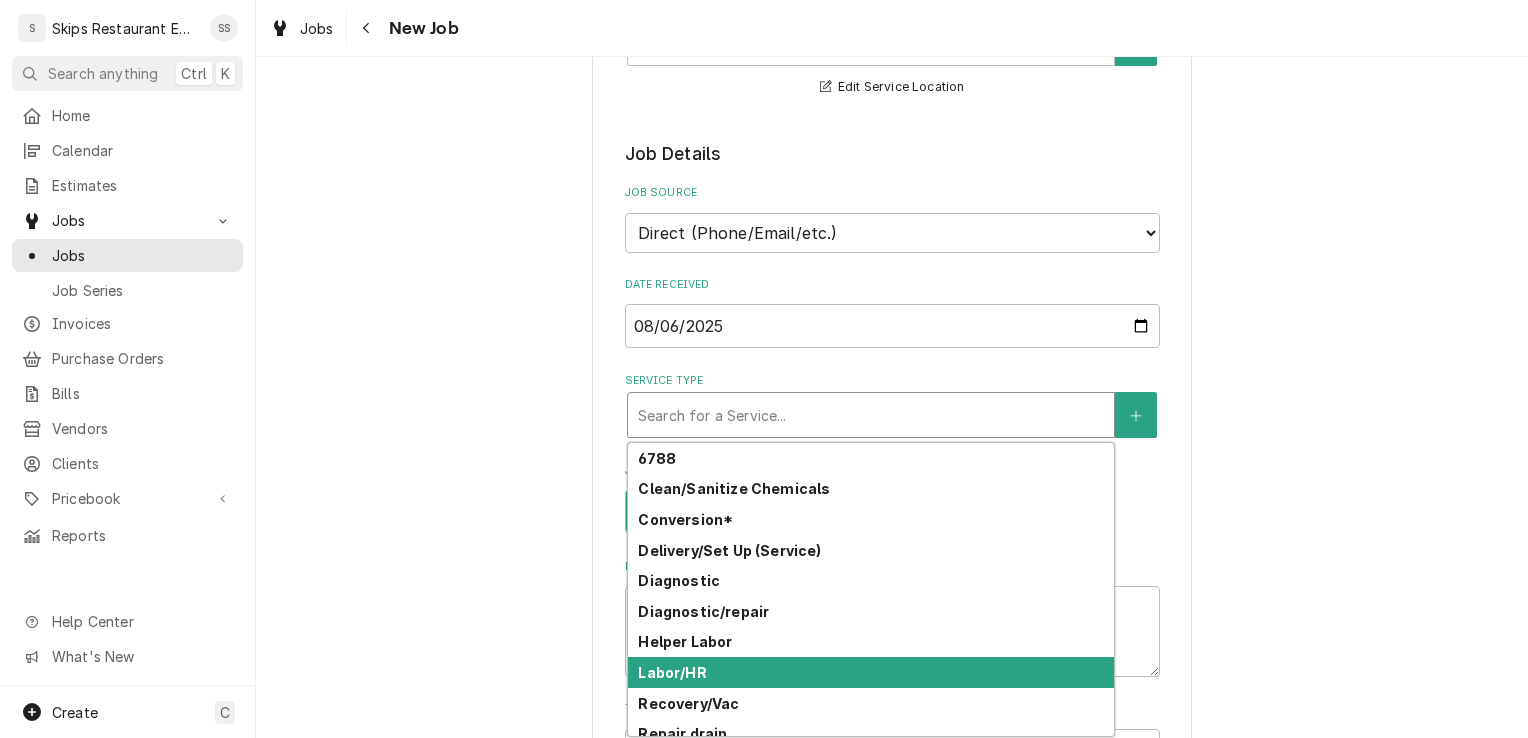 click on "Labor/HR" at bounding box center [672, 672] 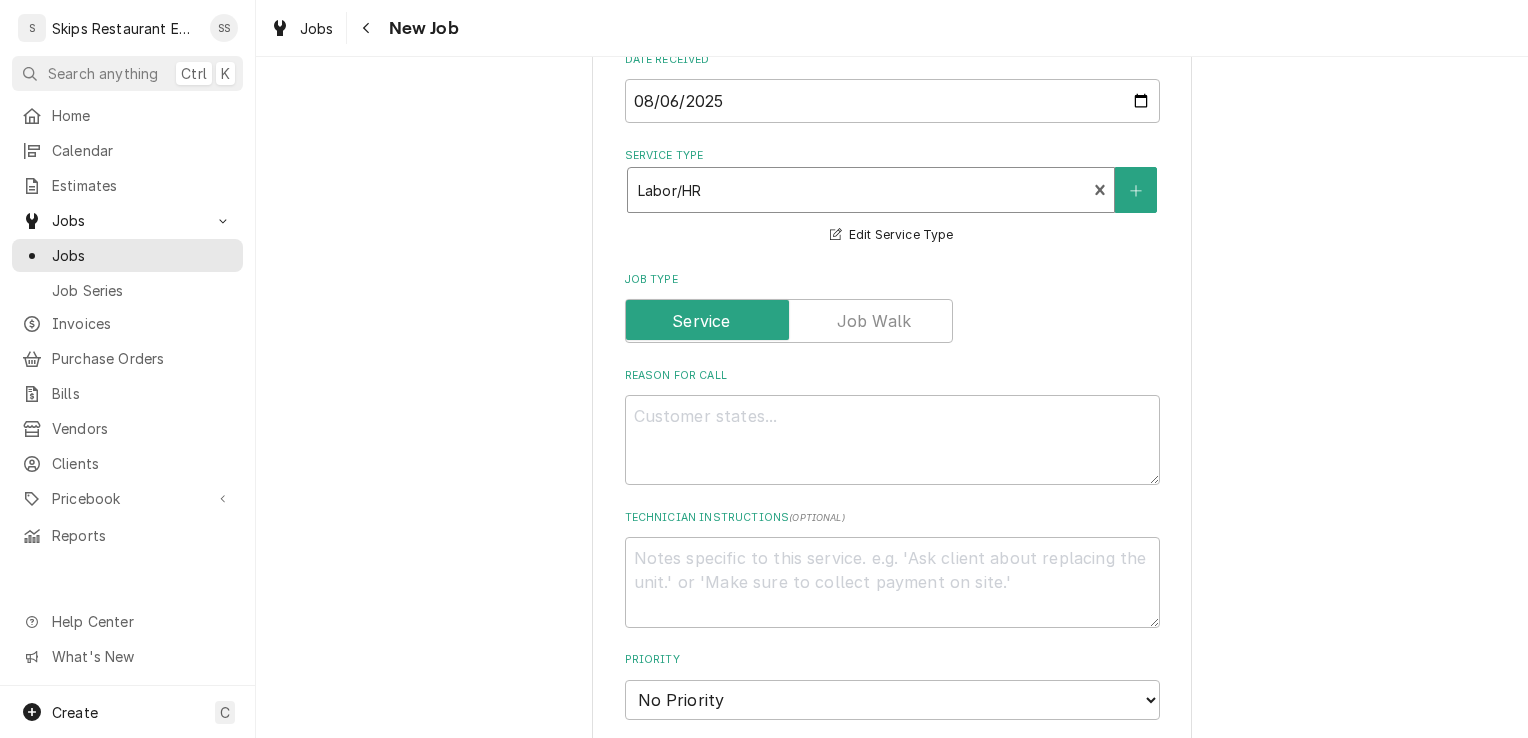 scroll, scrollTop: 914, scrollLeft: 0, axis: vertical 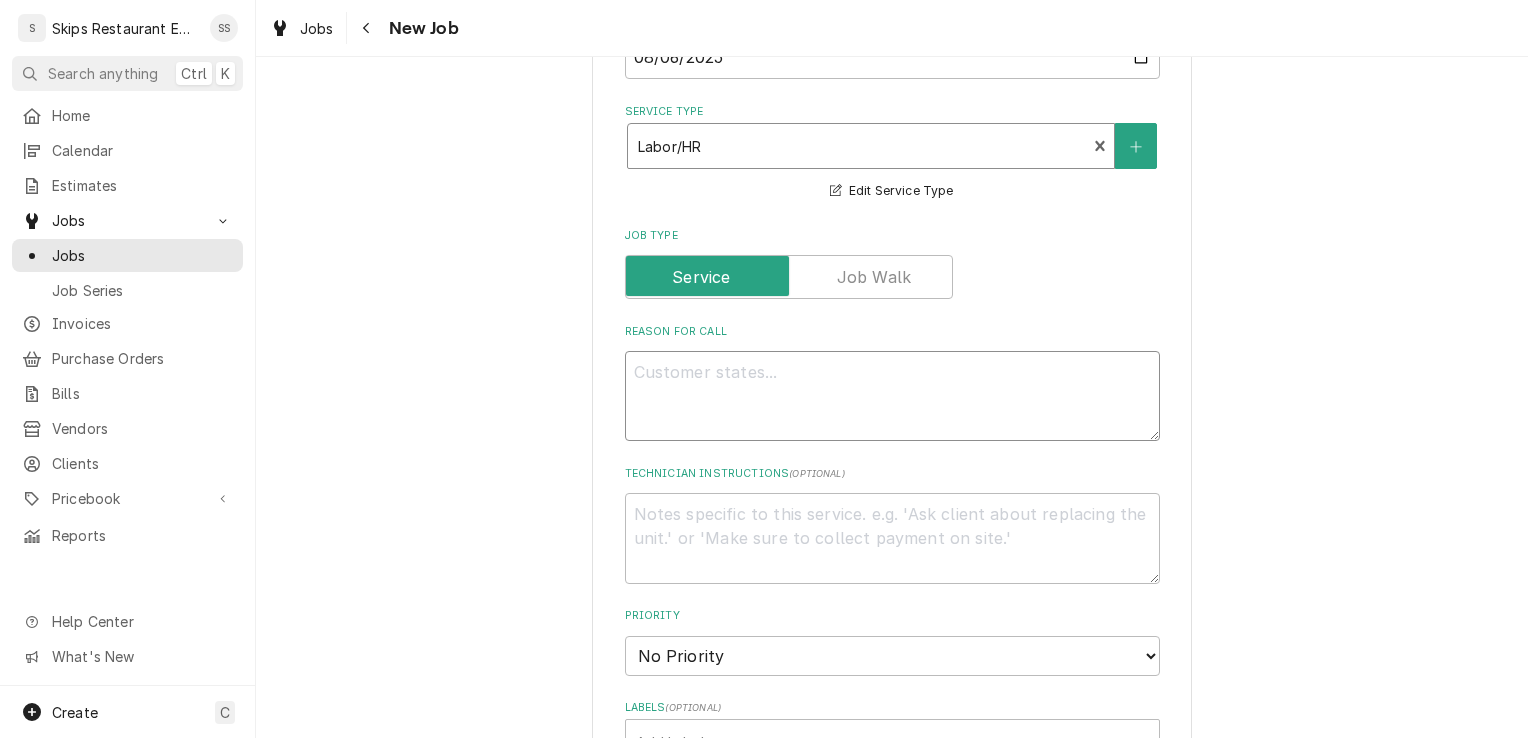 click on "Reason For Call" at bounding box center [892, 396] 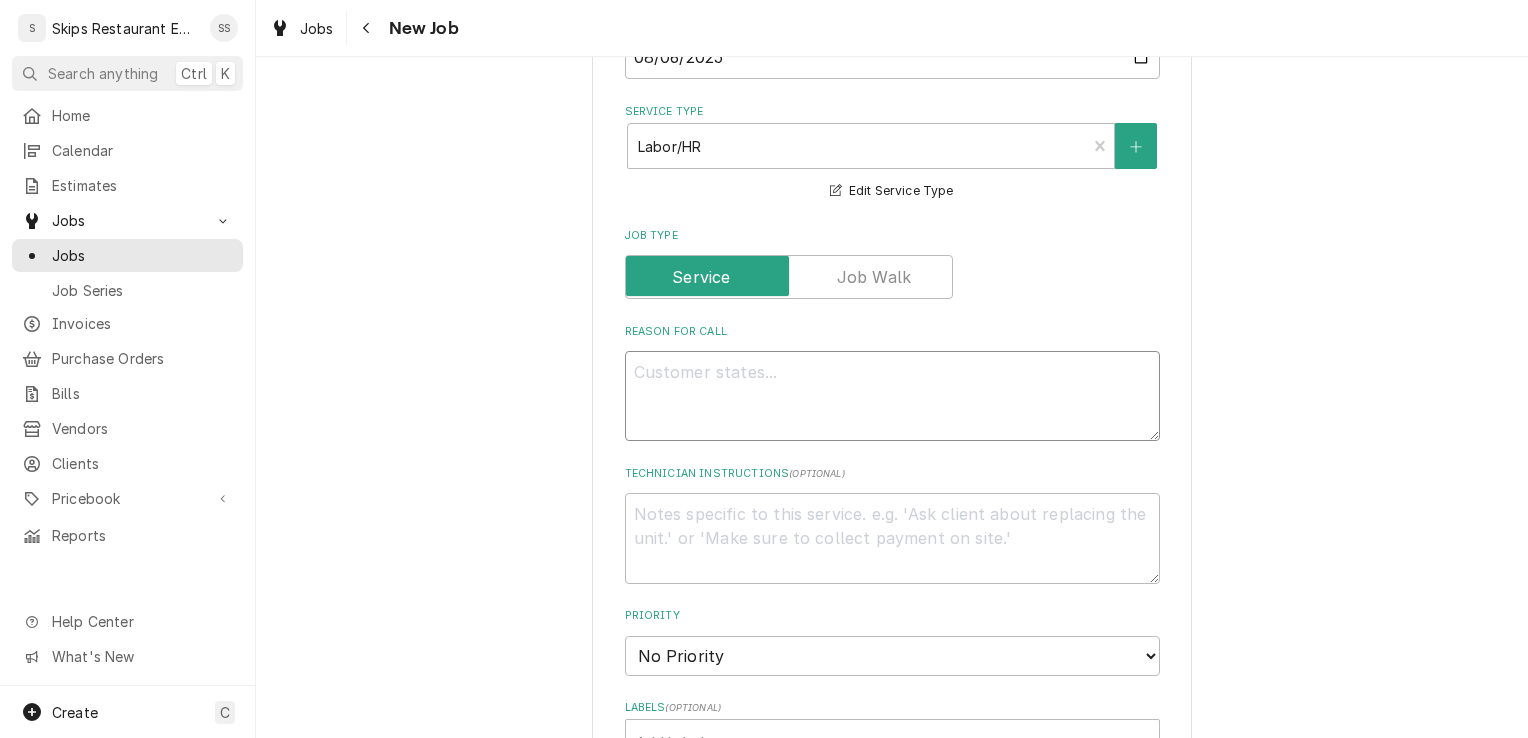 type on "x" 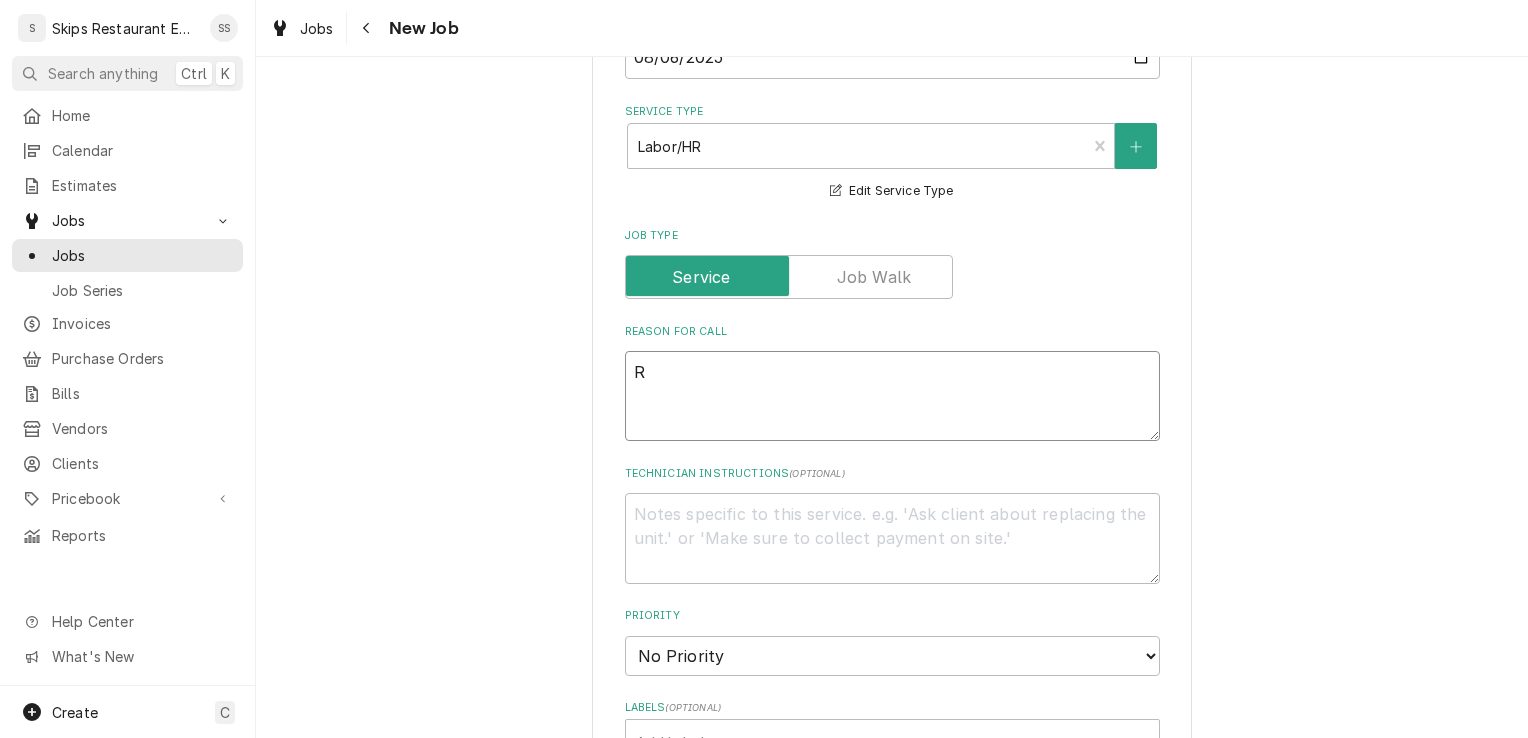 type on "x" 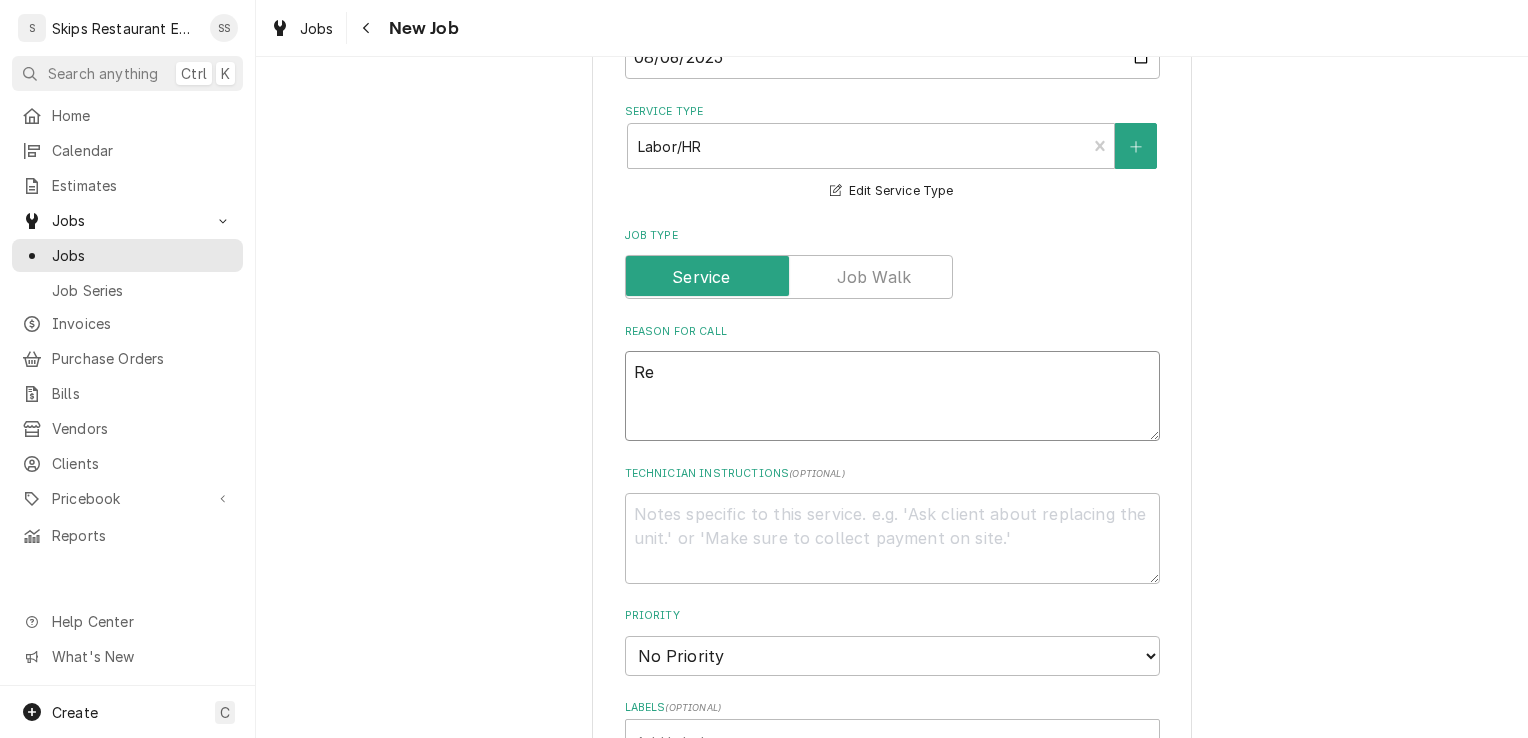 type on "x" 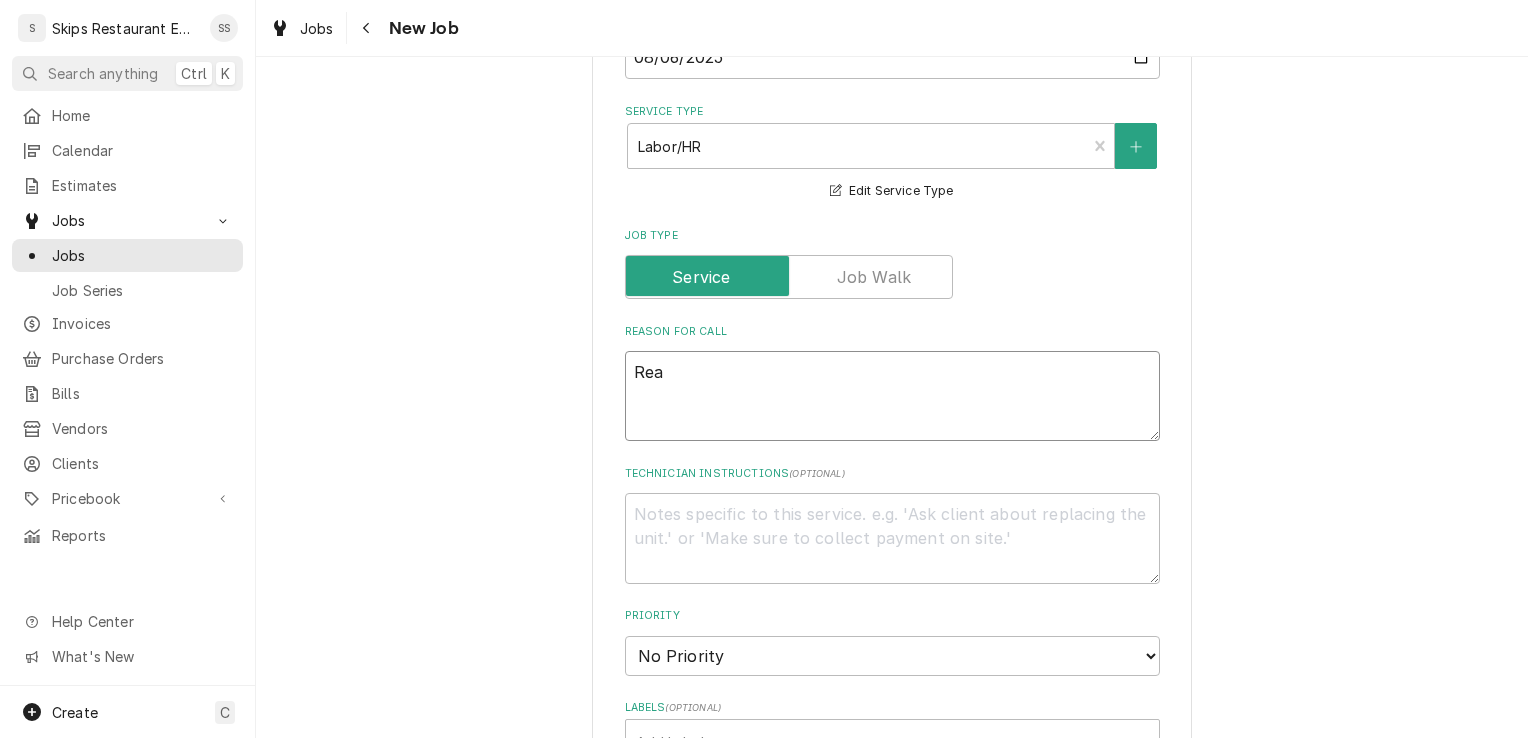type on "x" 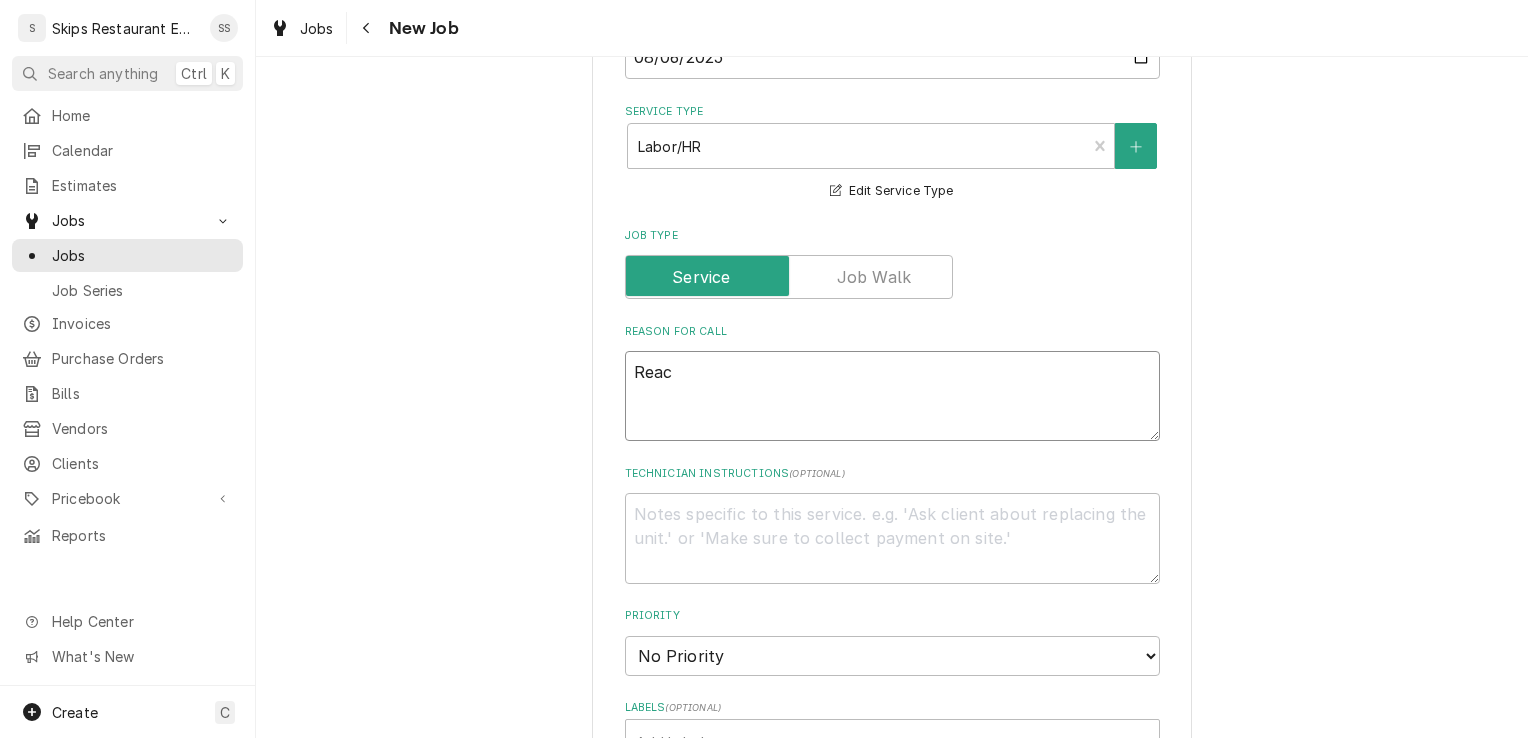 type on "Reach" 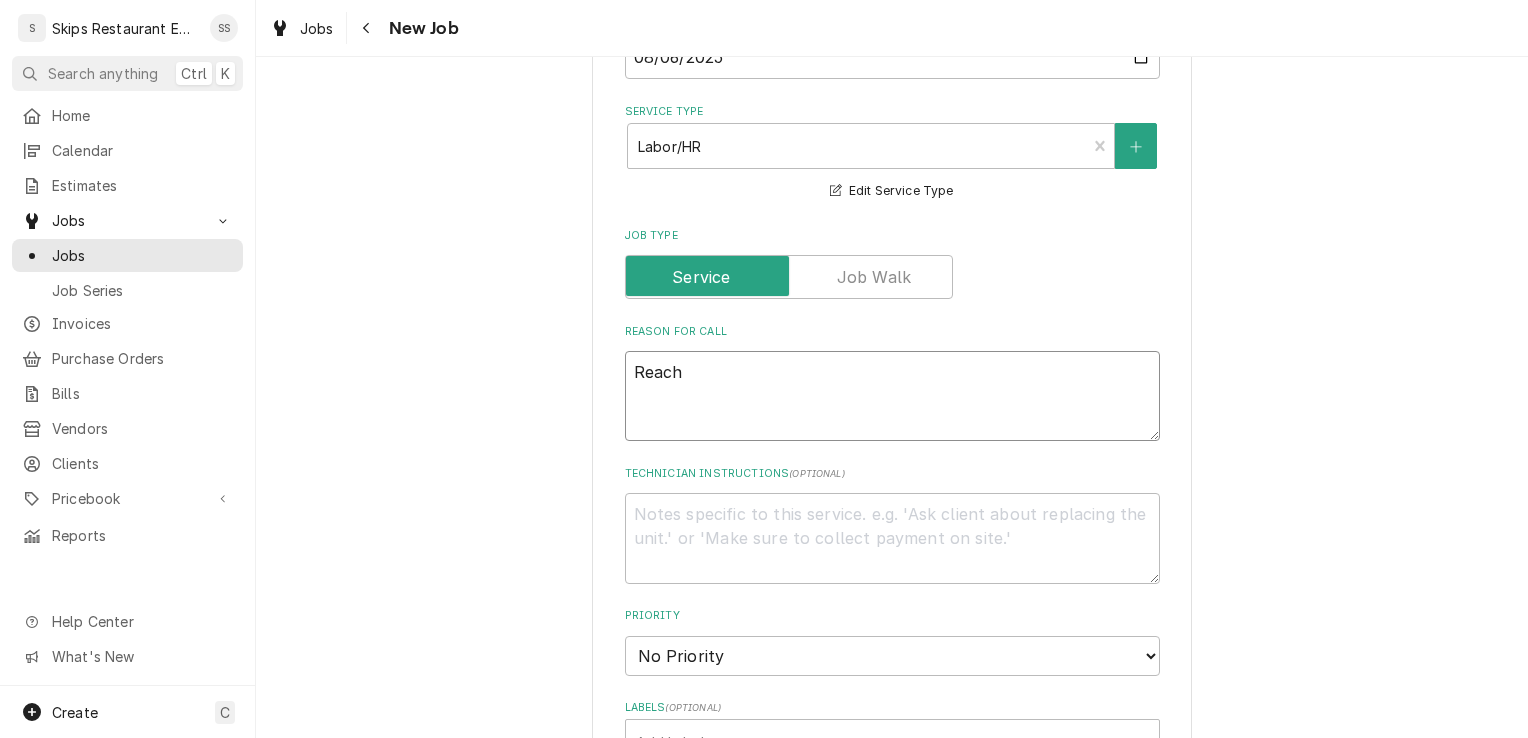 type on "x" 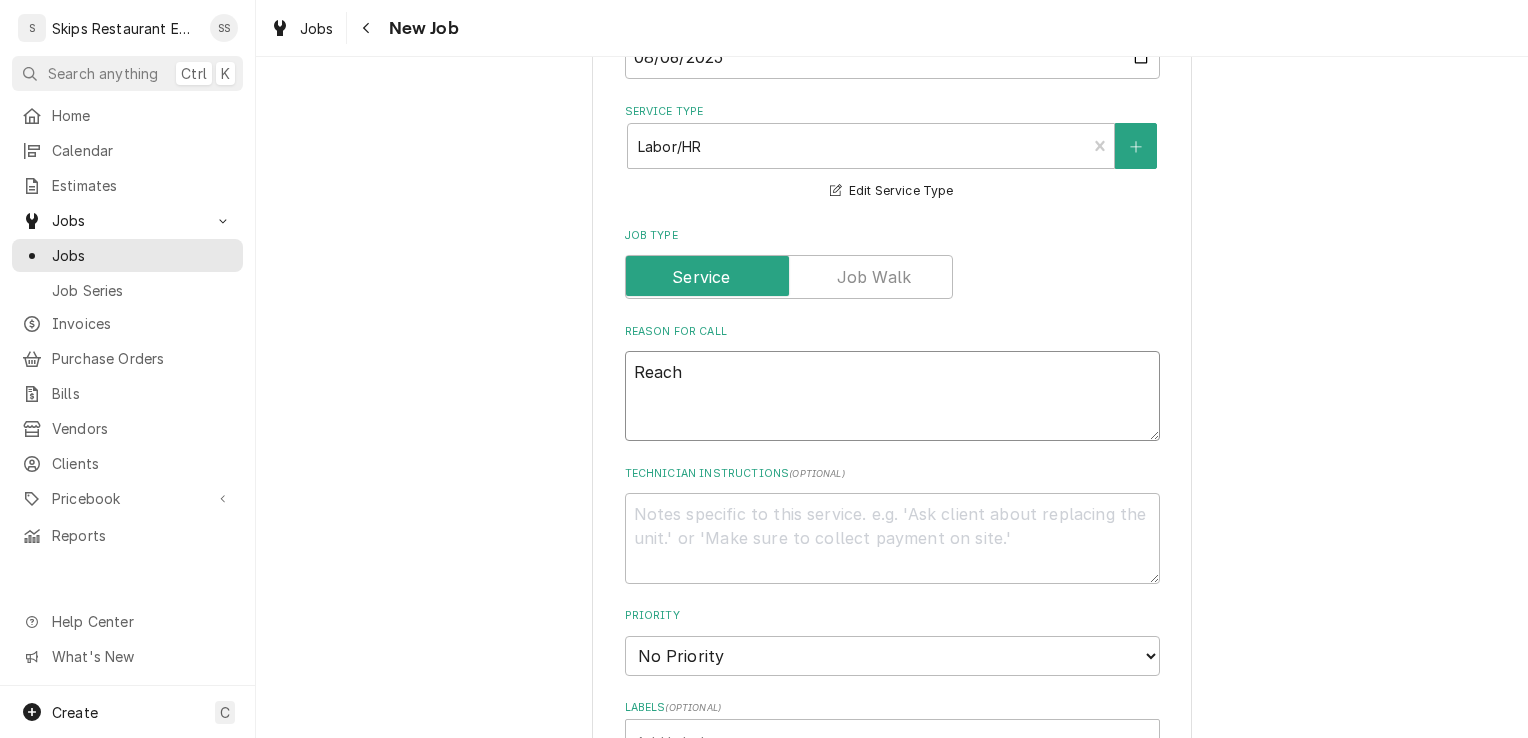 type on "x" 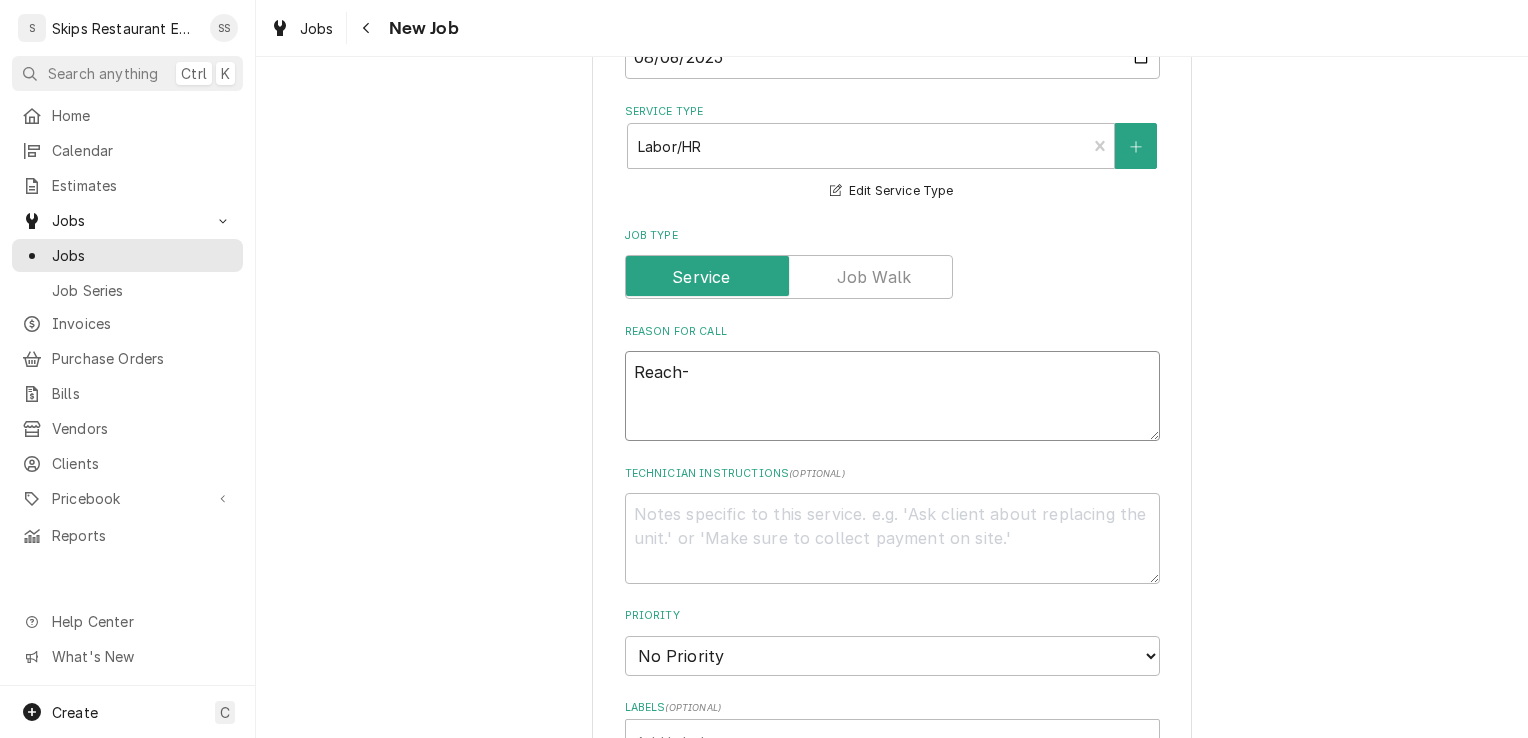 type on "x" 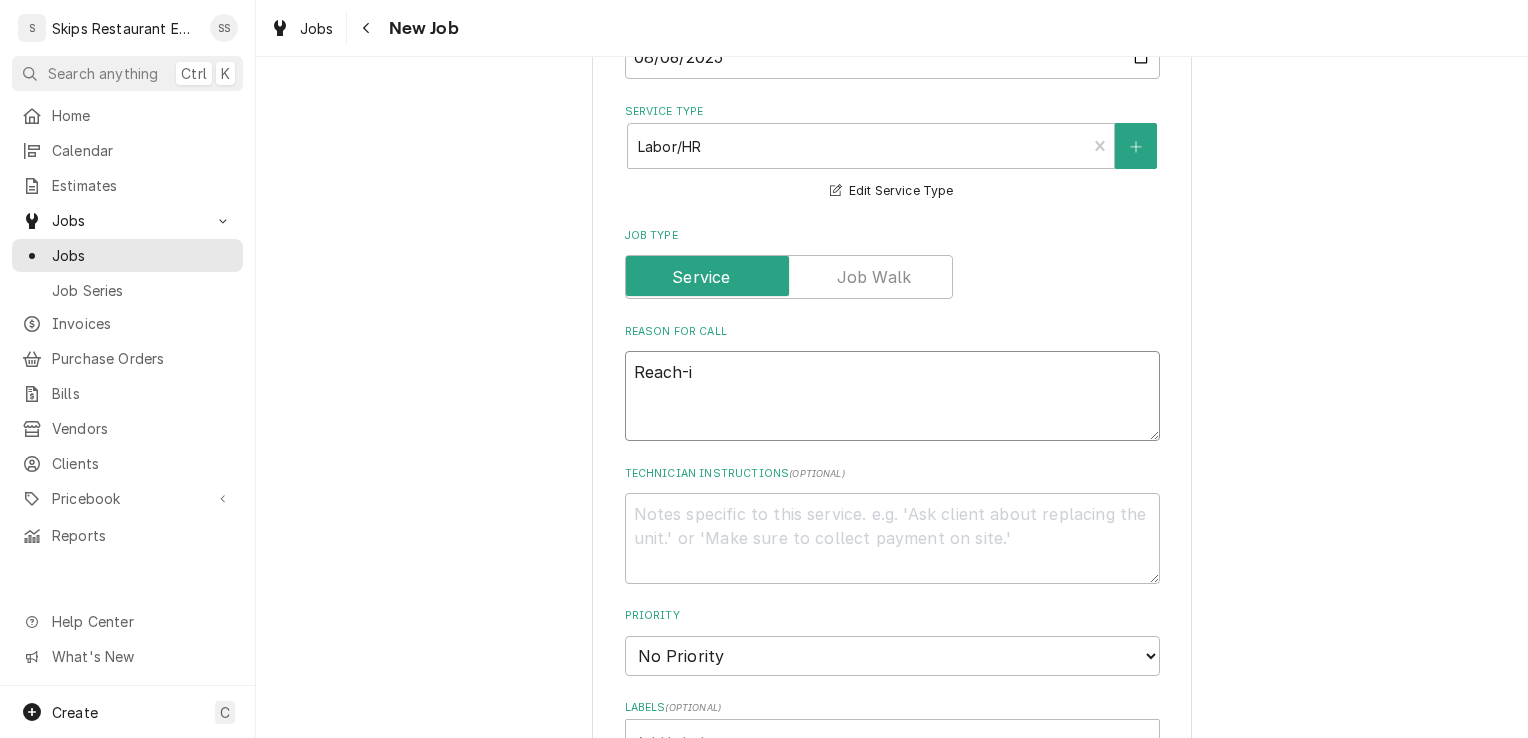 type on "x" 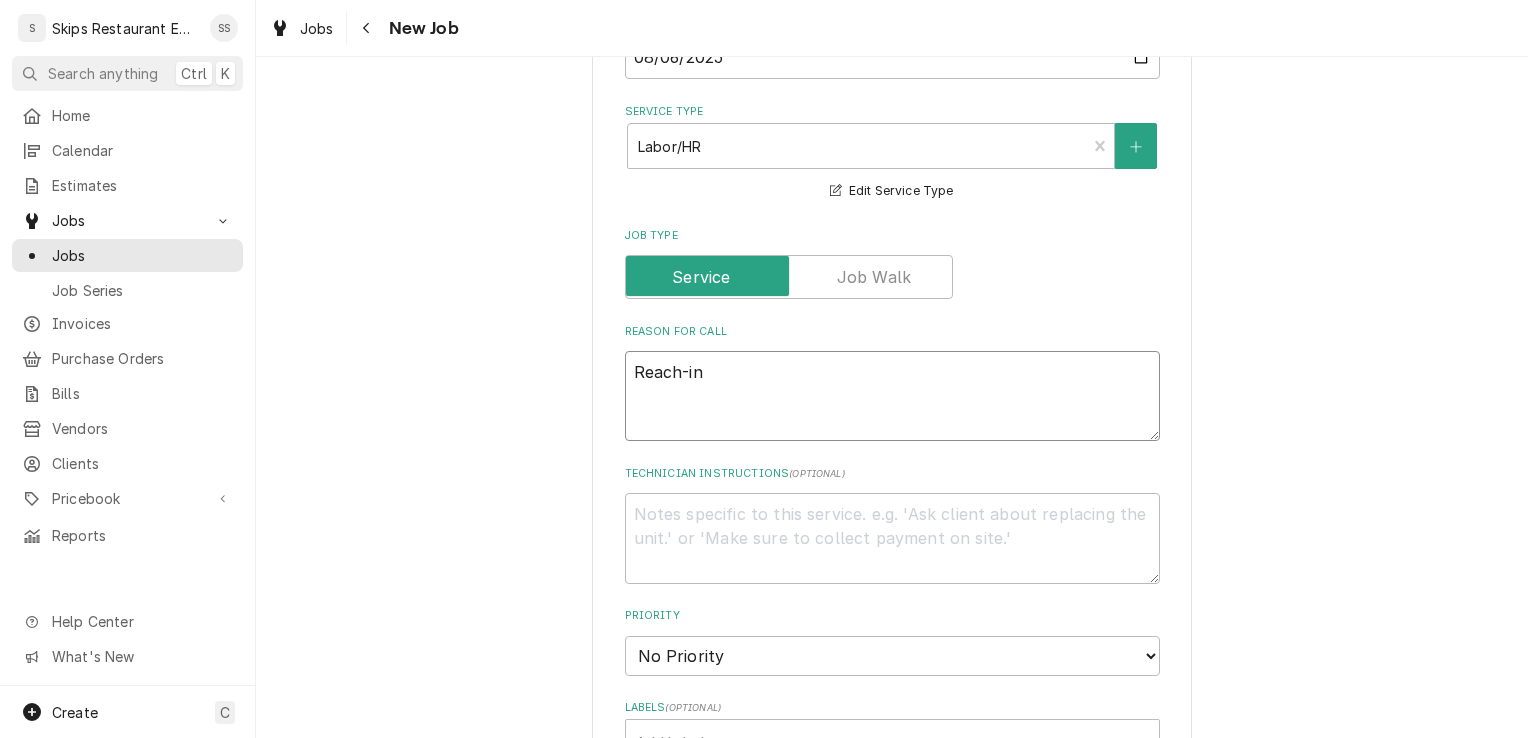 type on "x" 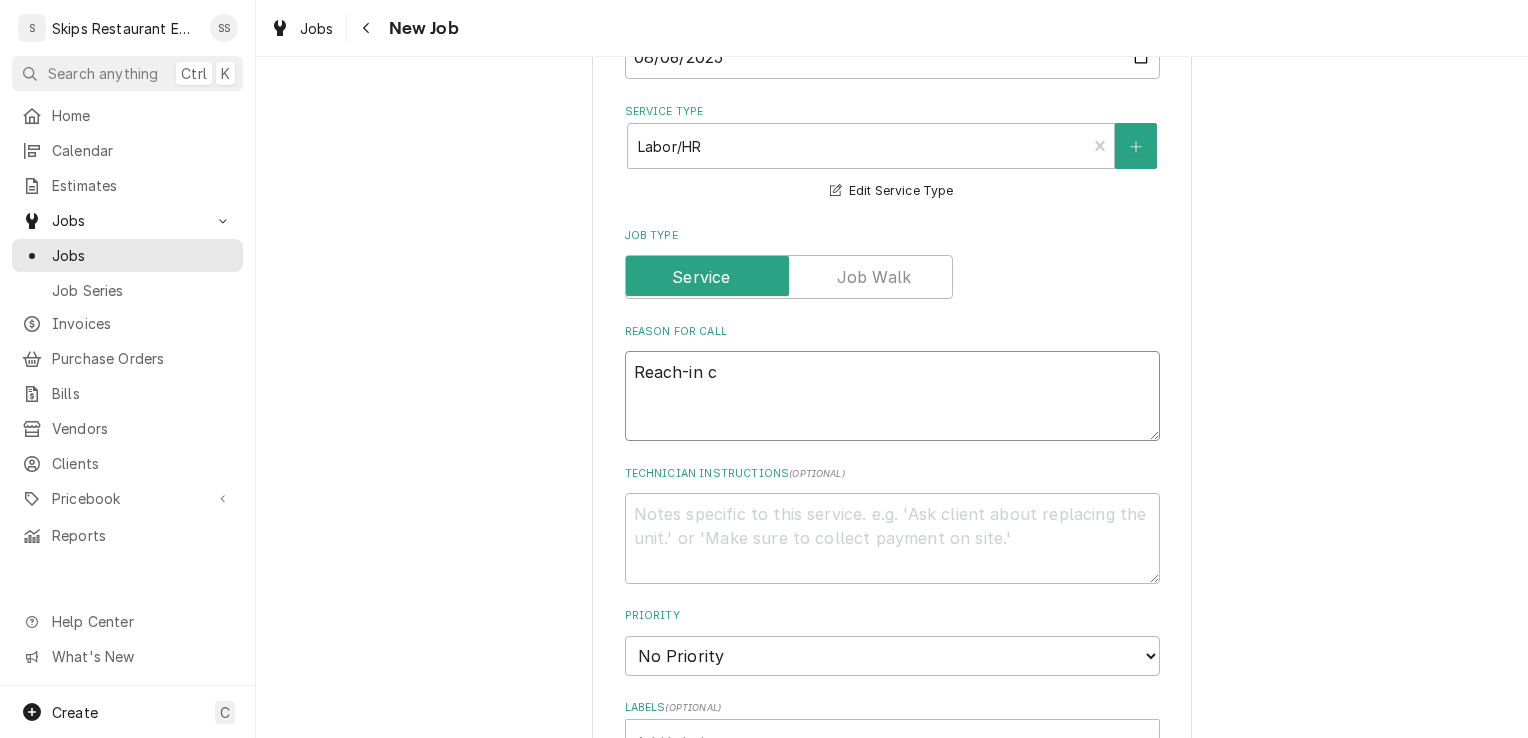 type on "x" 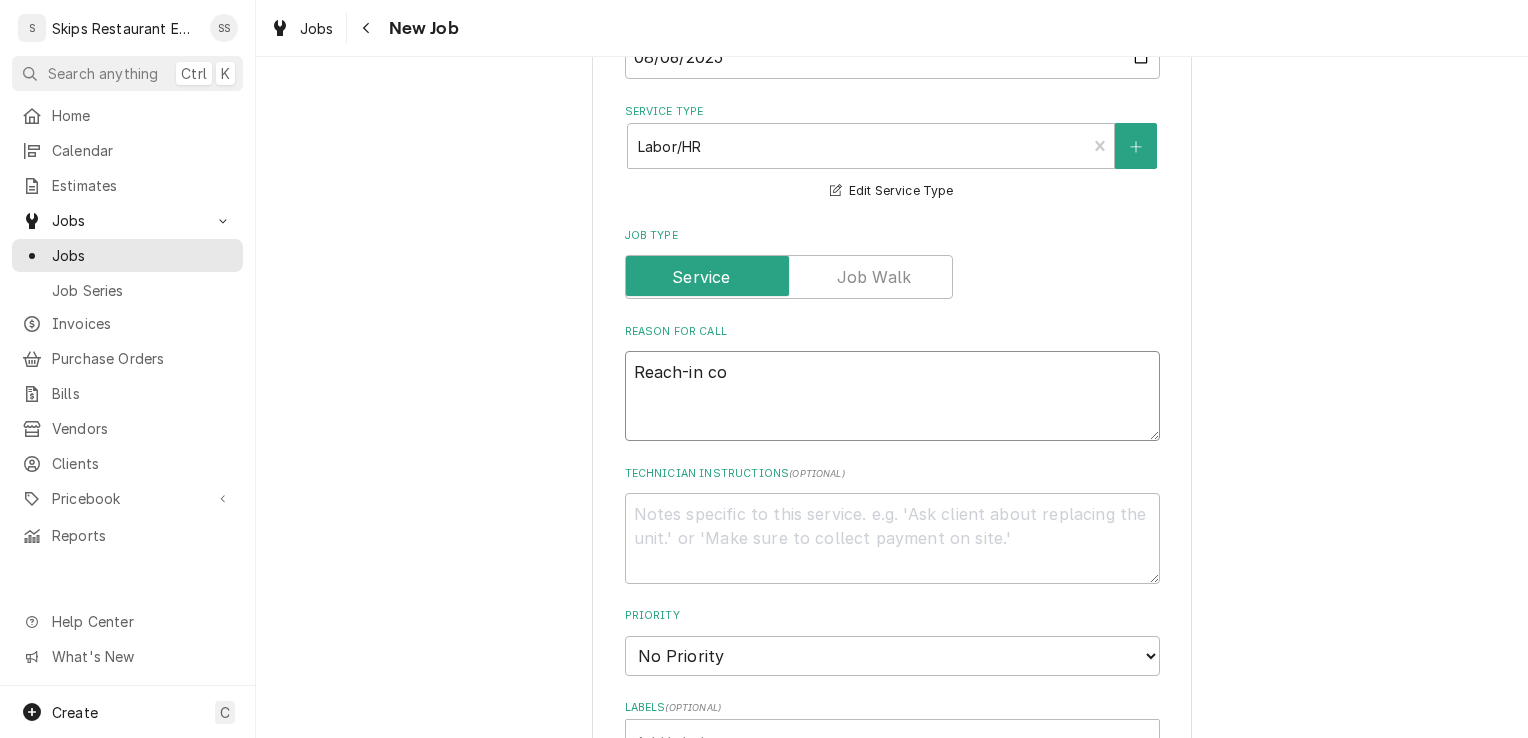 type on "x" 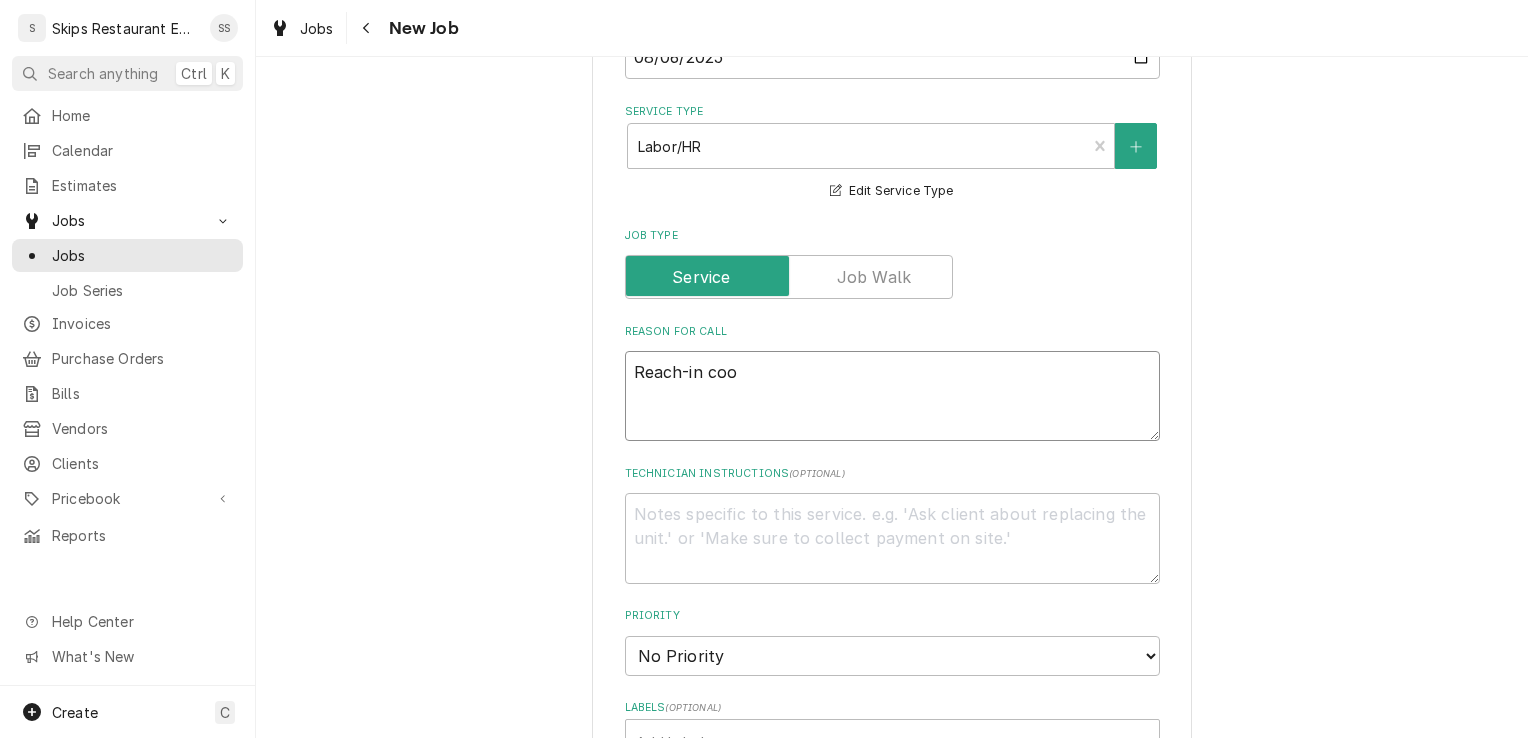 type on "x" 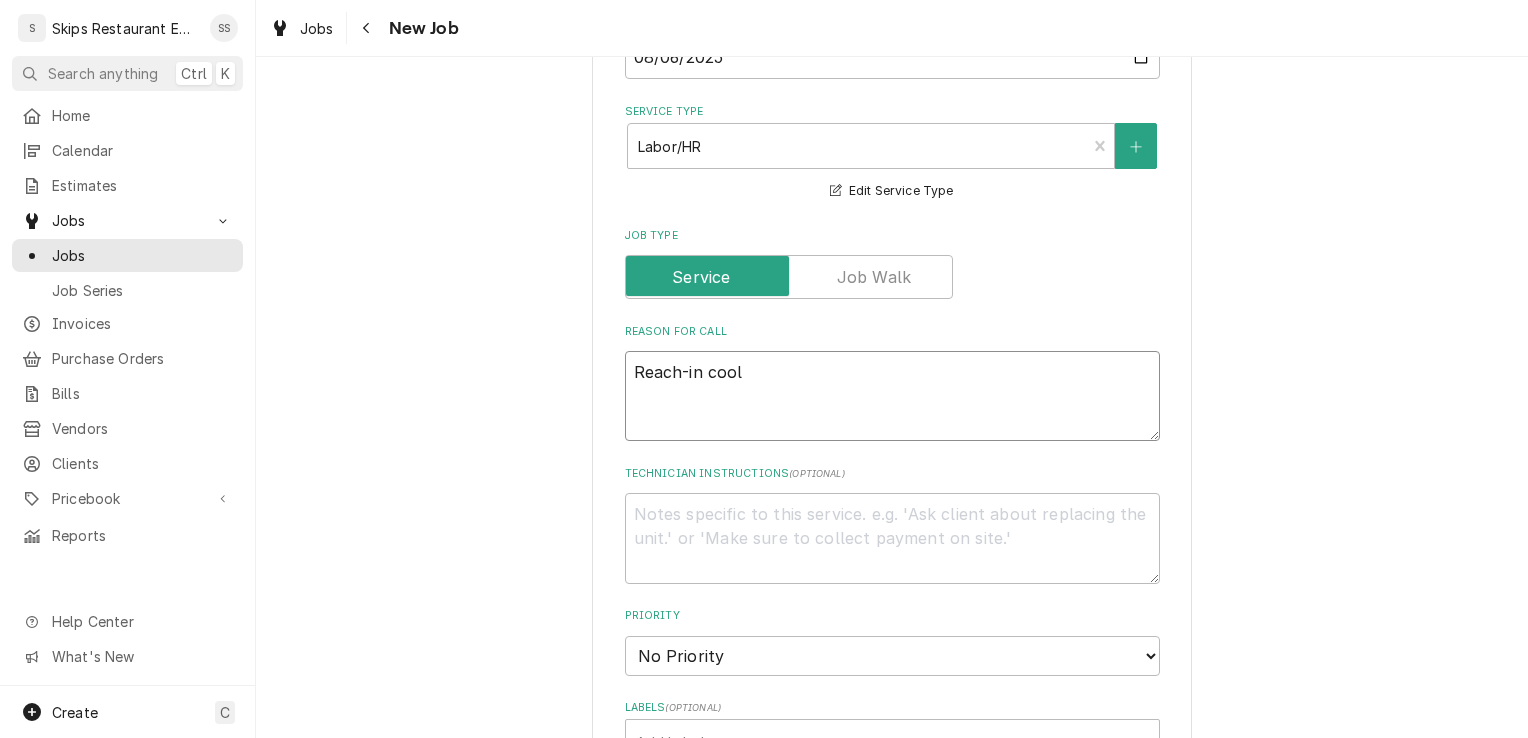 type on "x" 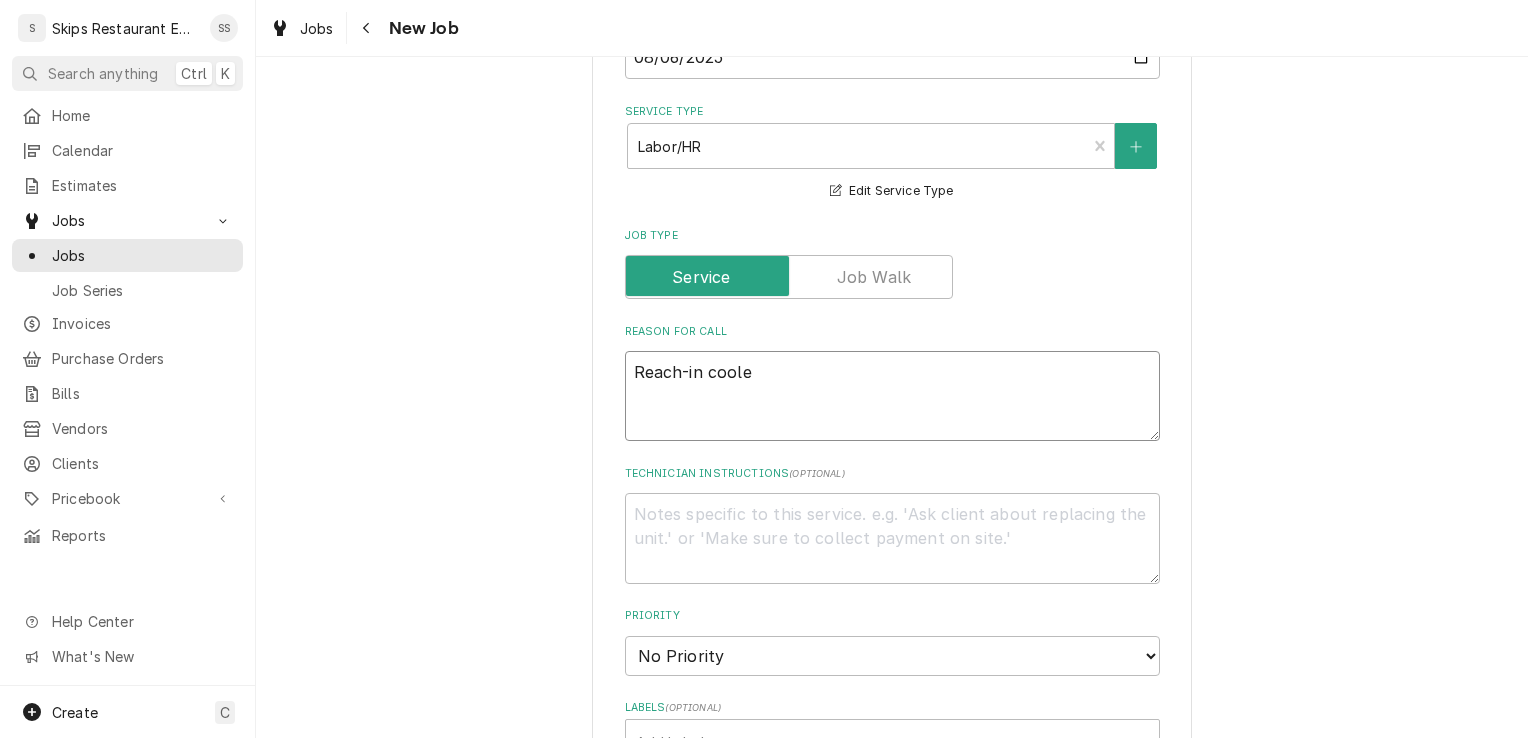 type on "x" 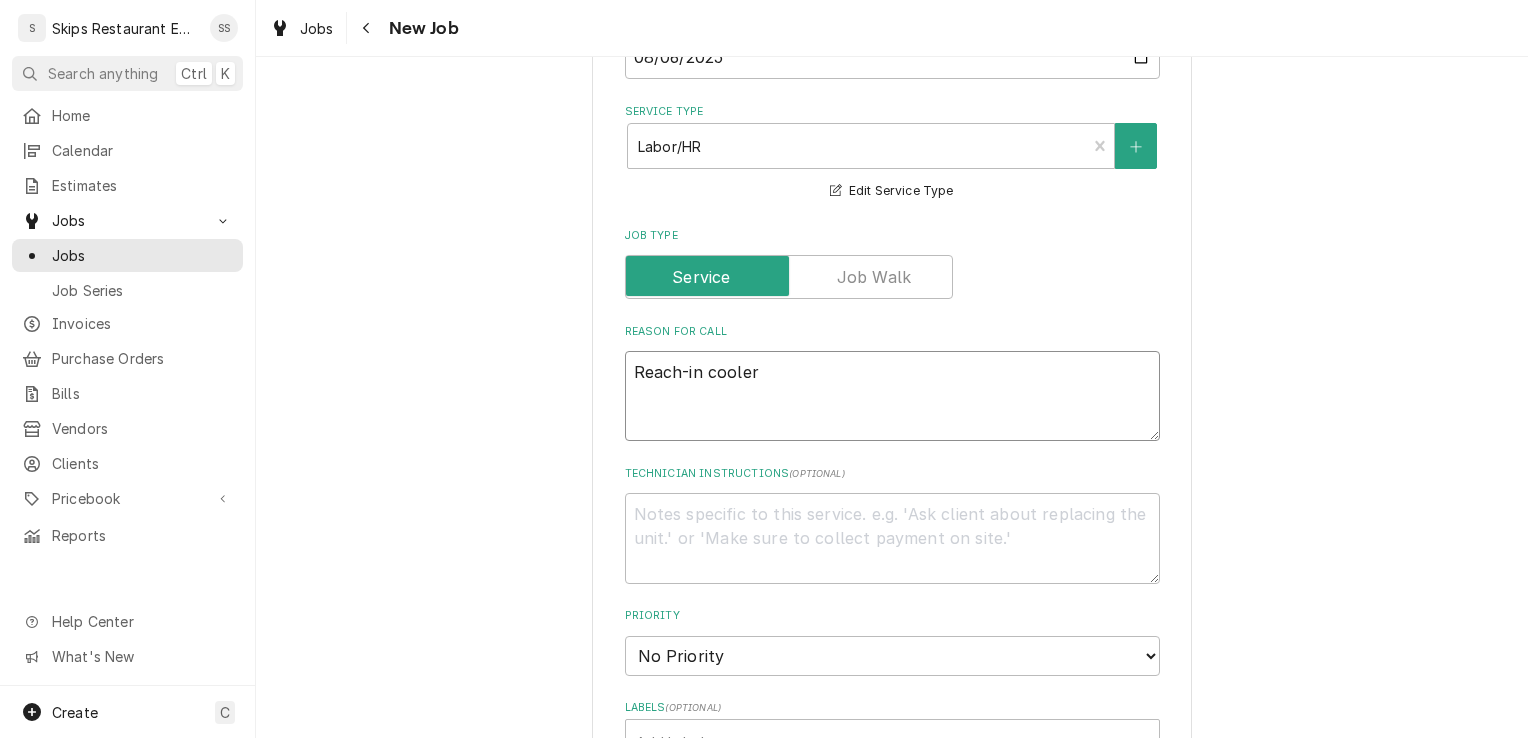 type on "x" 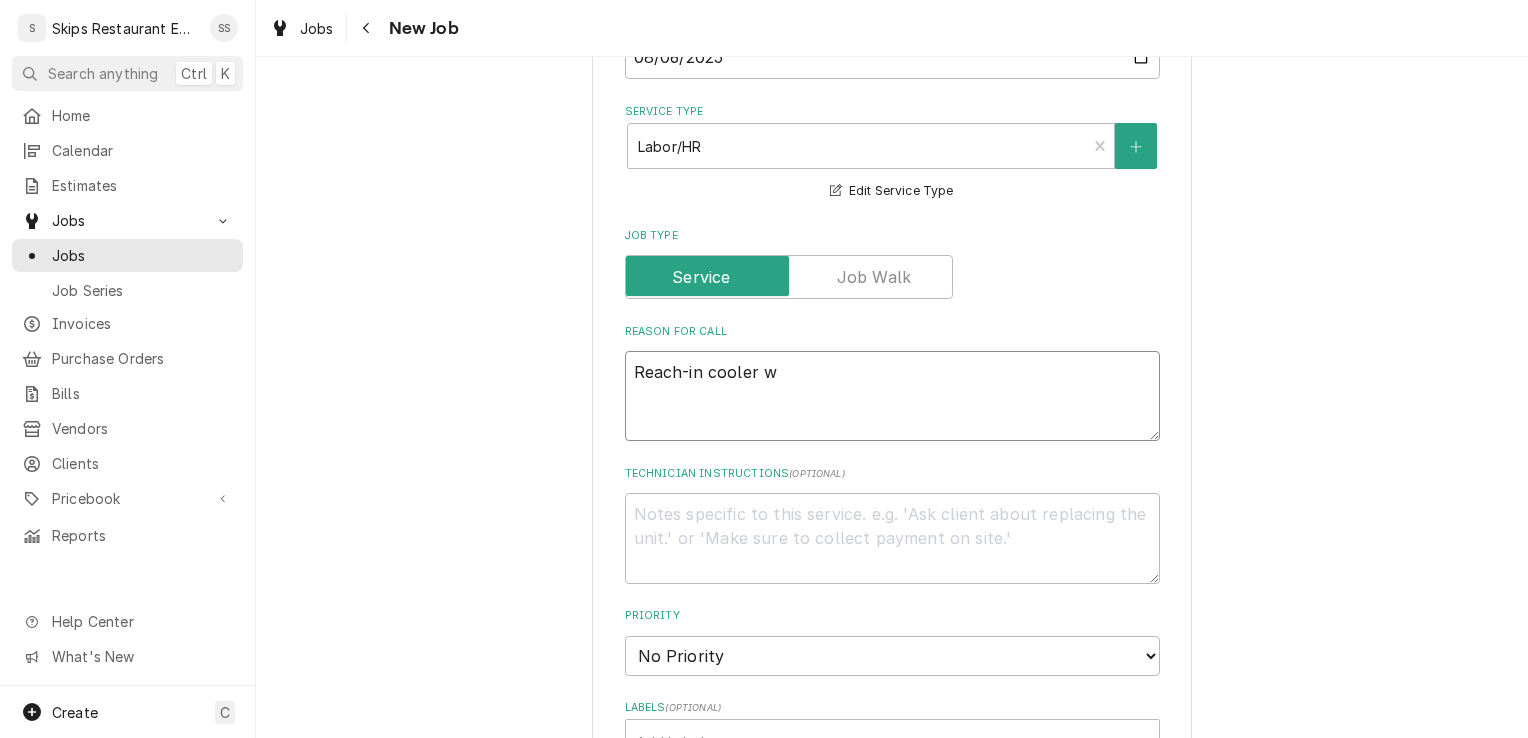 type on "x" 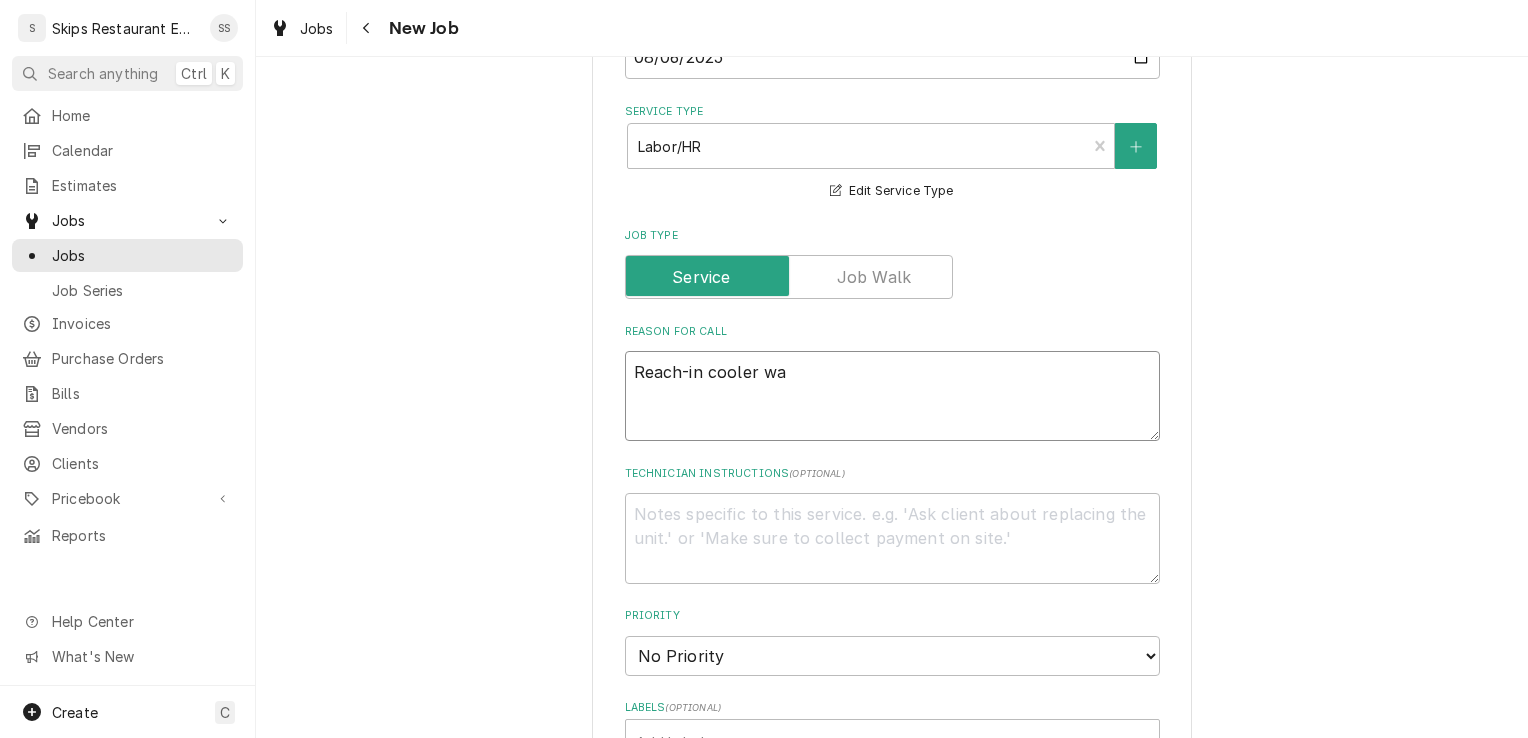 type on "x" 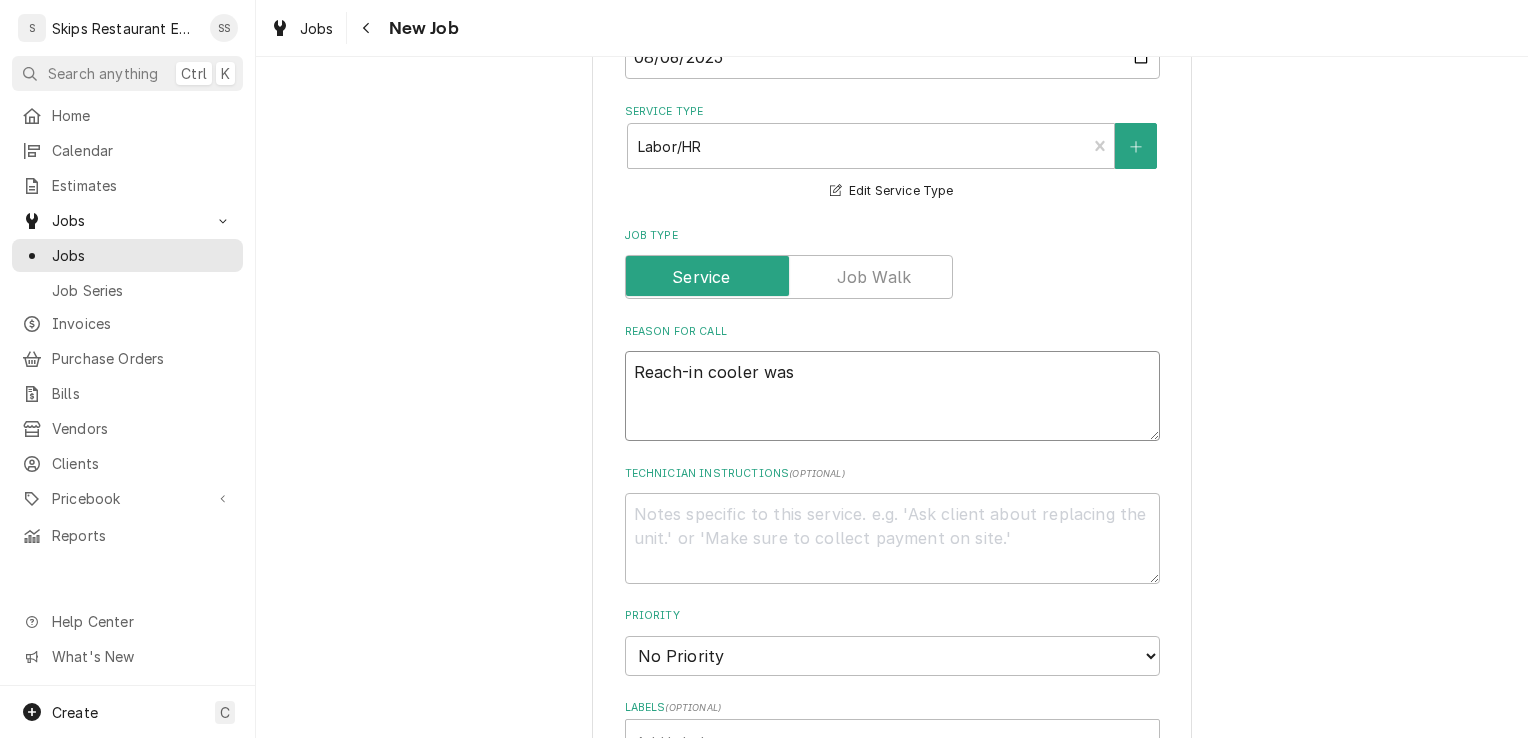 type on "x" 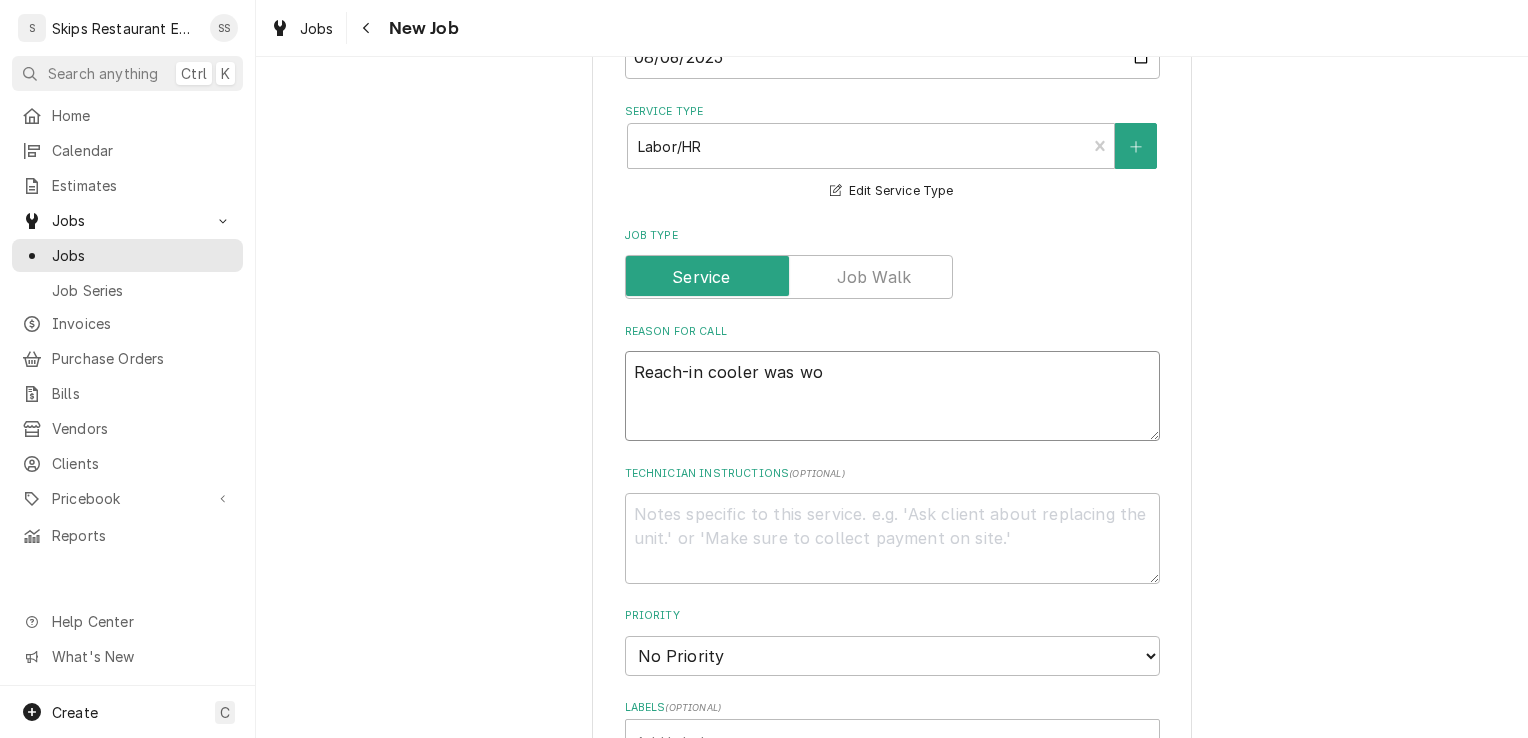 type on "x" 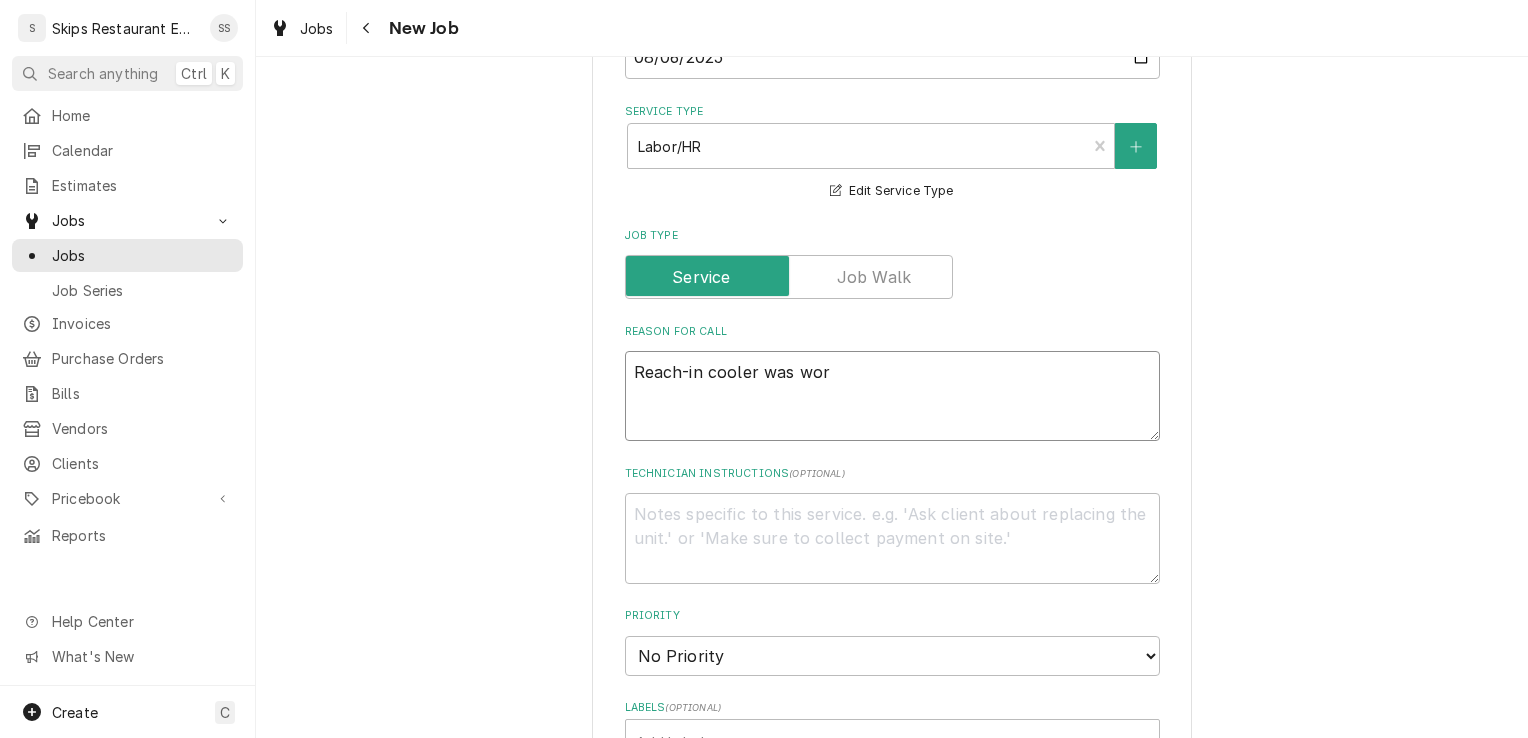 type on "x" 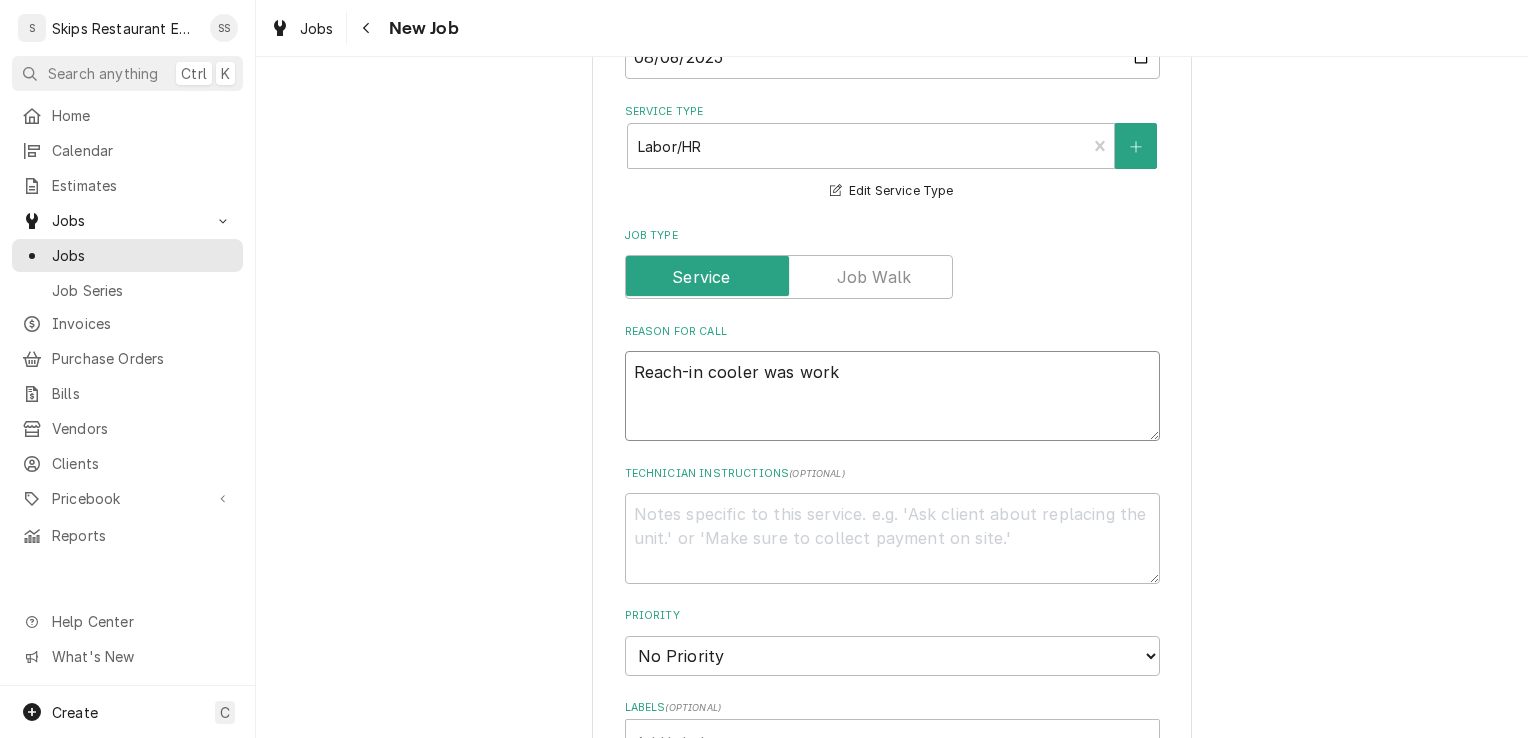 type on "x" 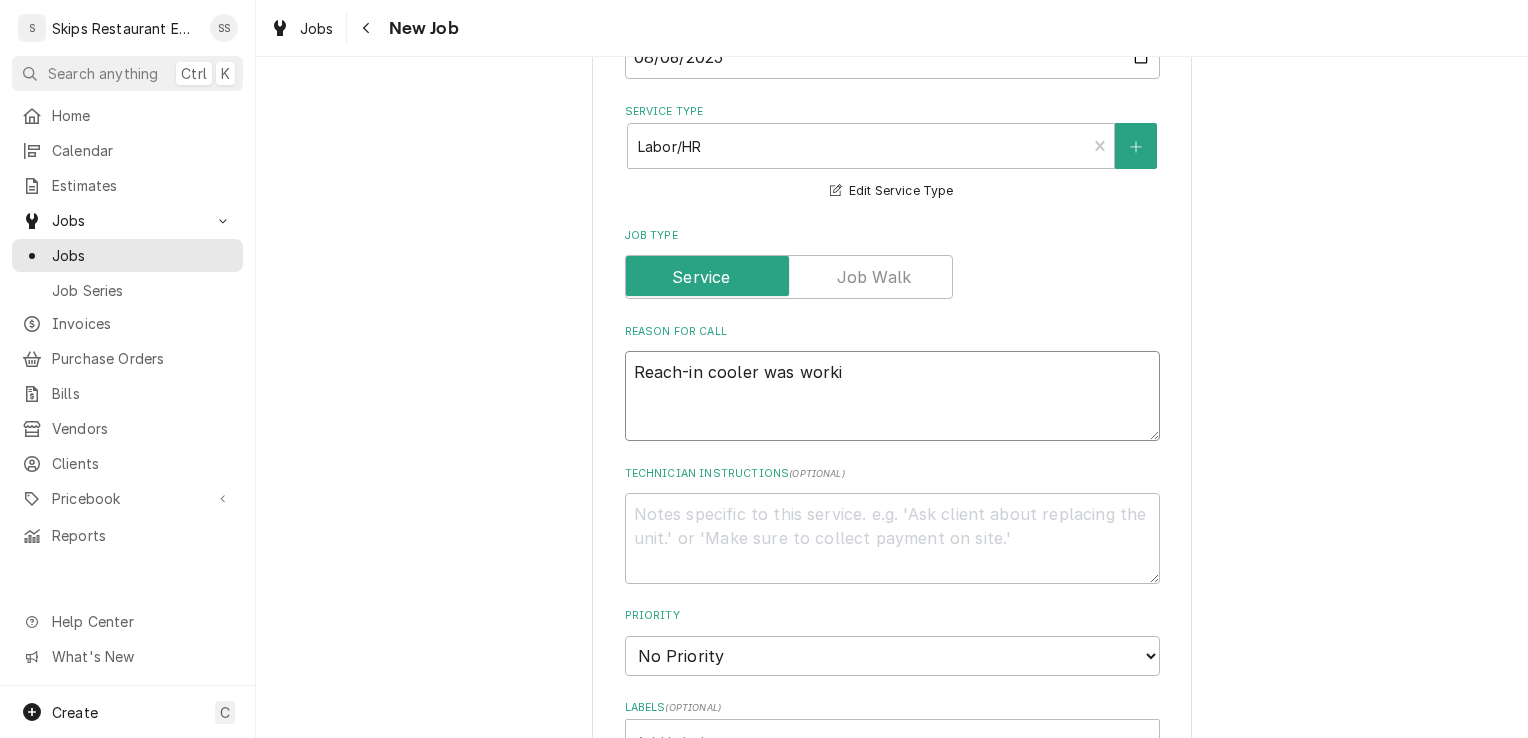 type on "x" 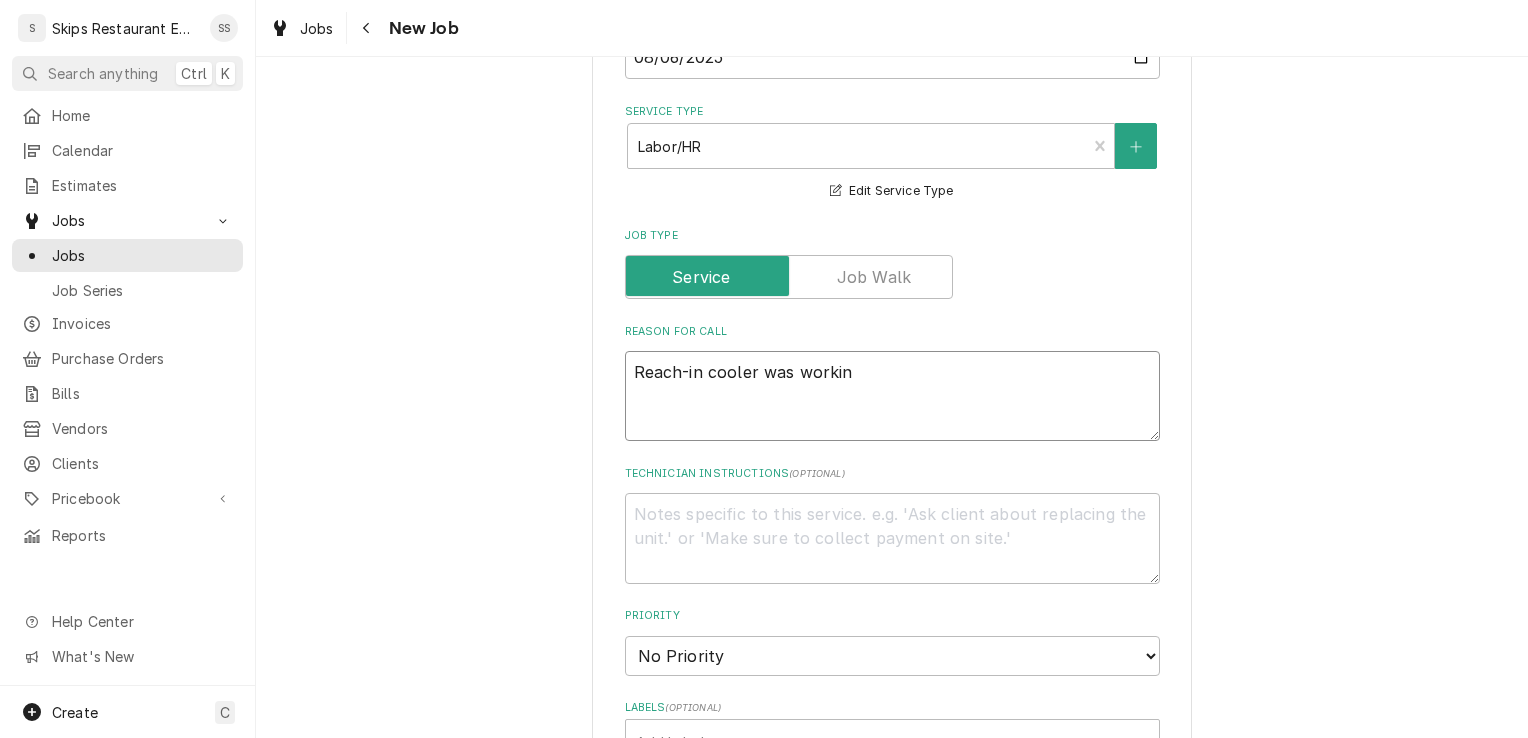 type on "x" 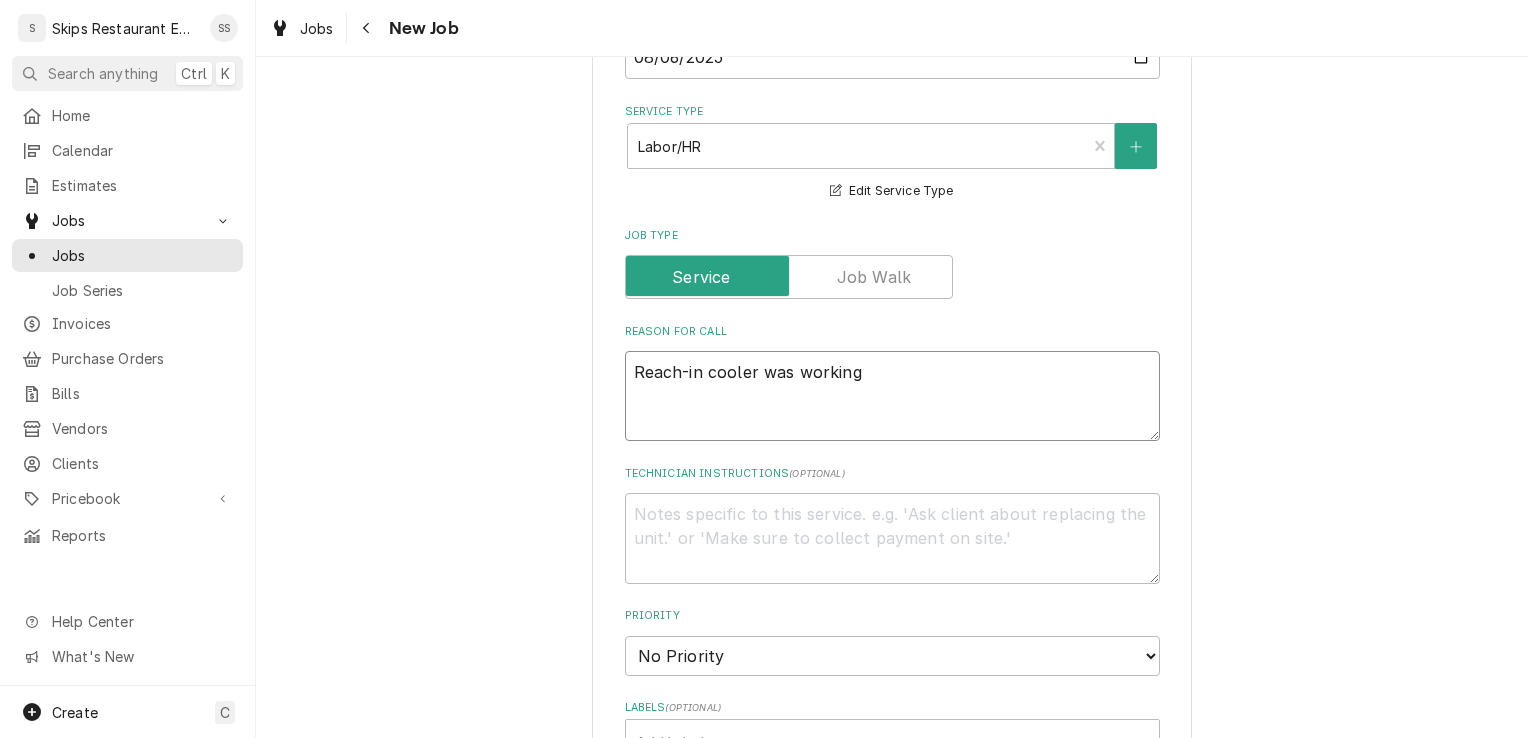 type on "x" 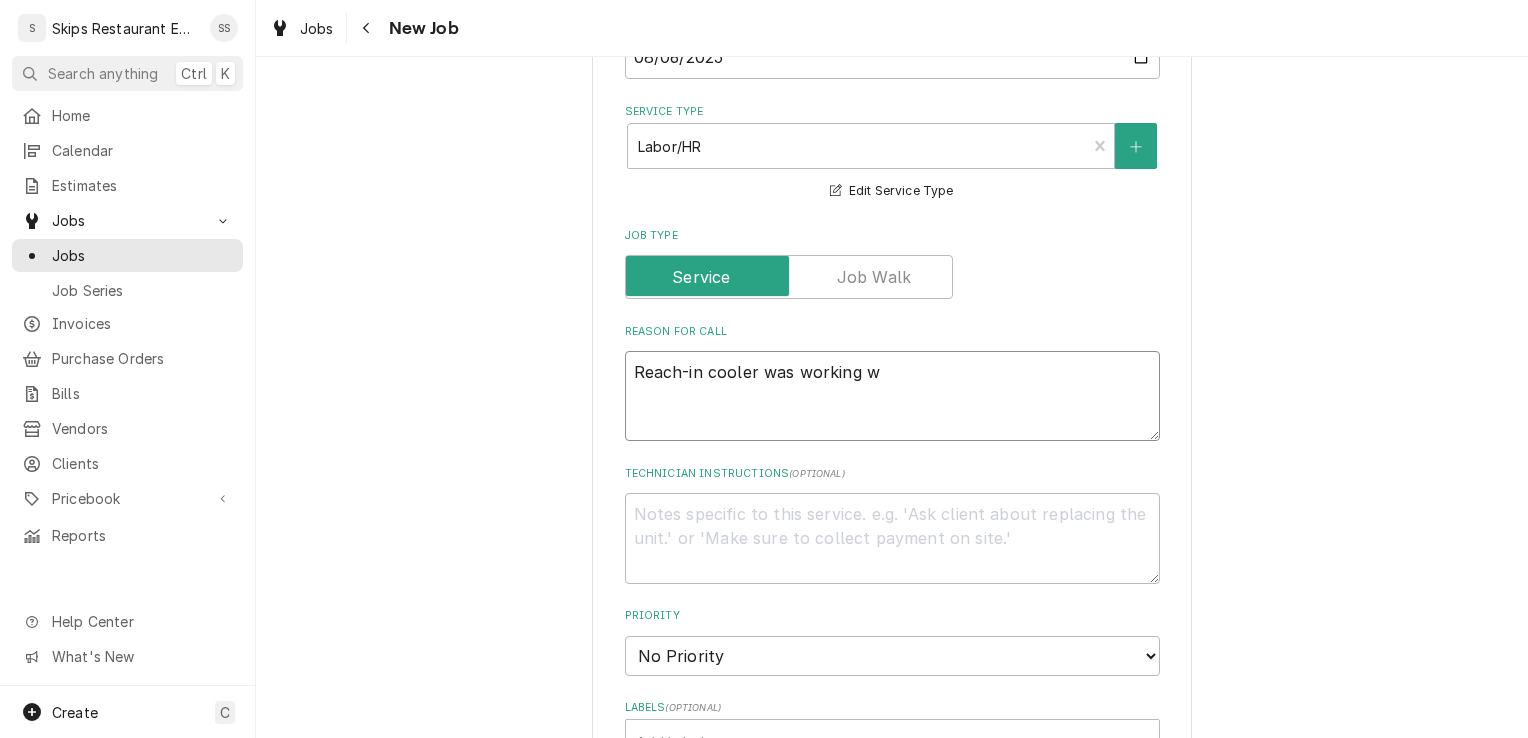 type on "x" 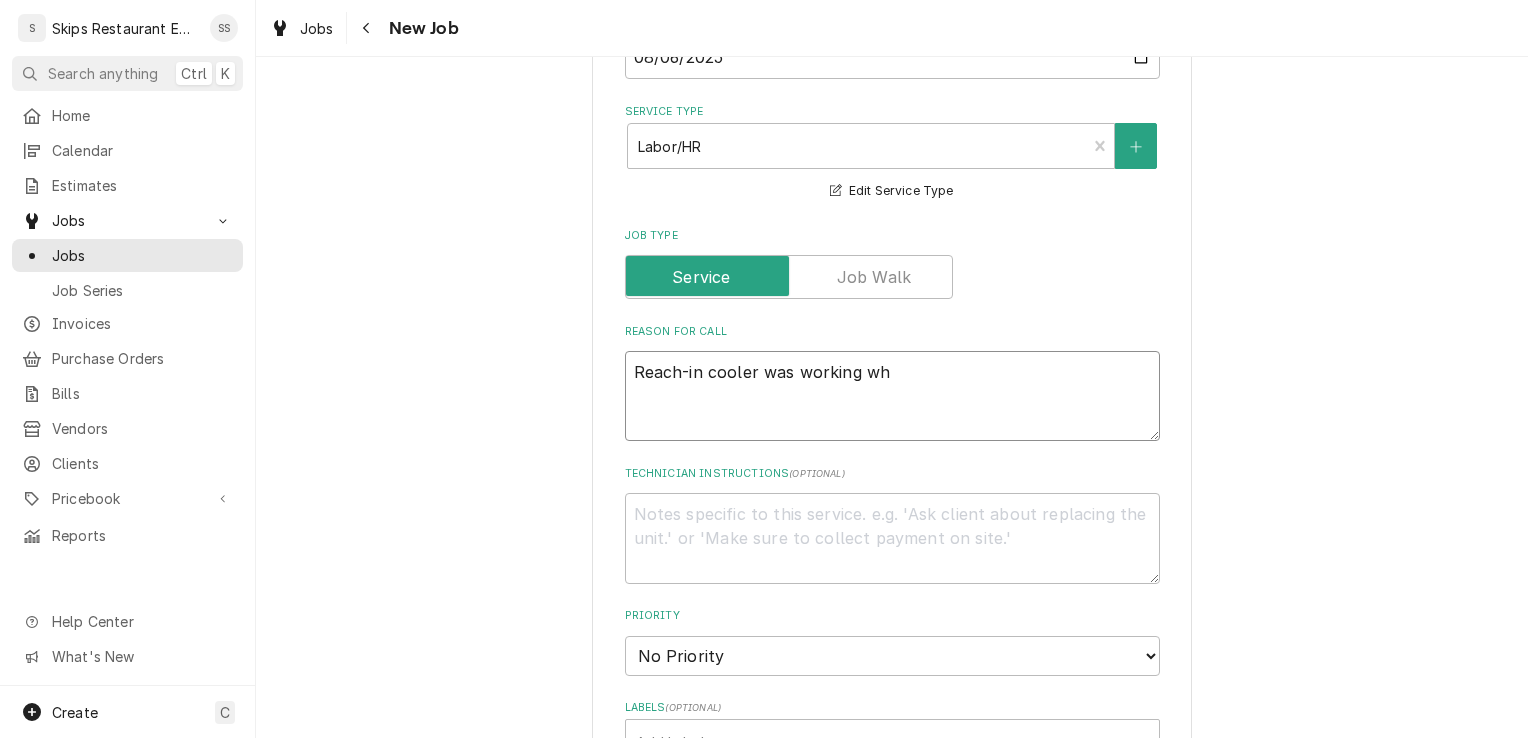 type on "x" 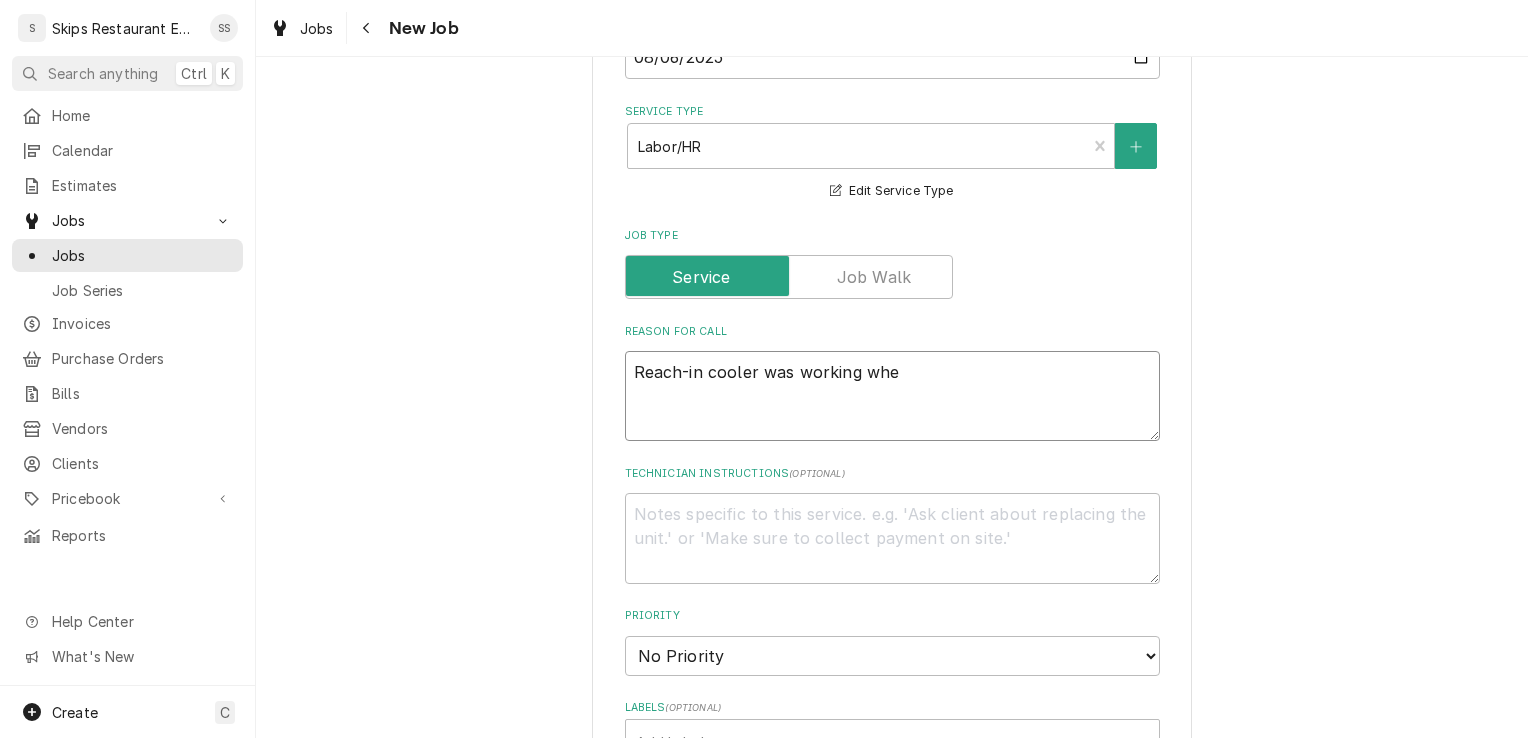 type on "x" 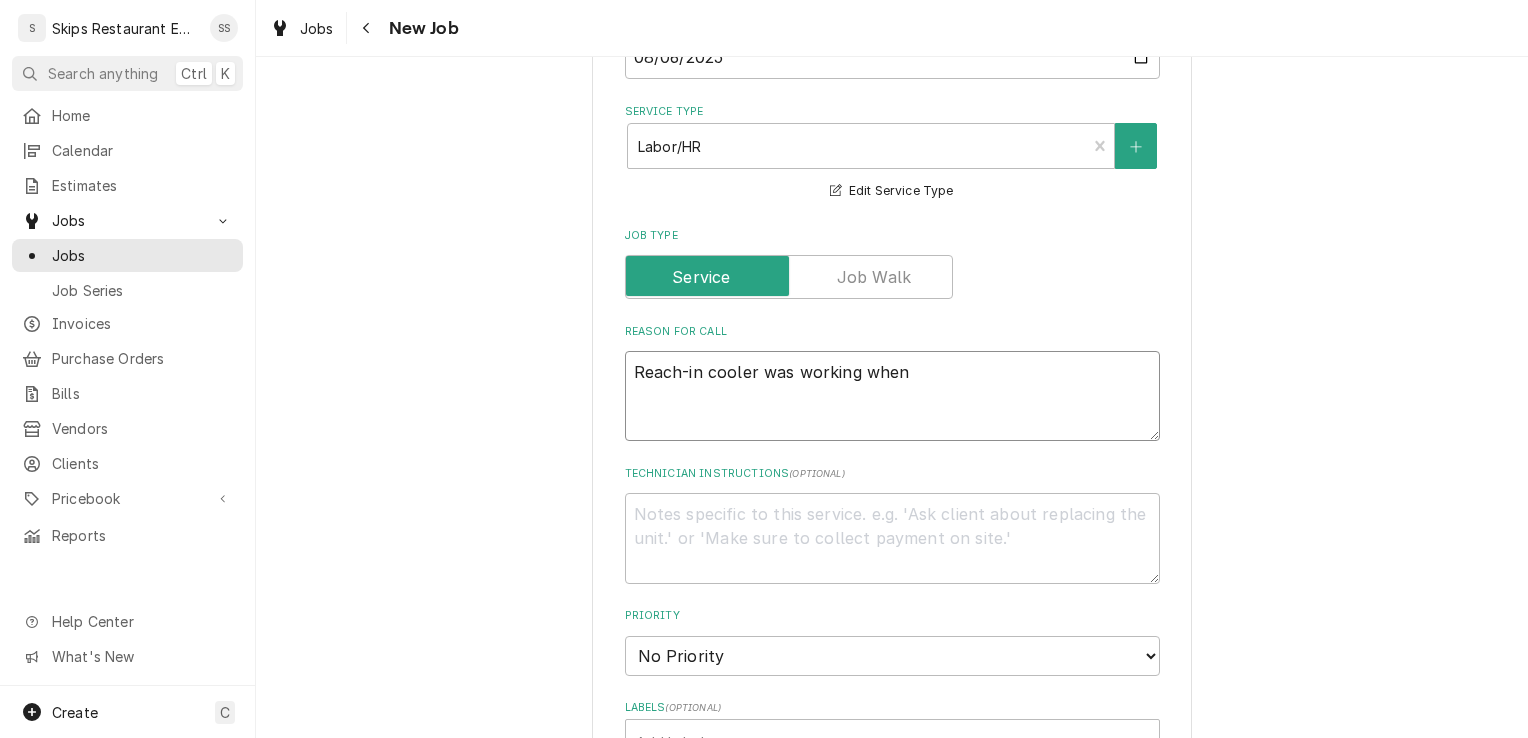 type on "x" 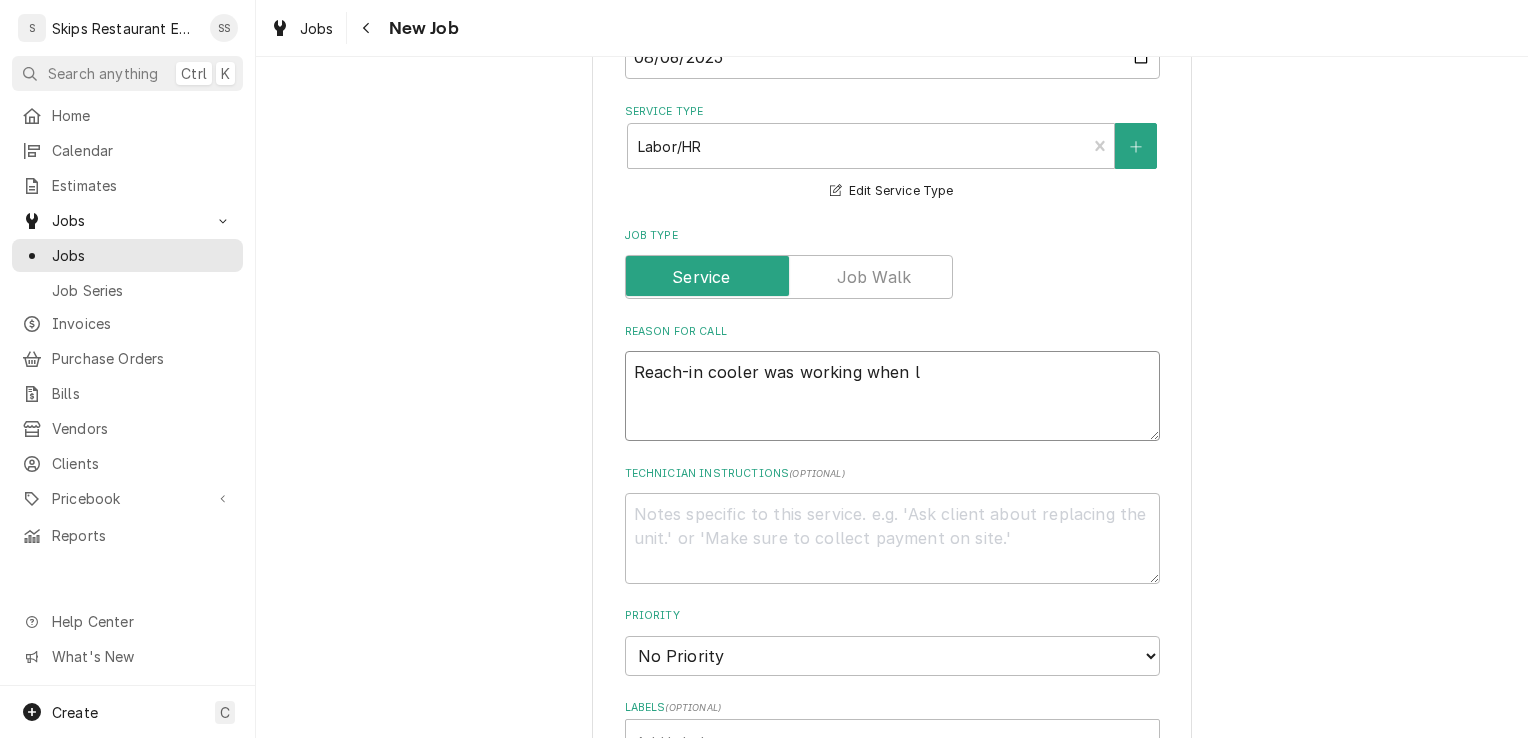 type on "x" 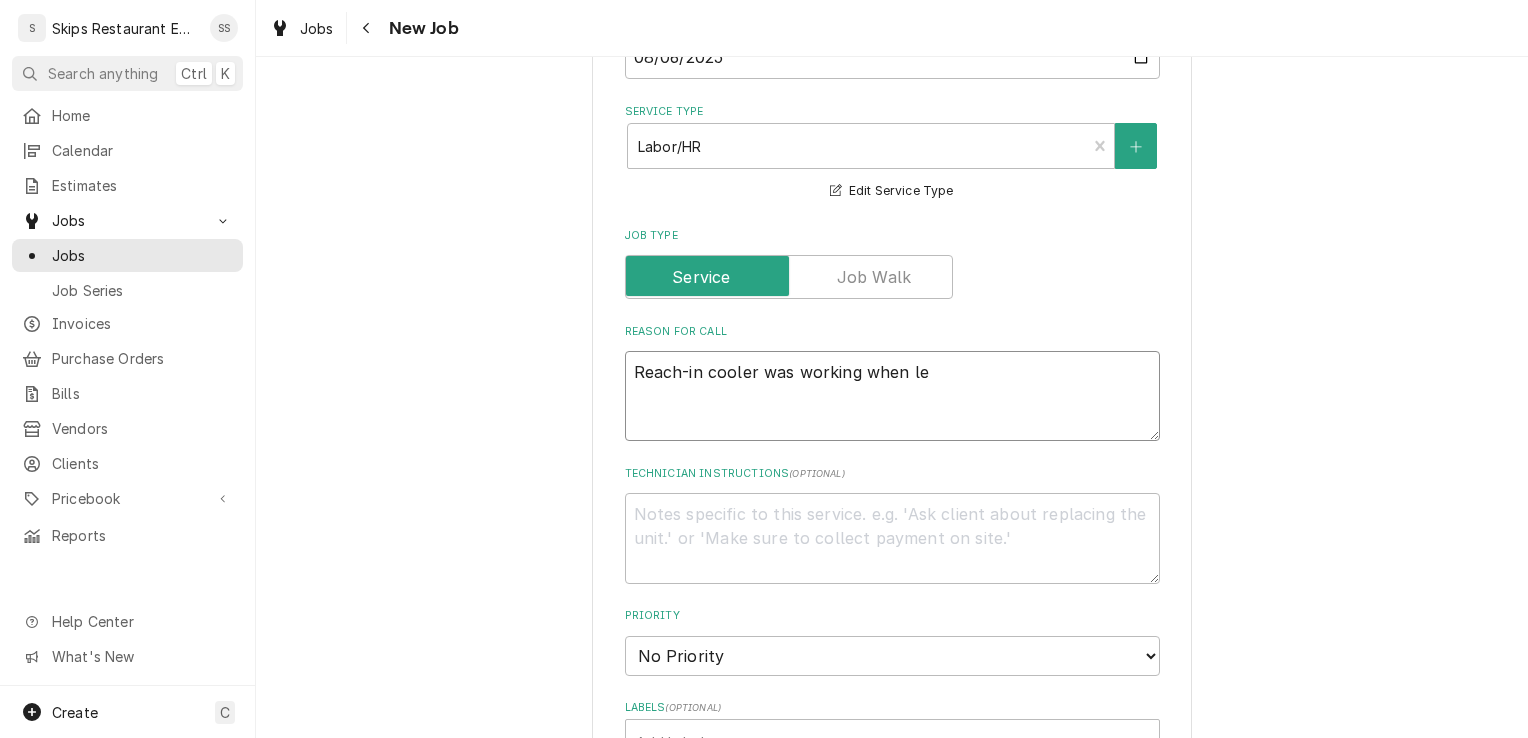 type on "x" 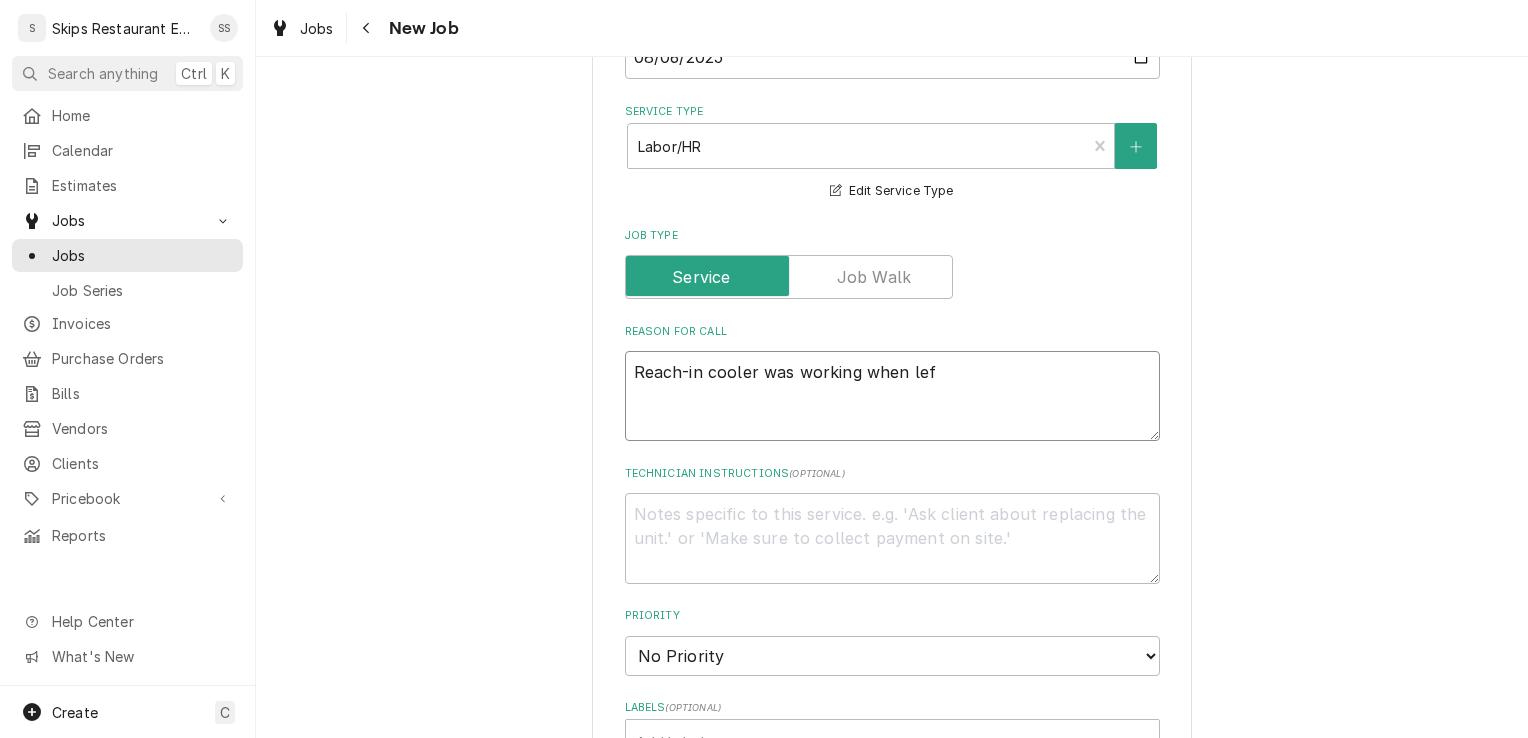 type on "x" 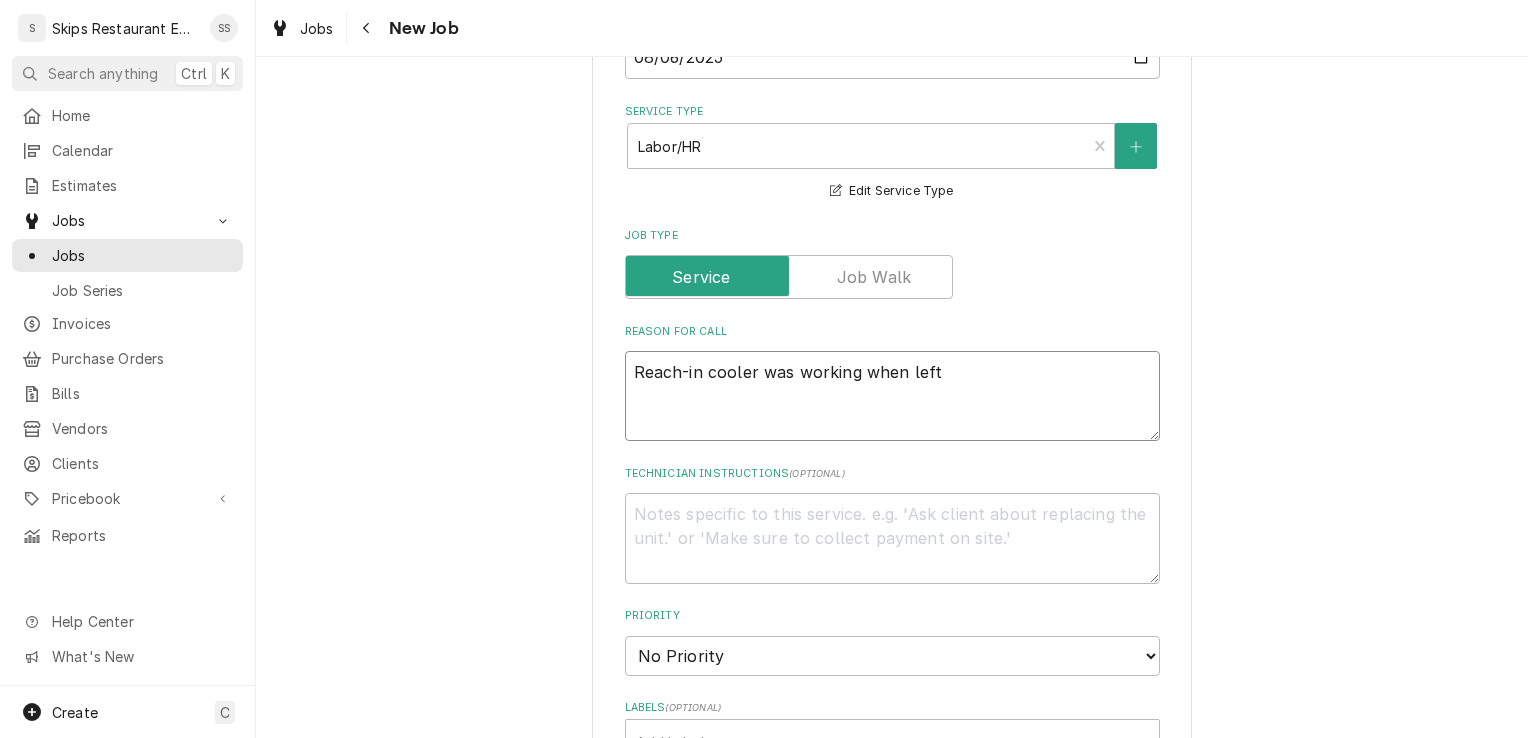 type on "x" 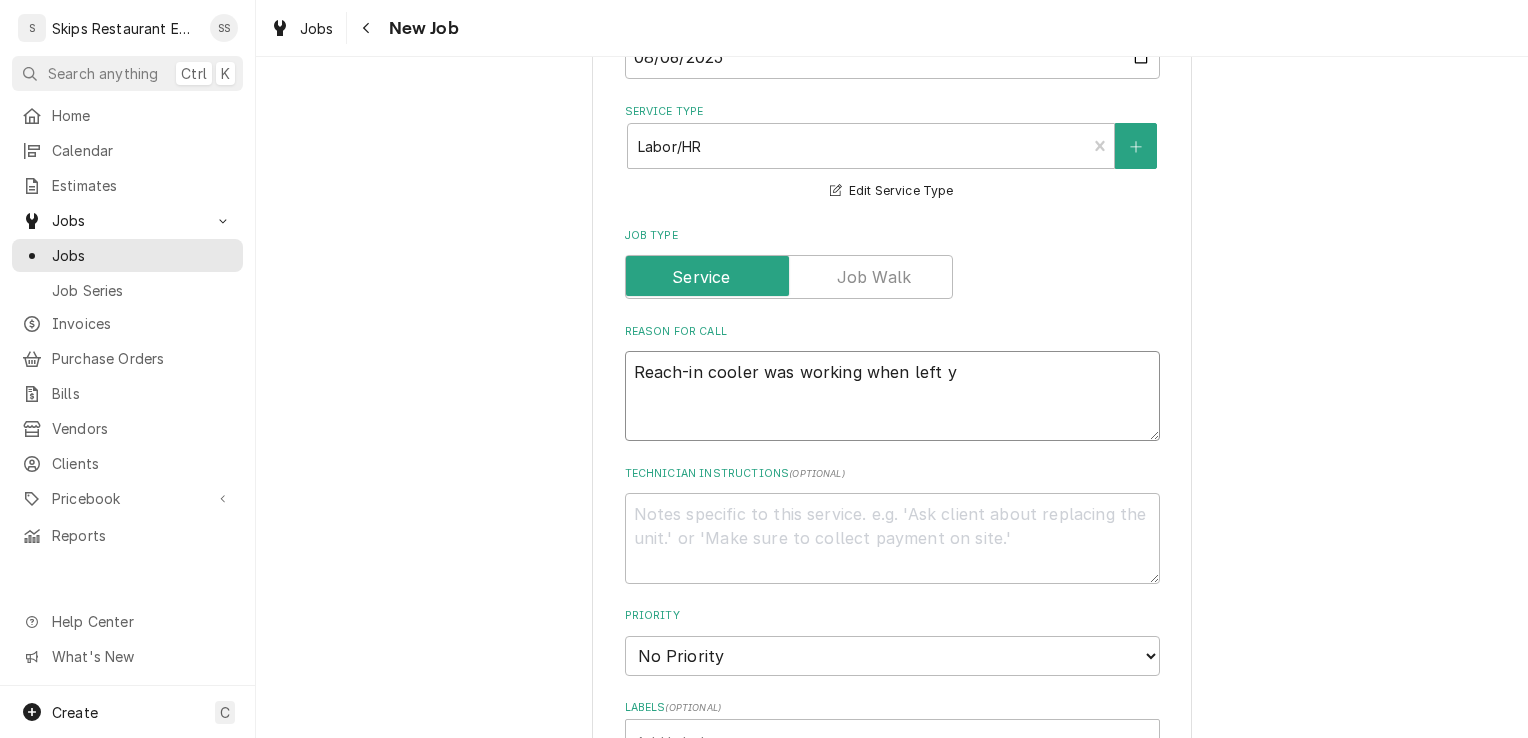 type on "x" 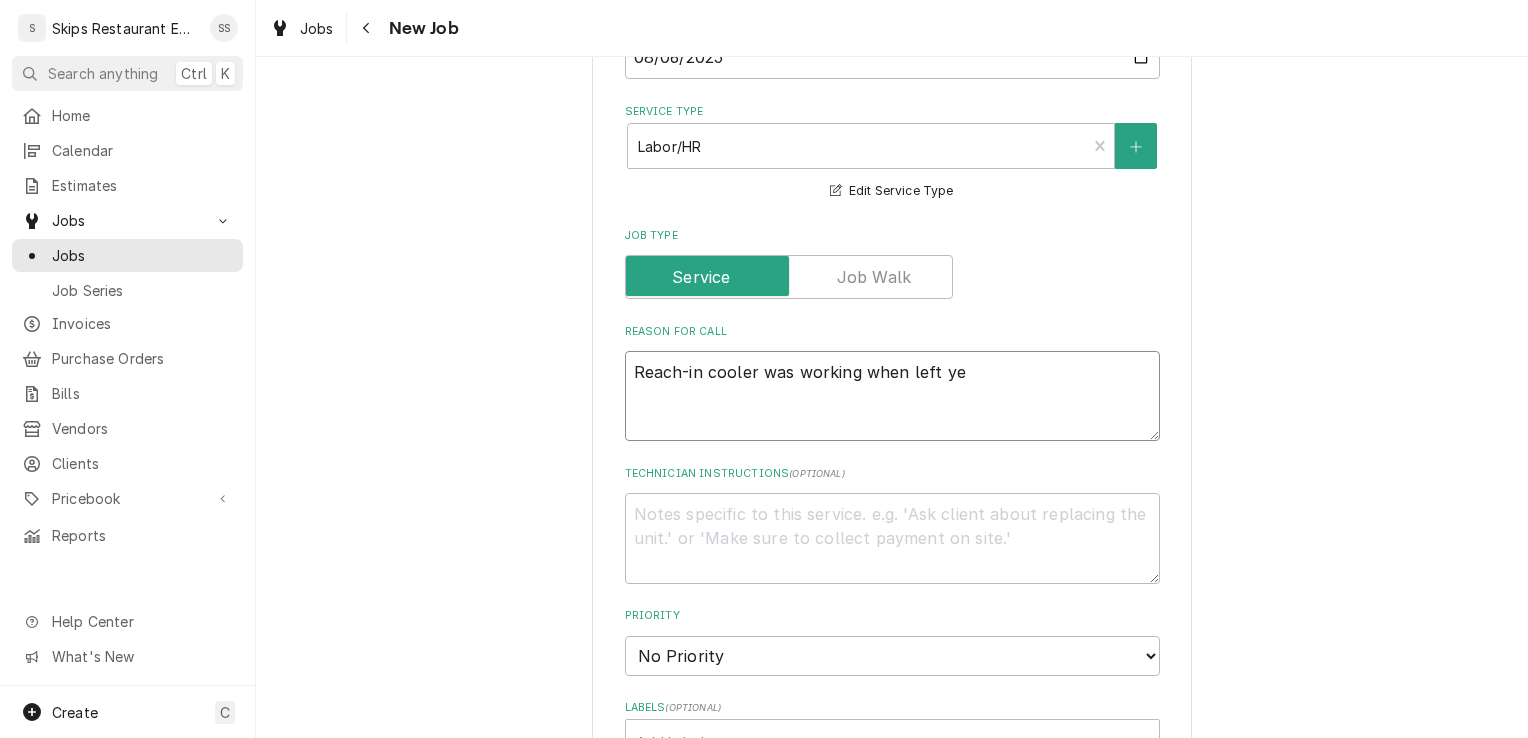 type on "x" 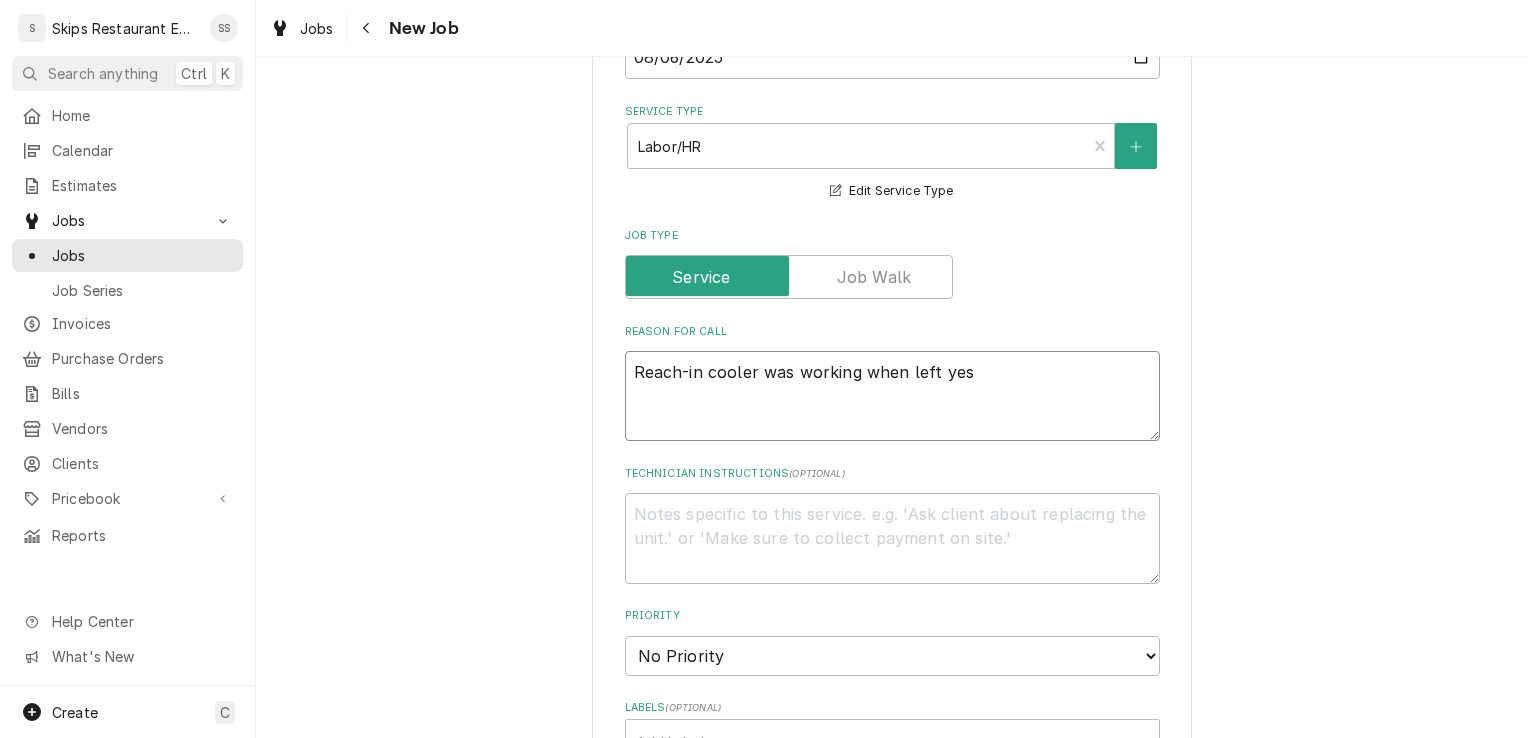 type on "x" 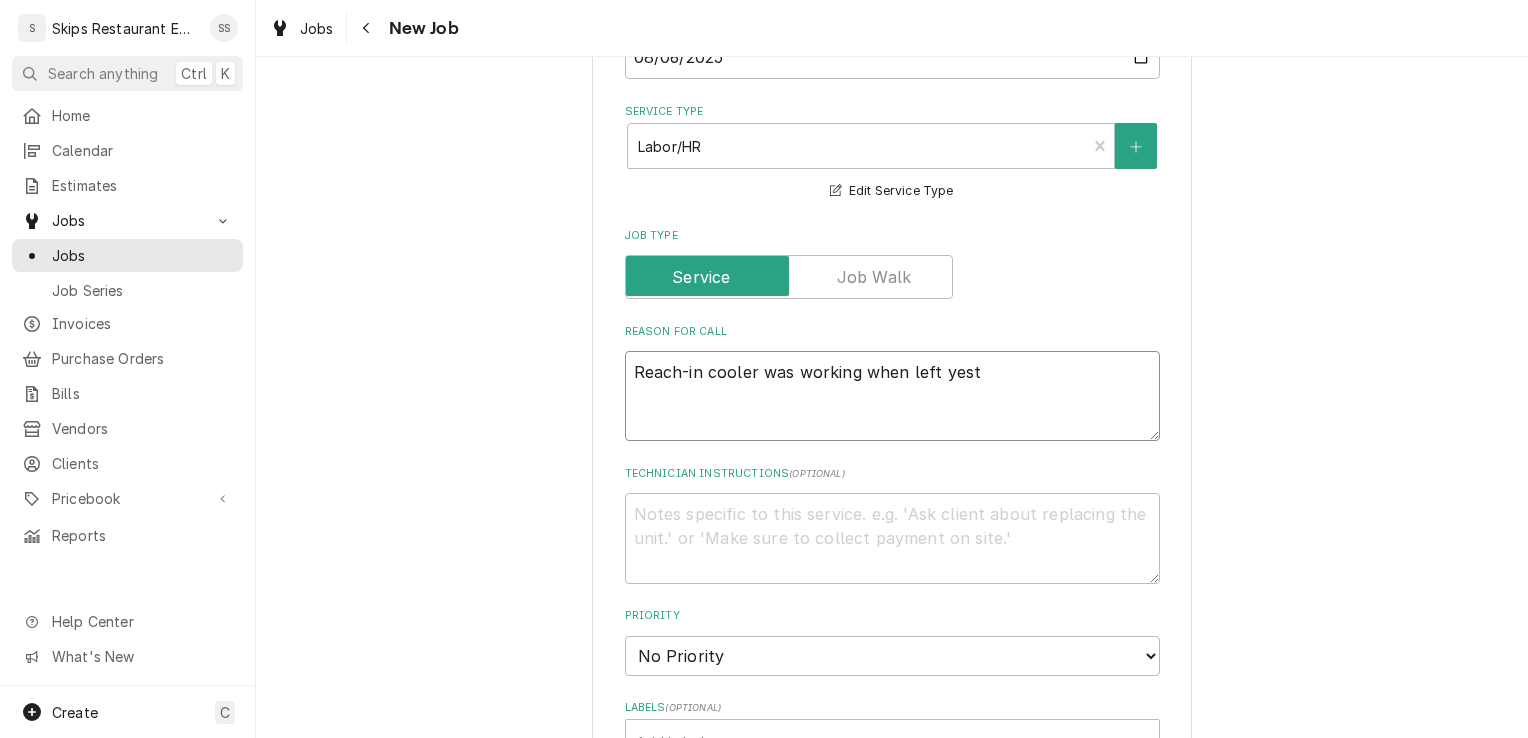 type on "x" 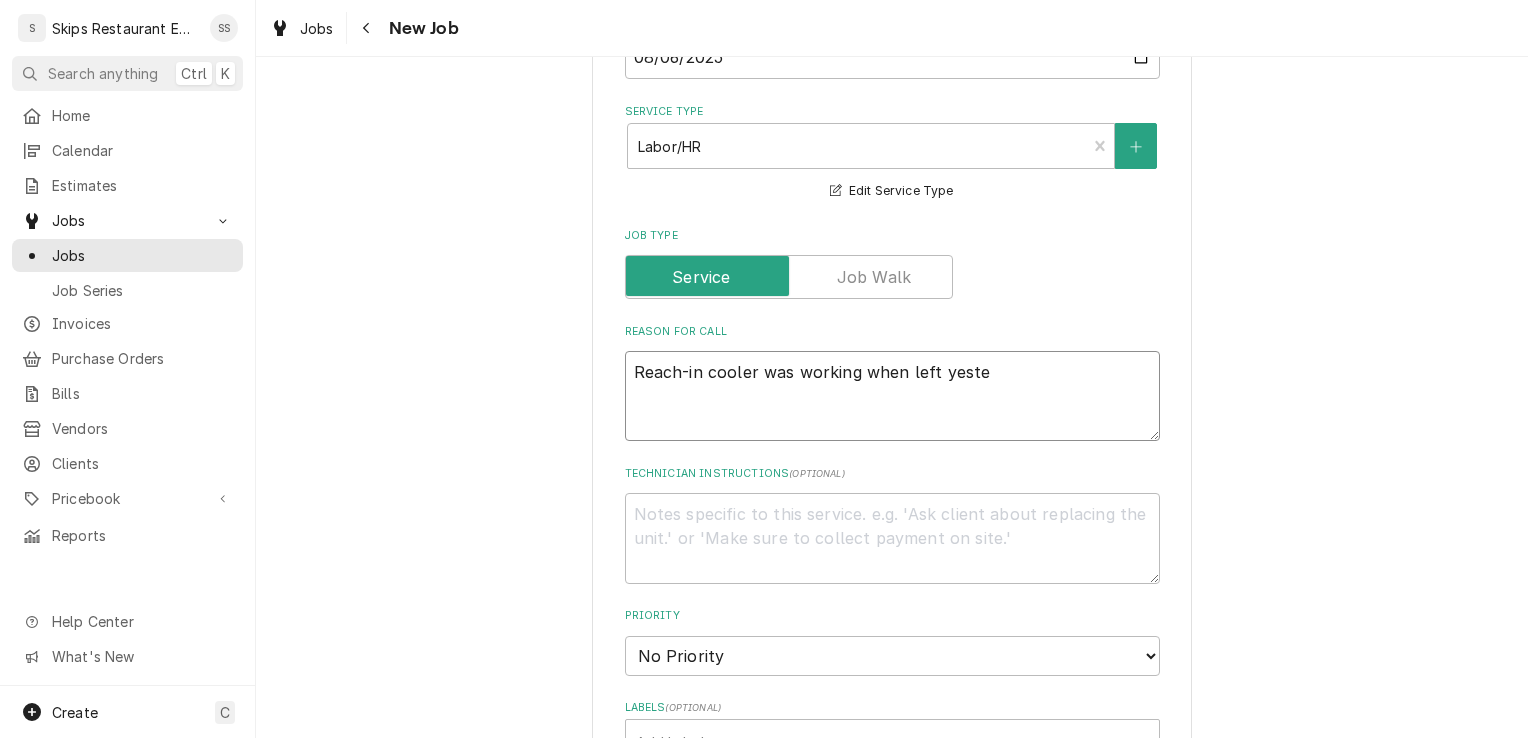 type on "x" 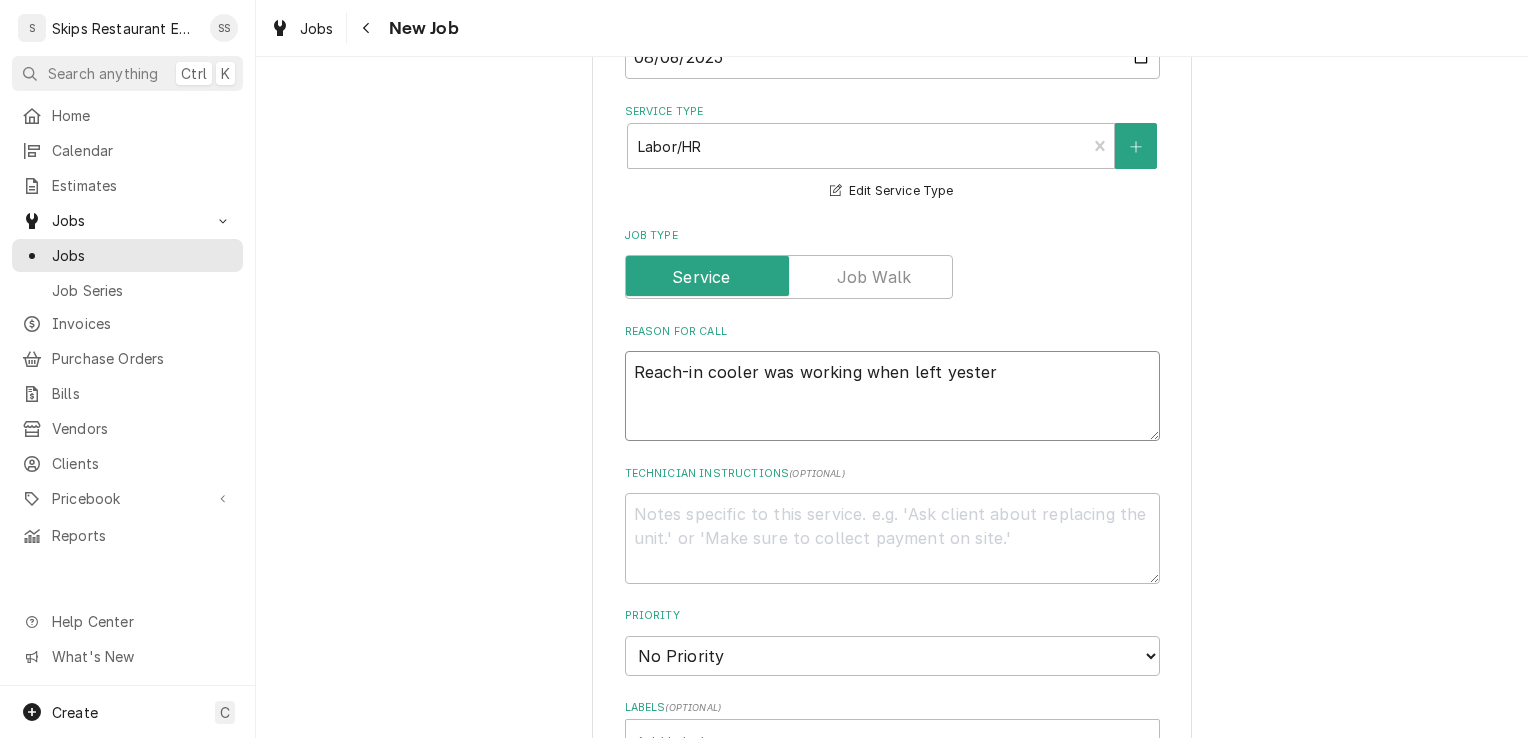 type on "x" 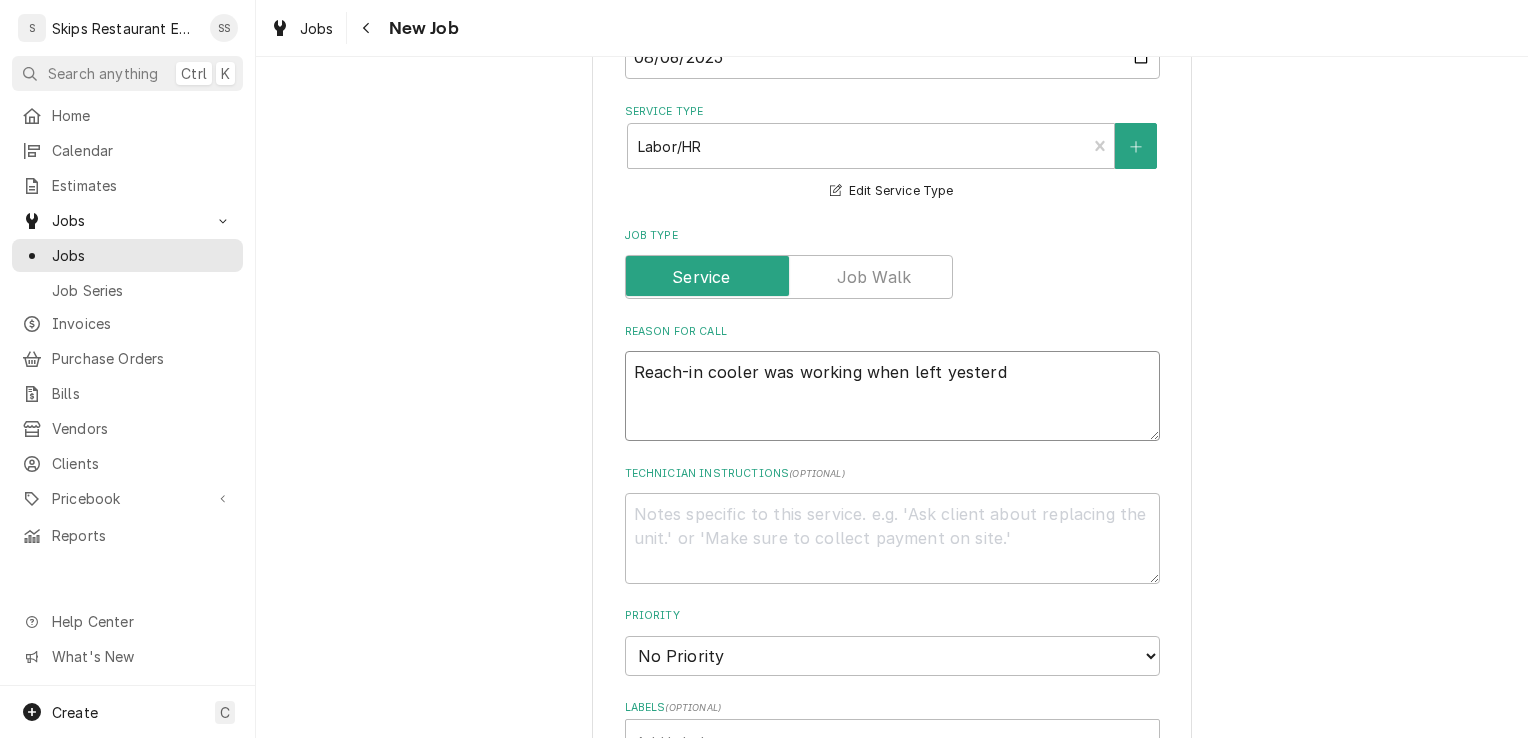 type on "x" 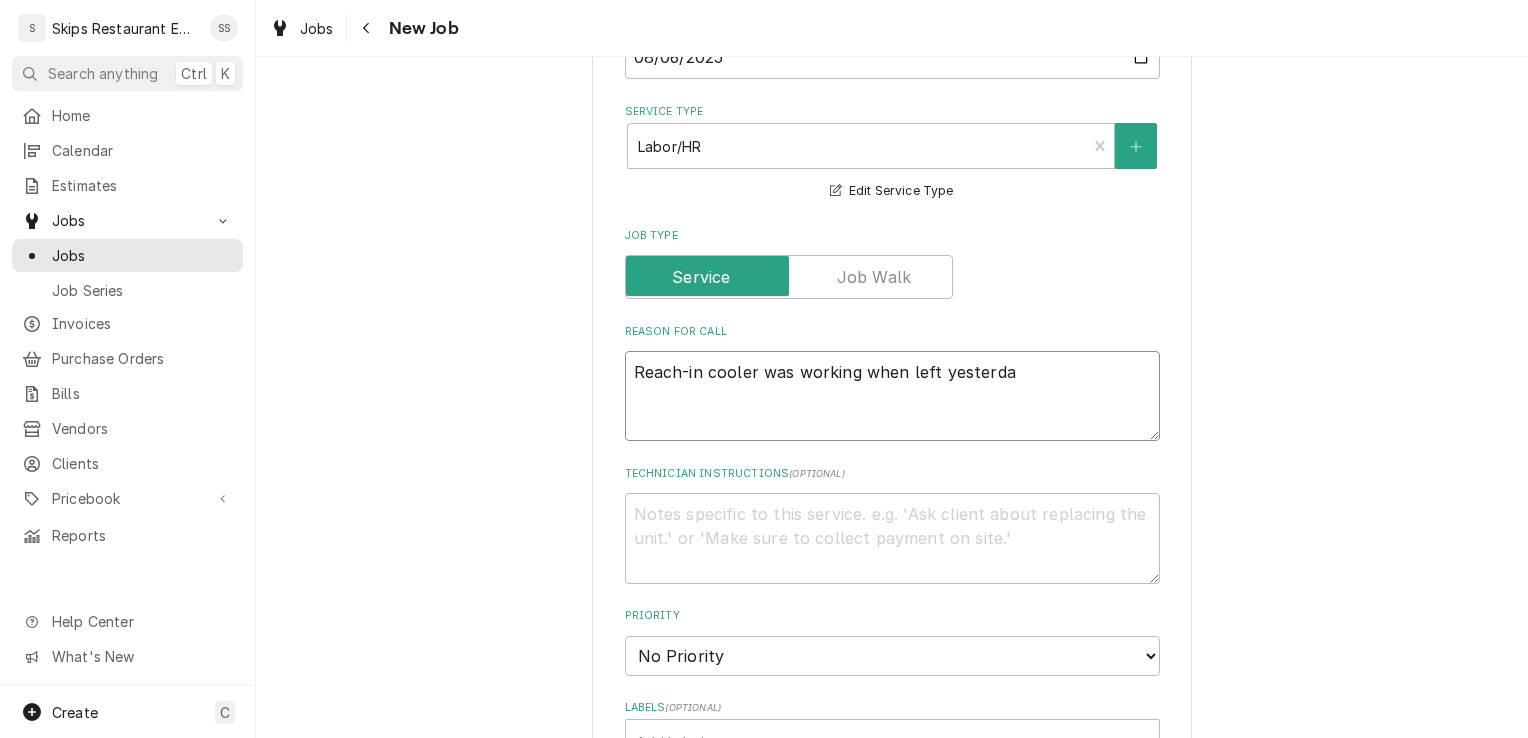 type on "x" 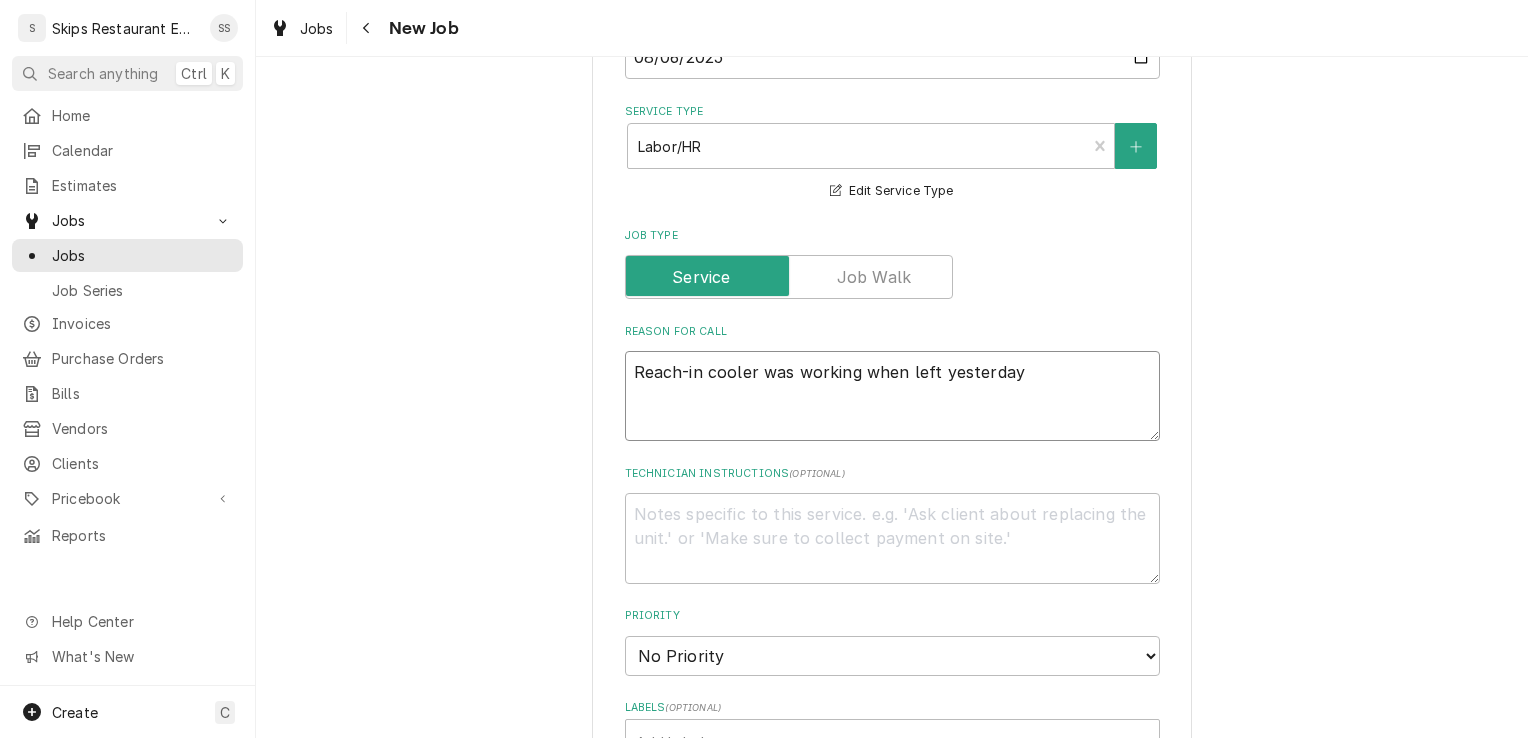 type on "x" 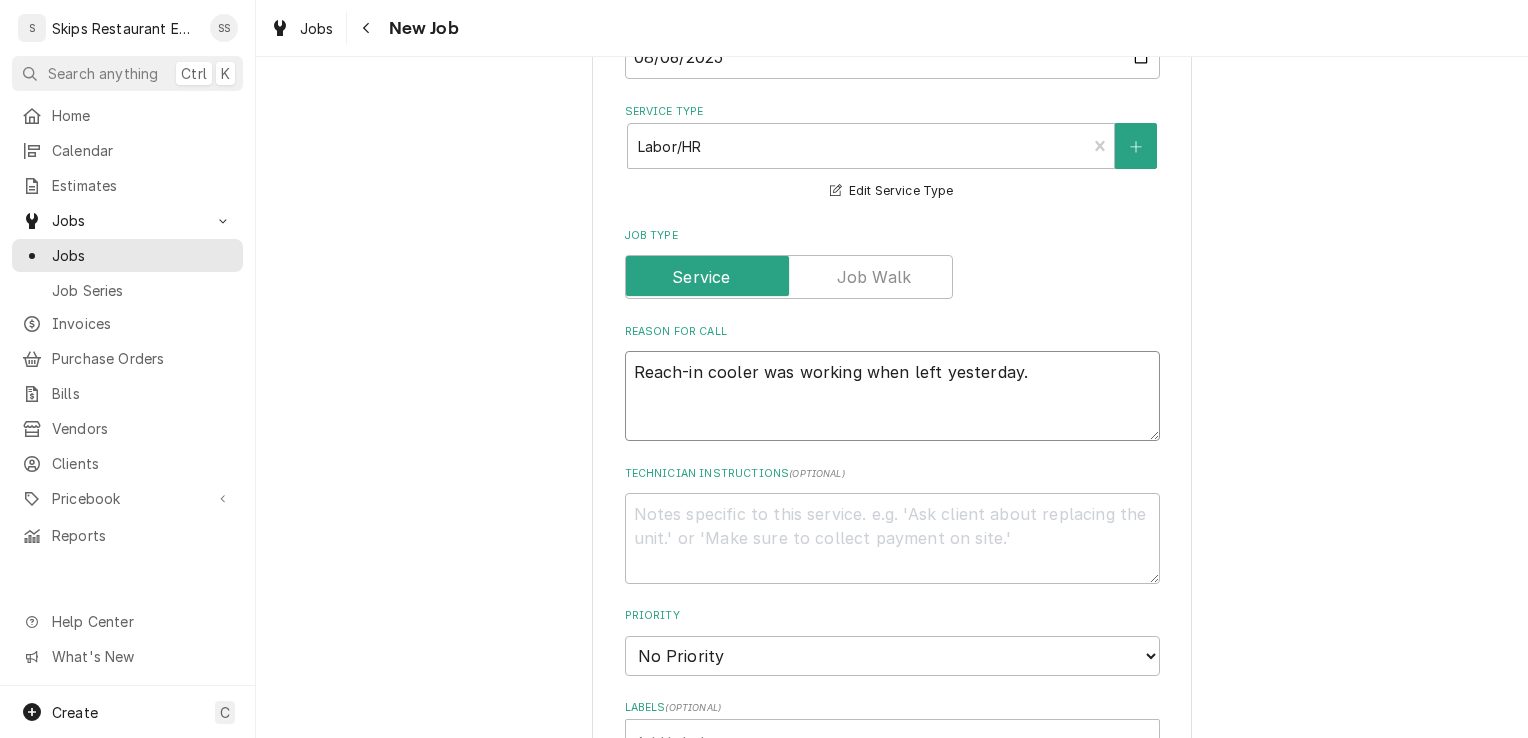 type on "x" 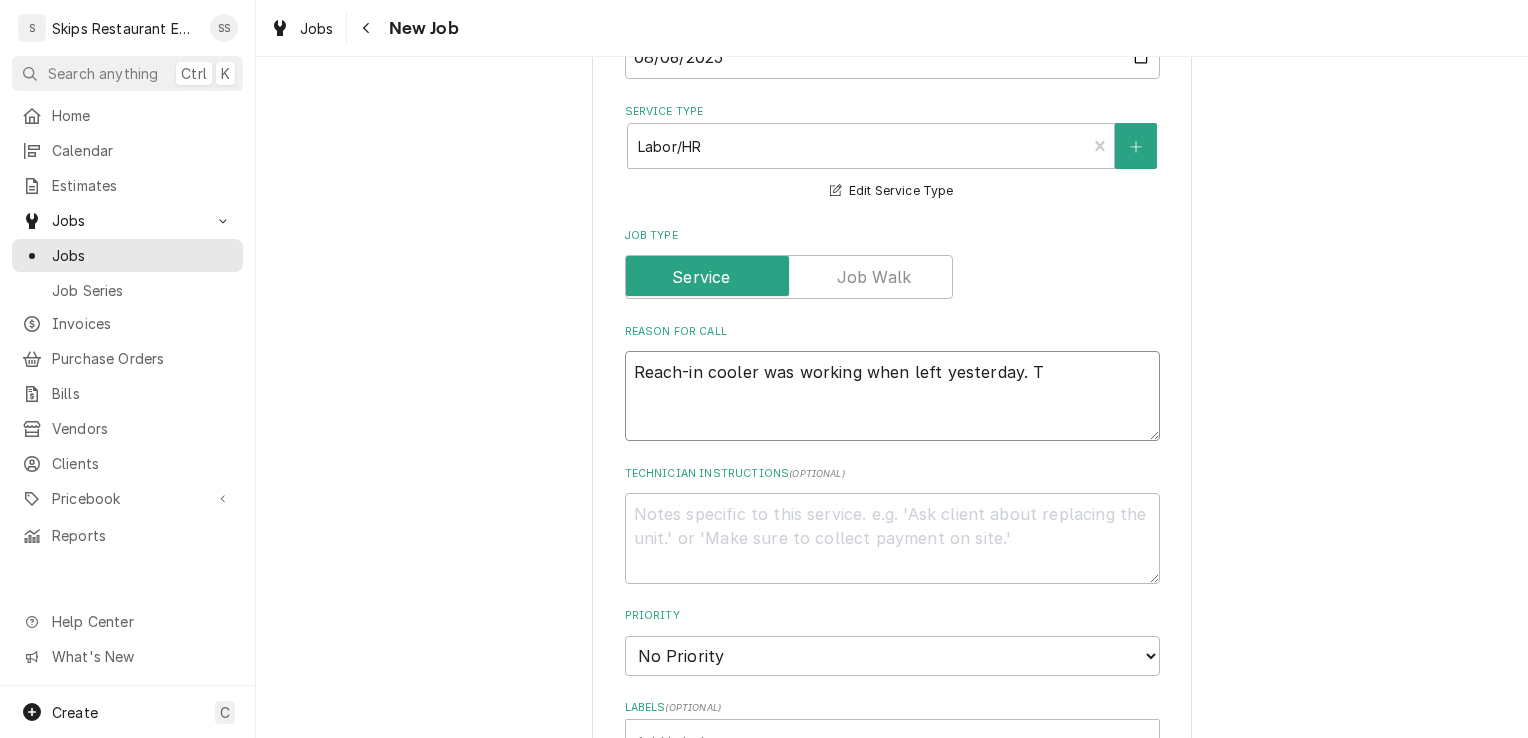 type on "x" 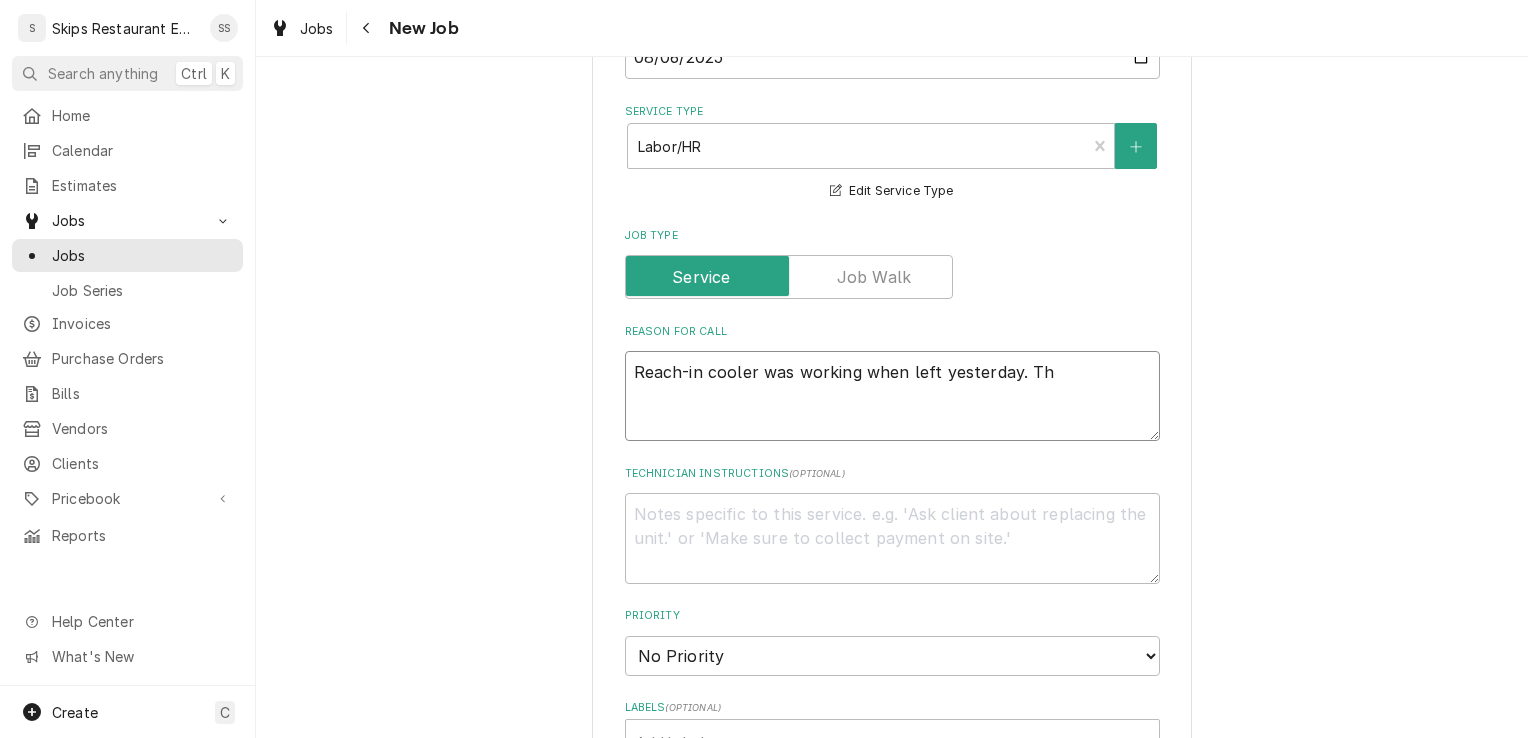type on "x" 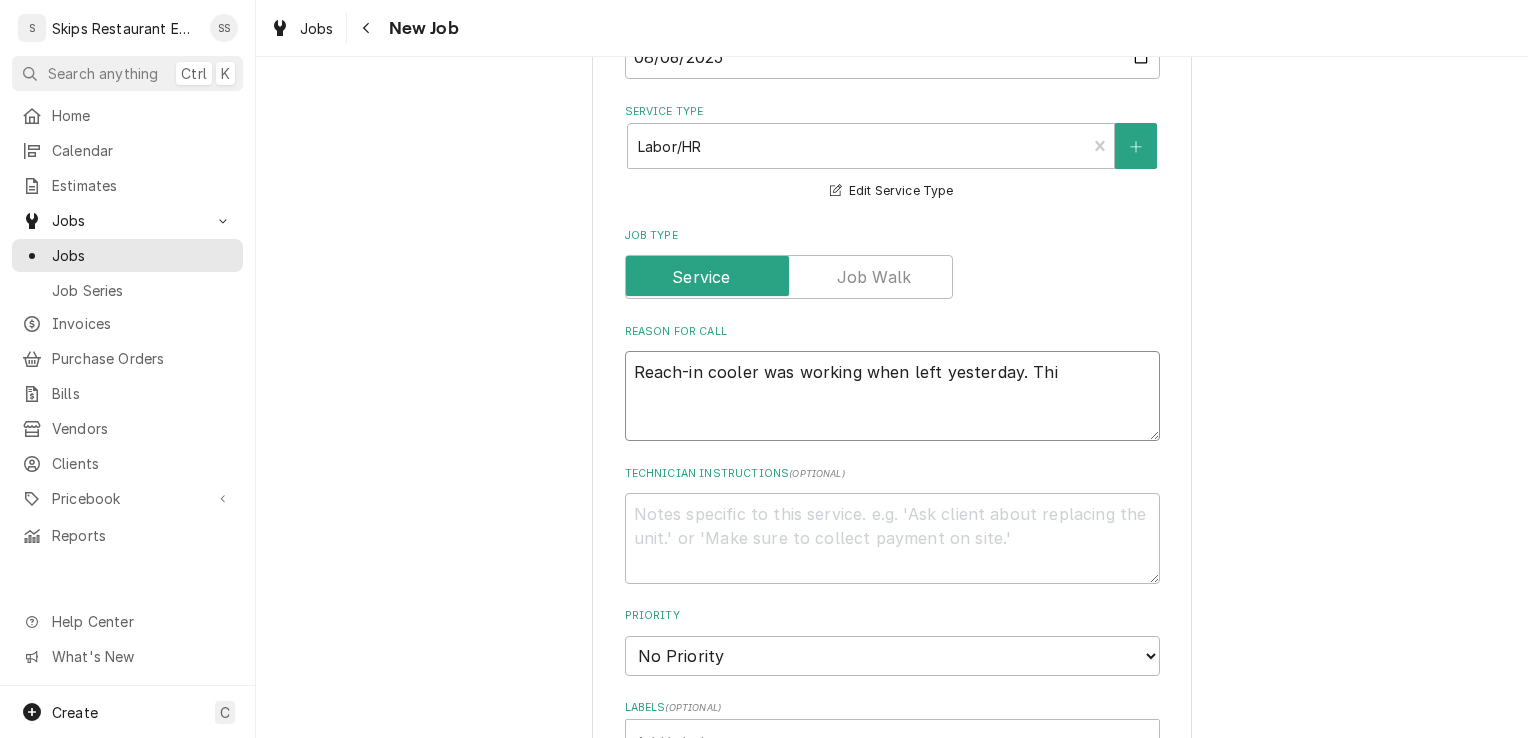 type on "x" 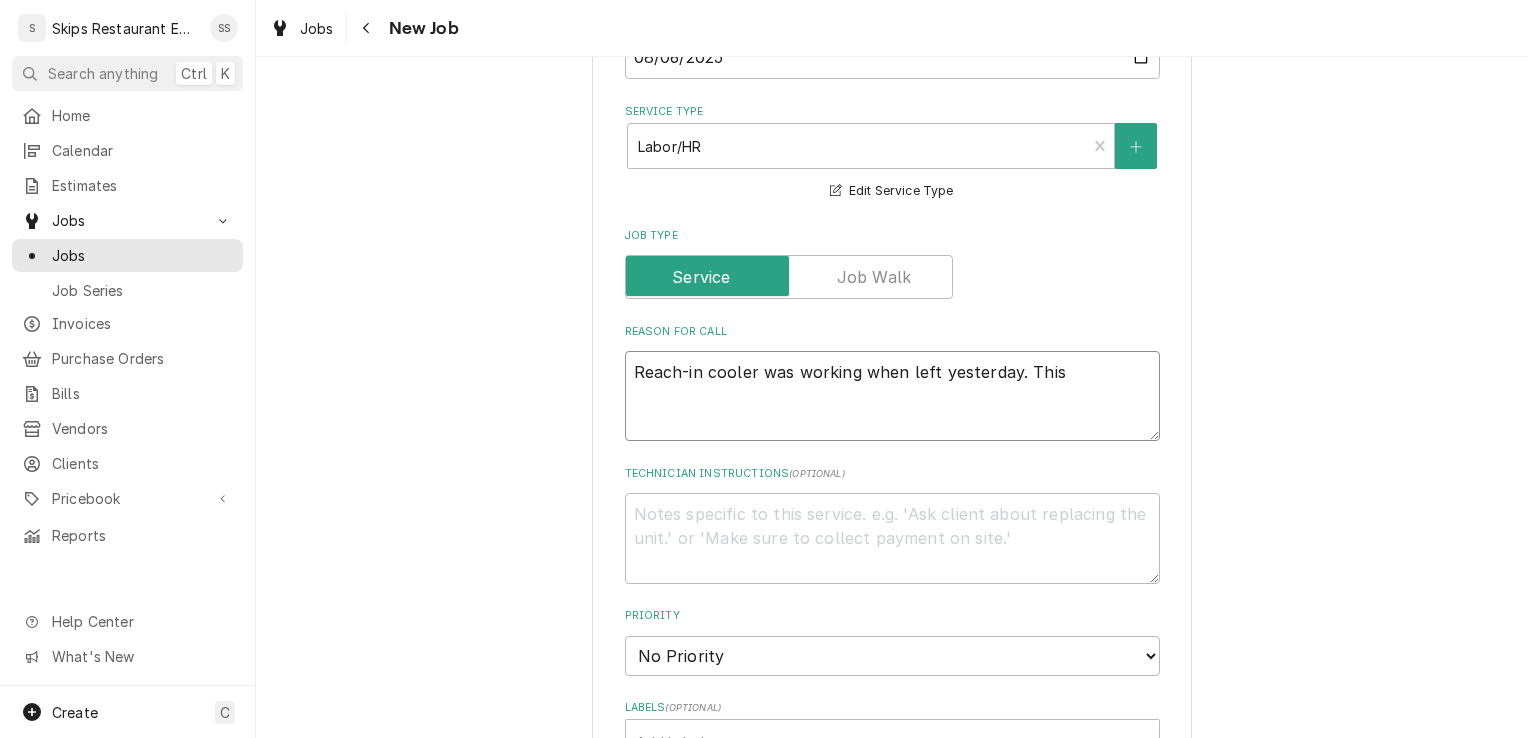 type on "Reach-in cooler was working when left yesterday. This" 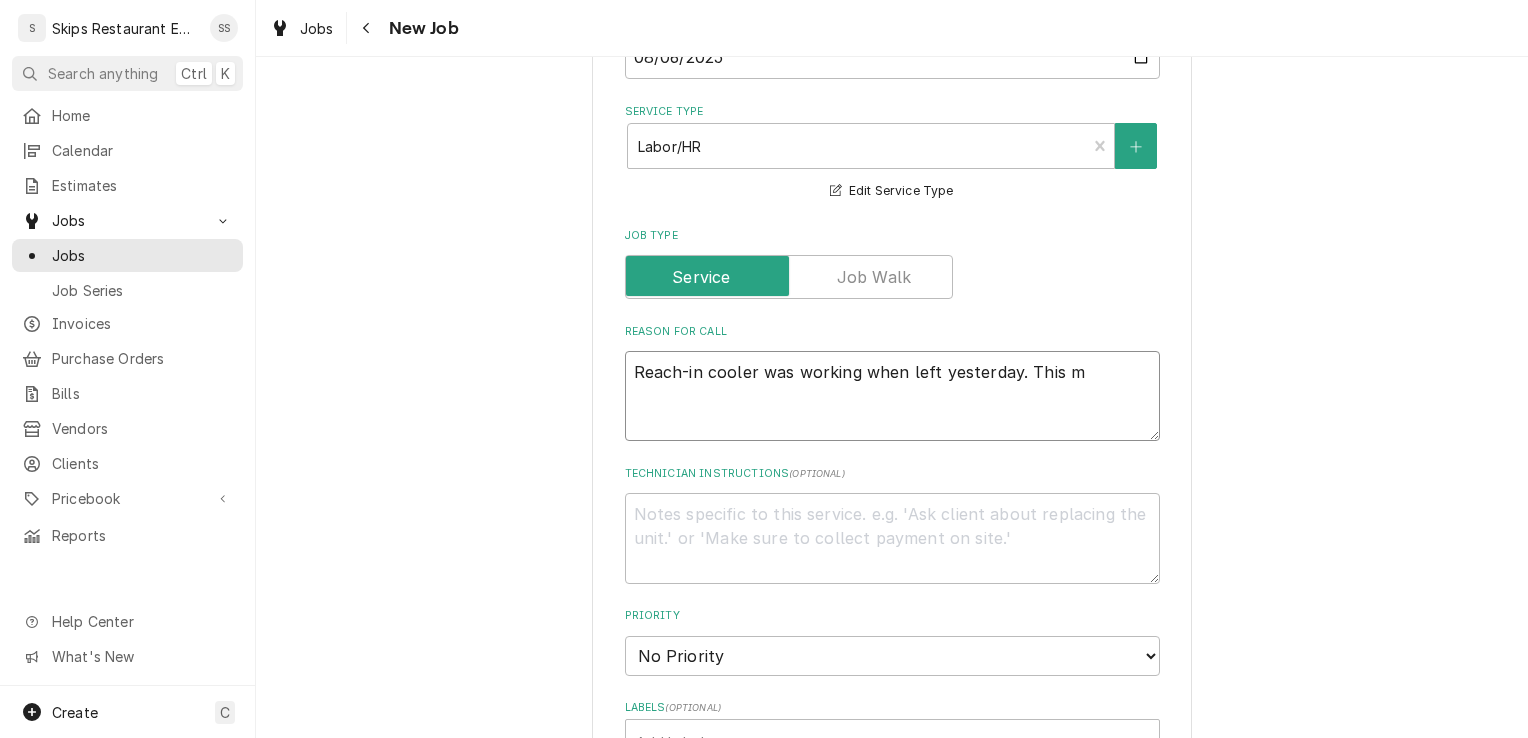 type on "x" 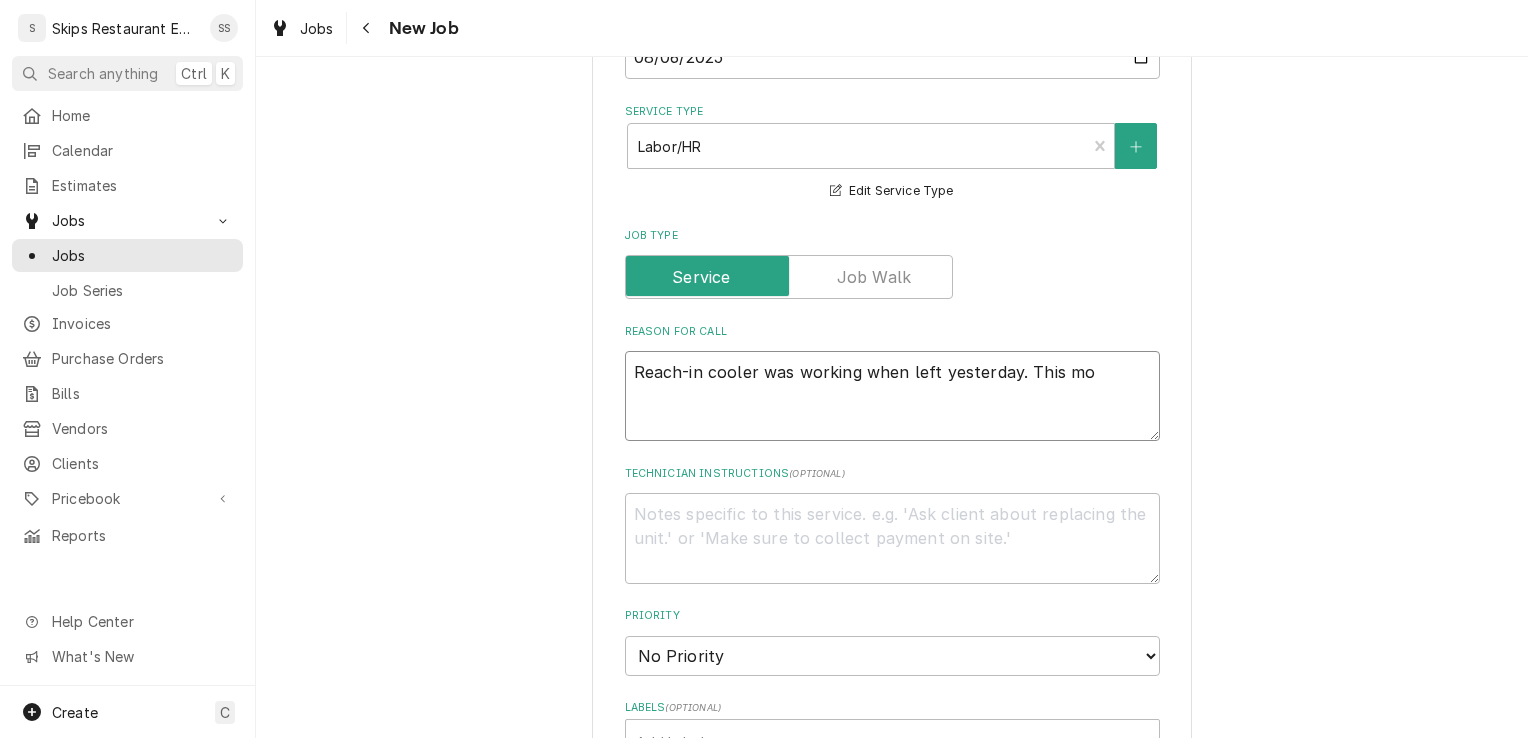 type on "x" 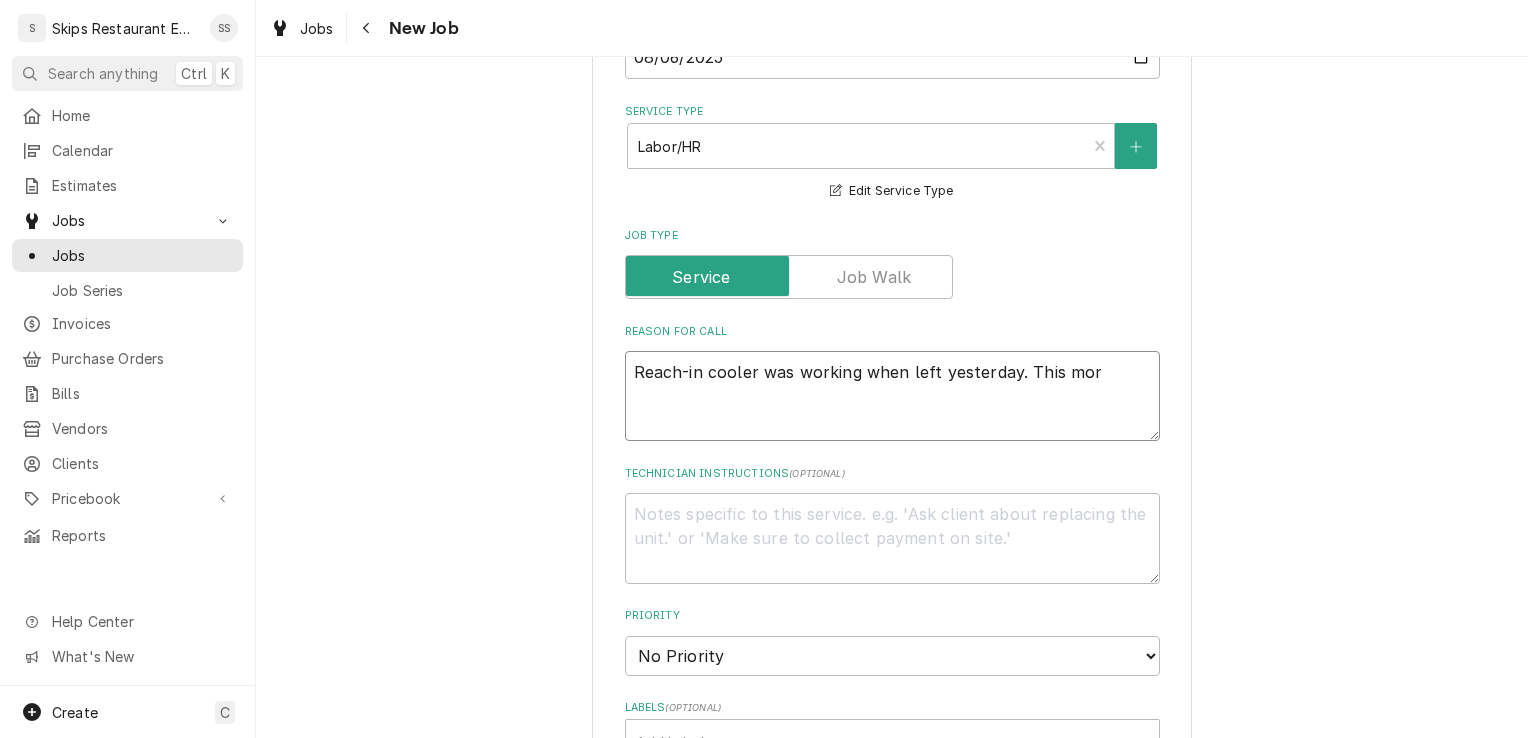 type on "x" 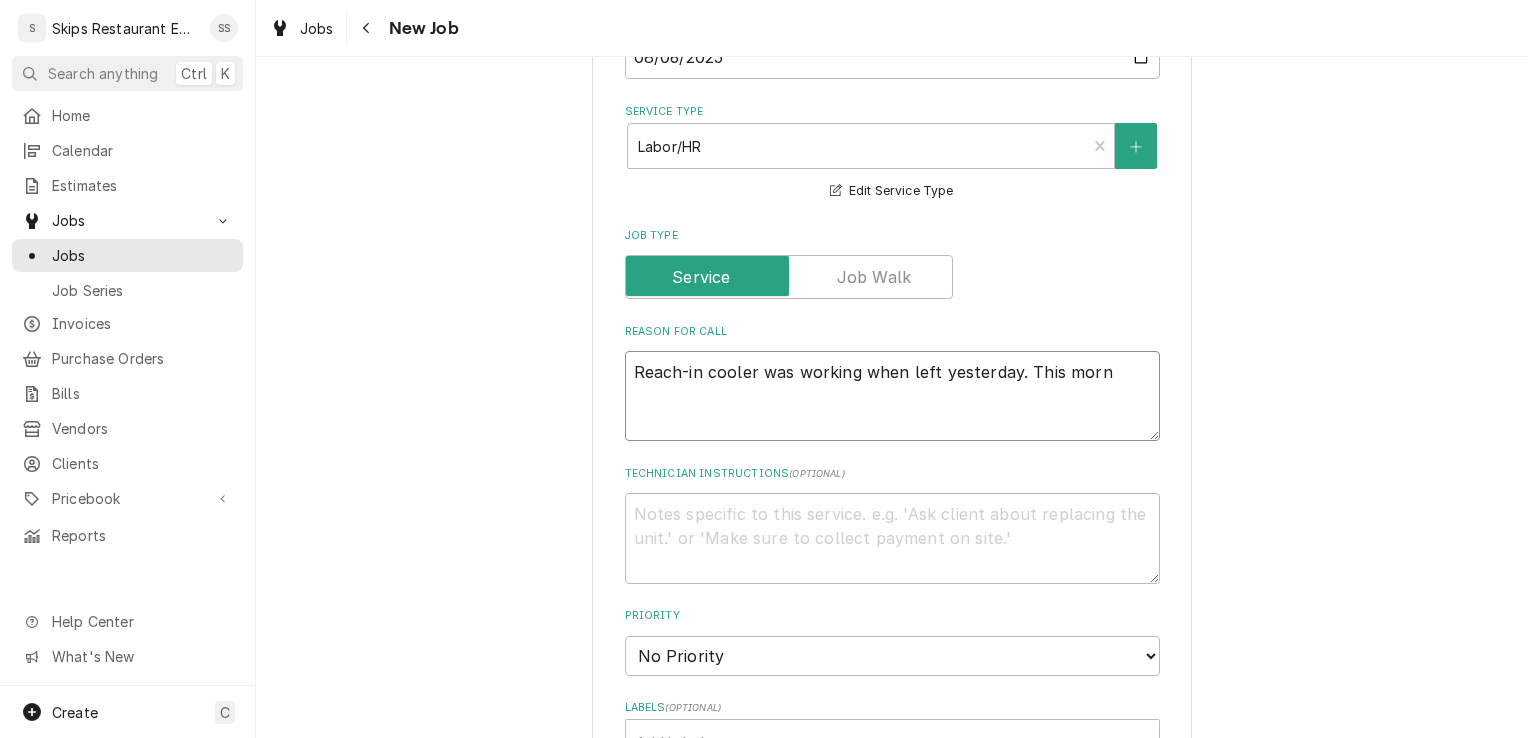 type on "x" 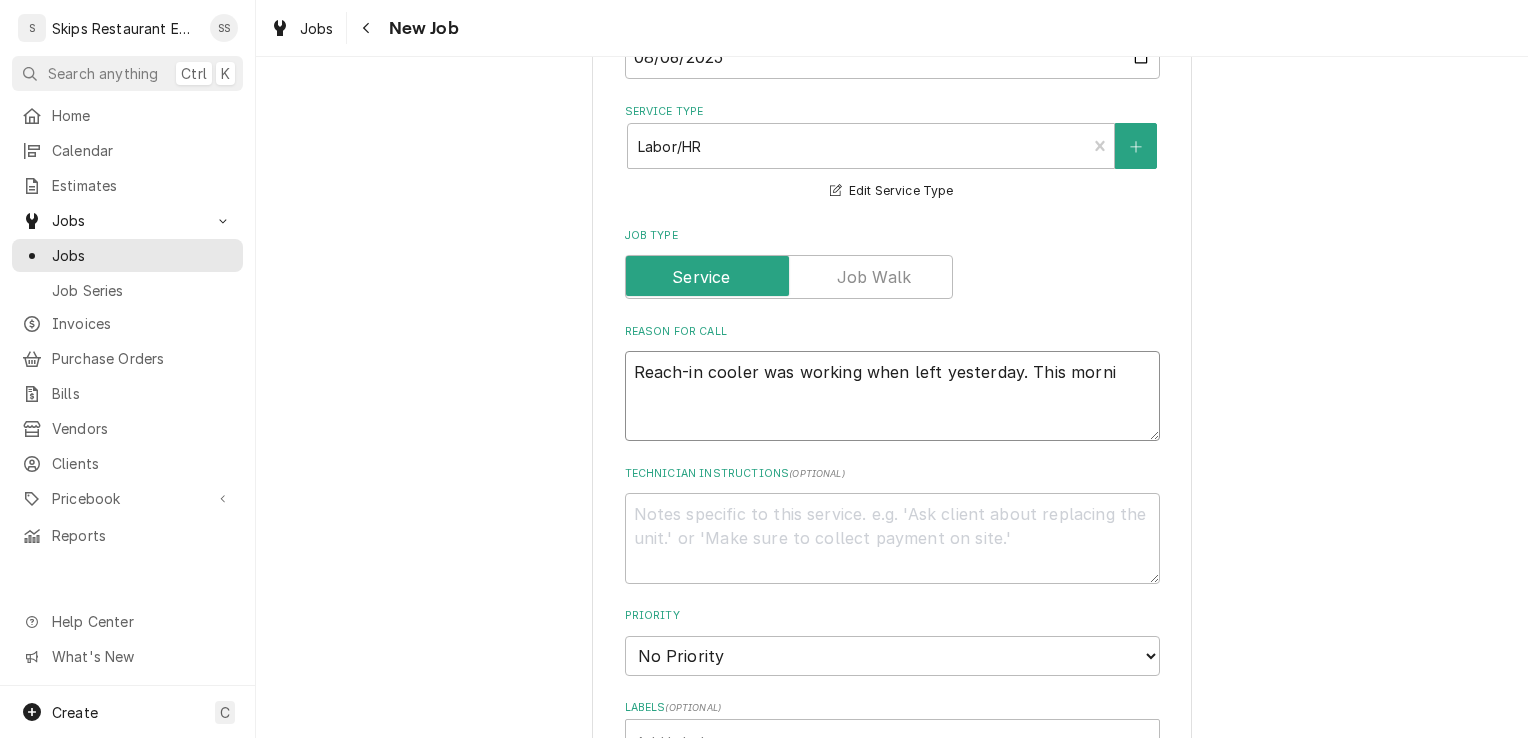 type on "x" 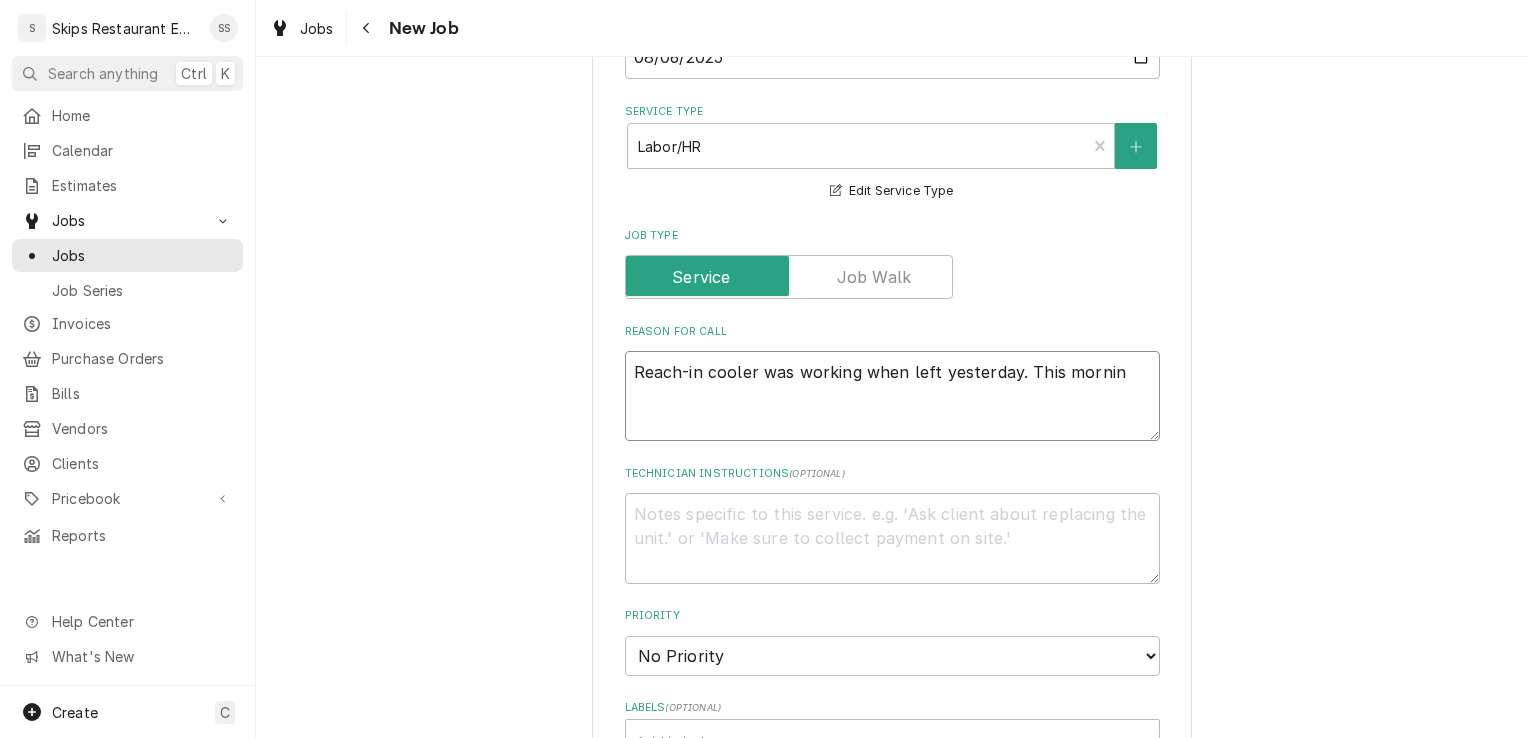 type on "x" 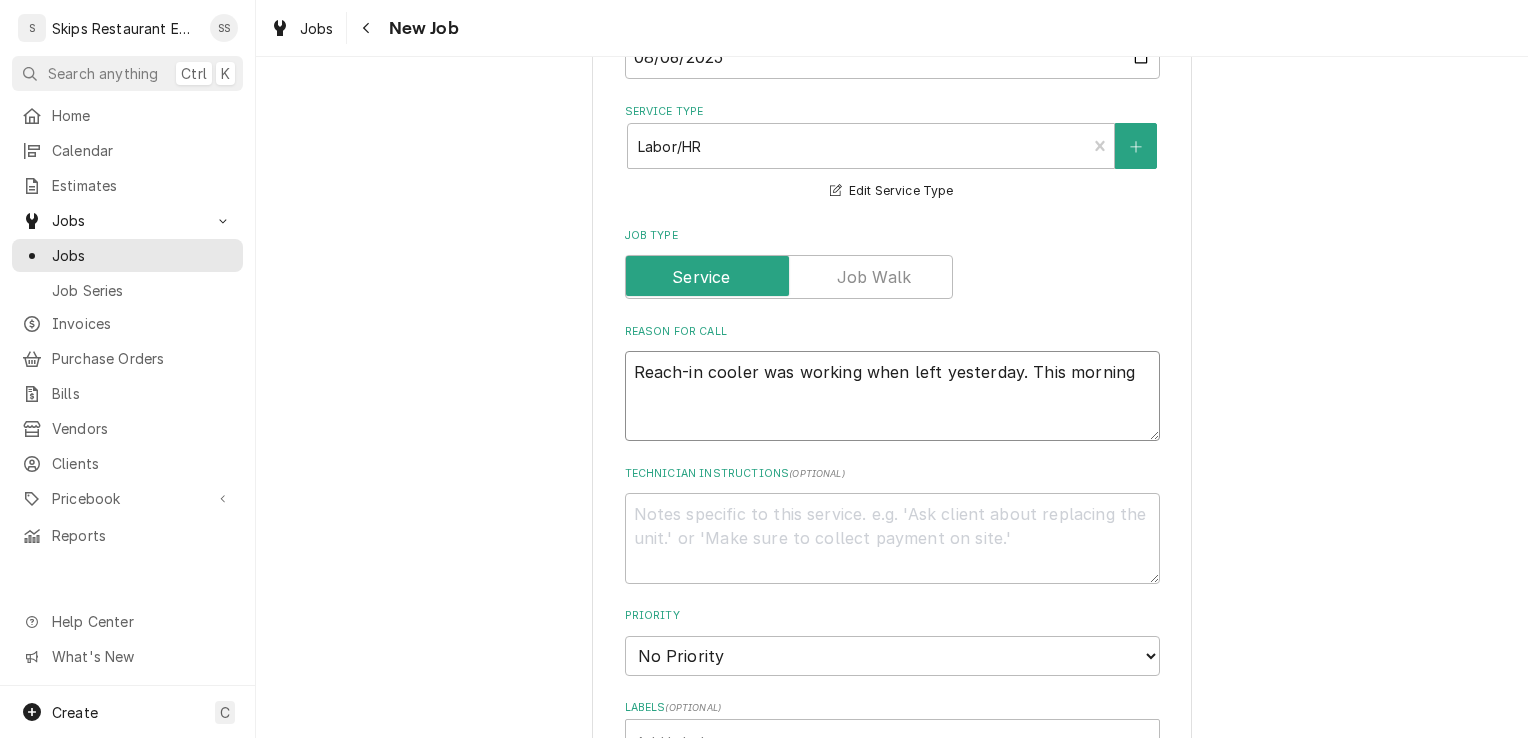 type on "x" 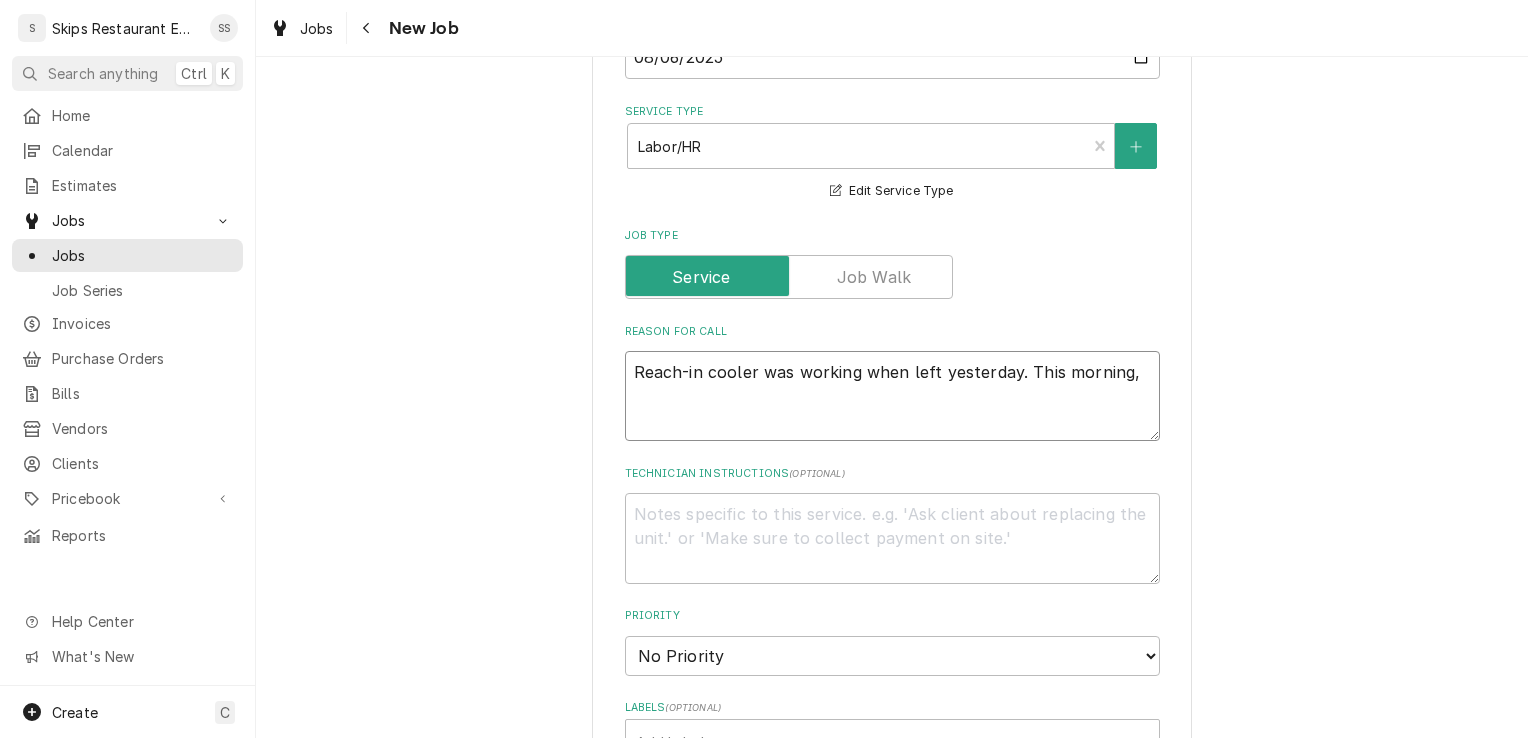 type on "x" 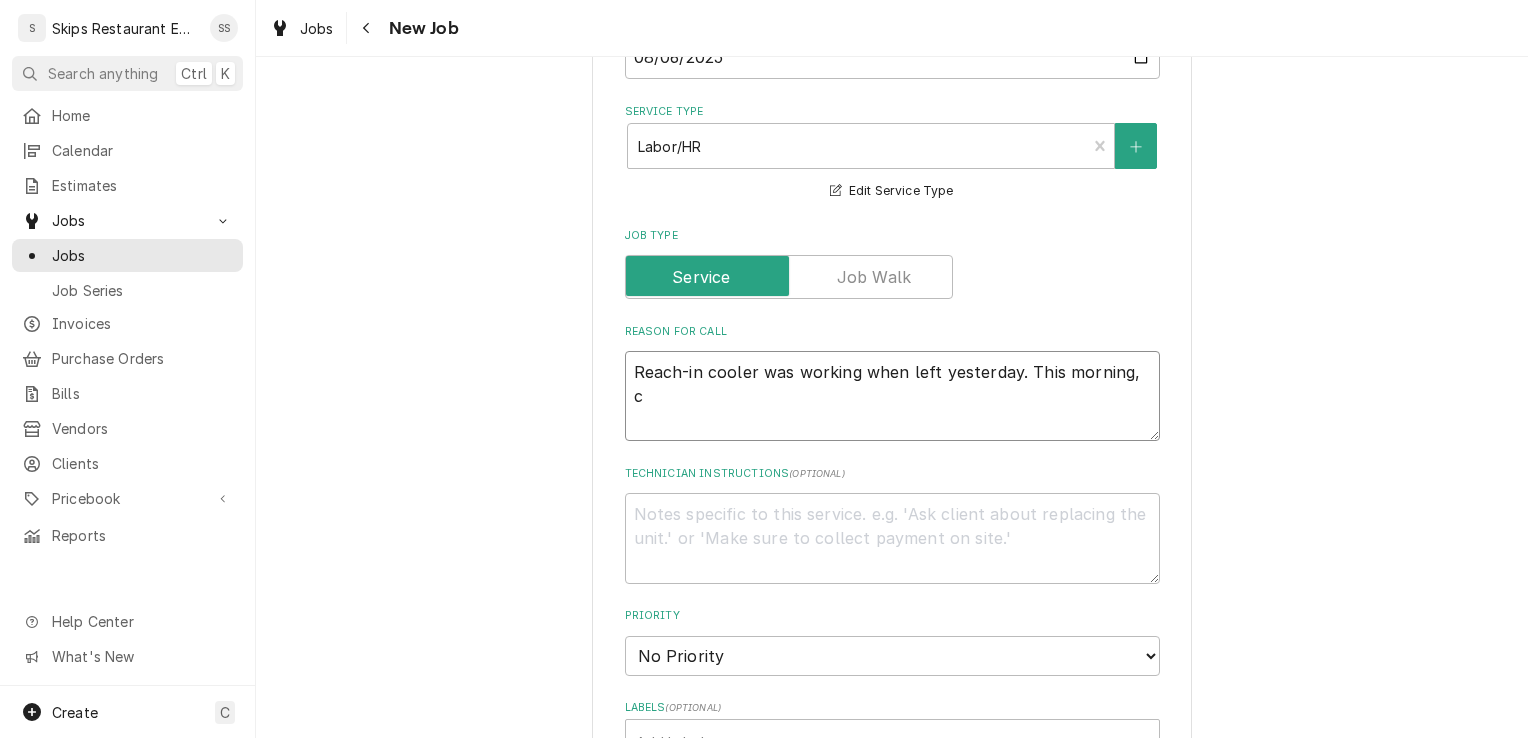 type on "x" 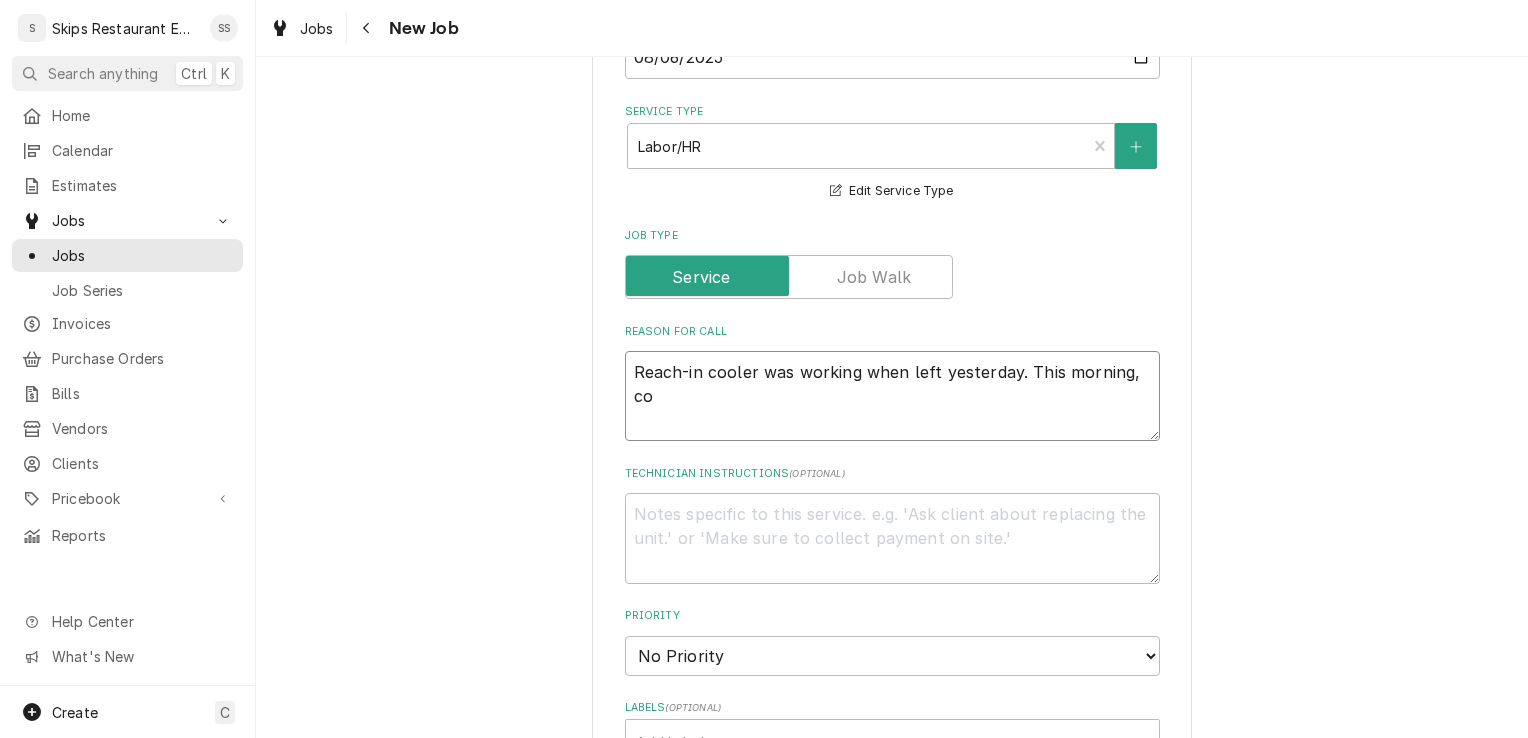 type on "x" 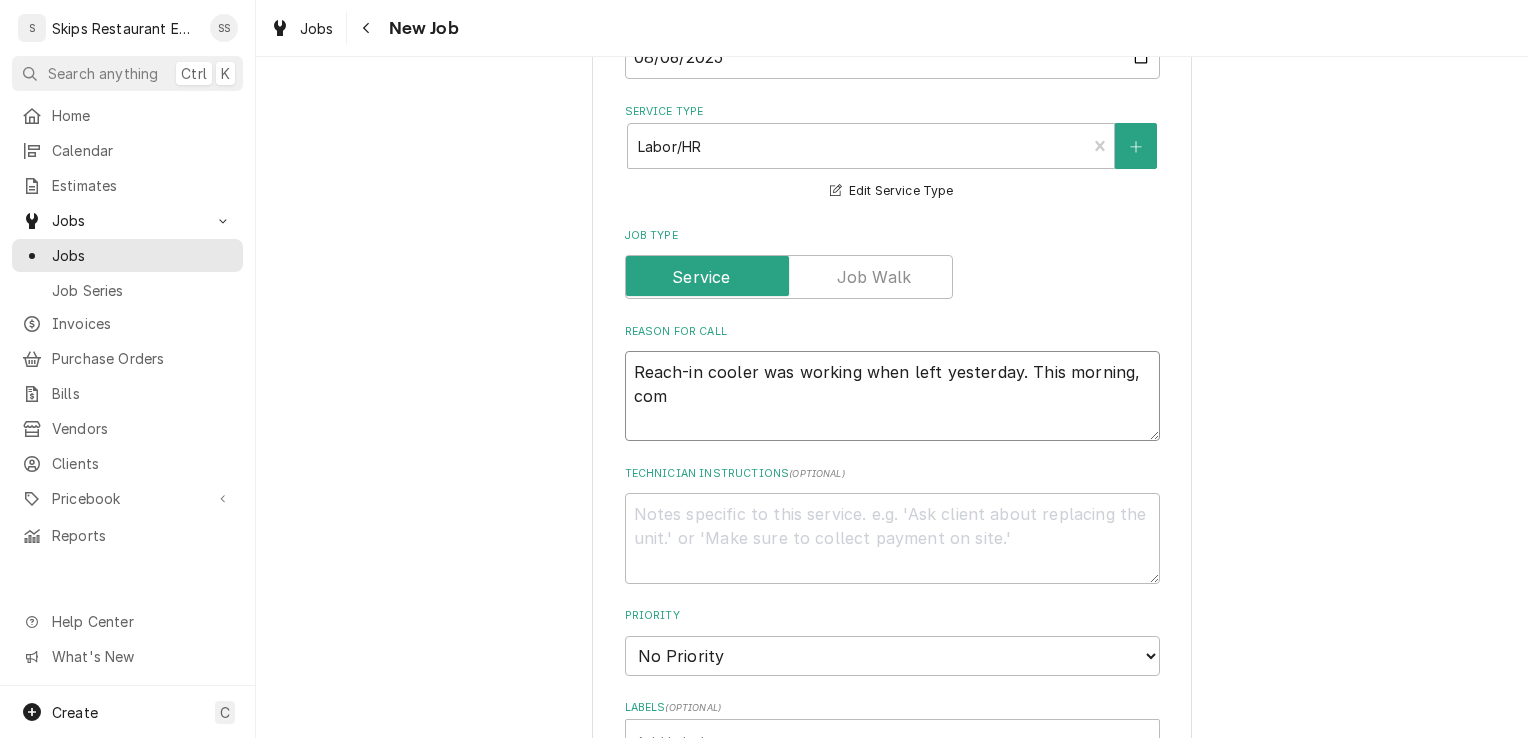 type on "x" 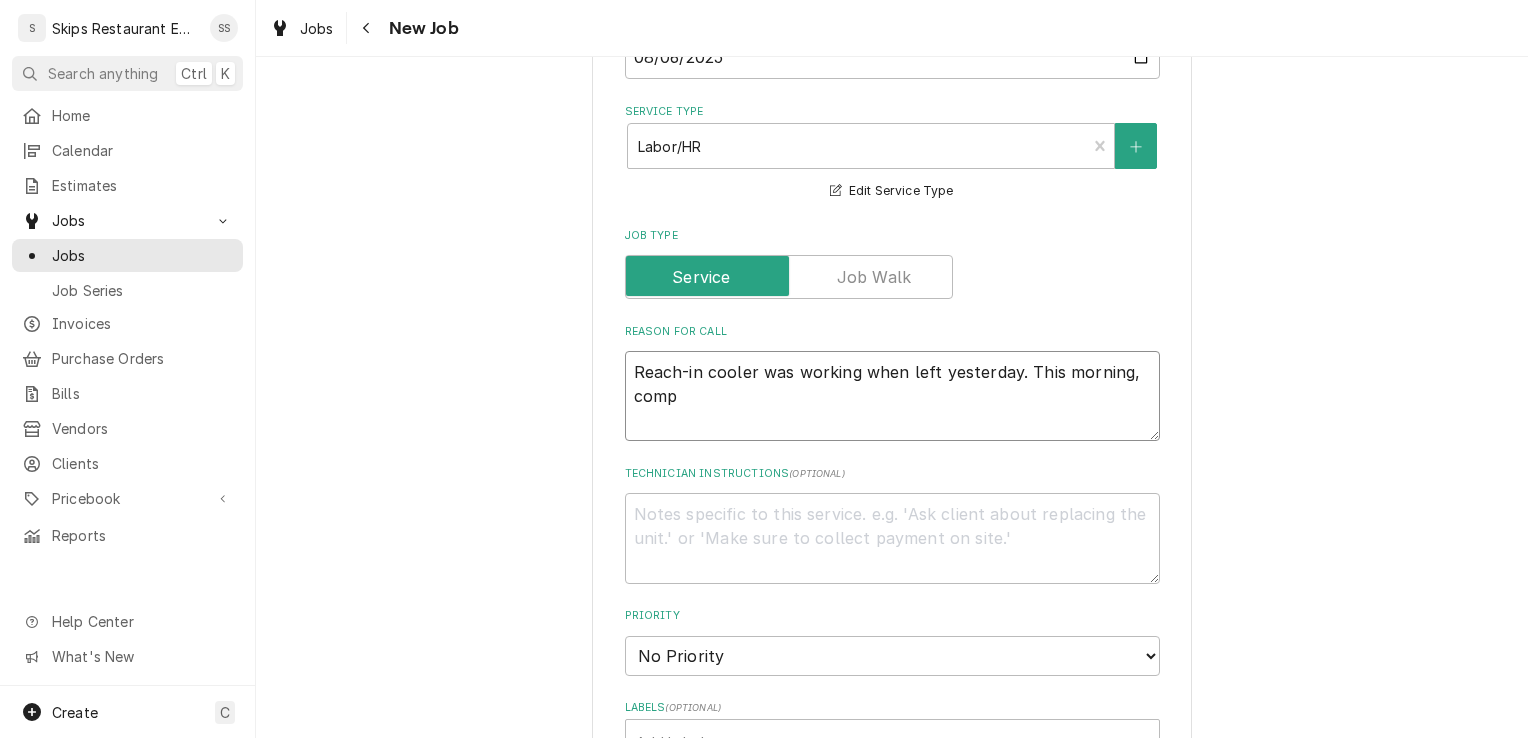 type on "x" 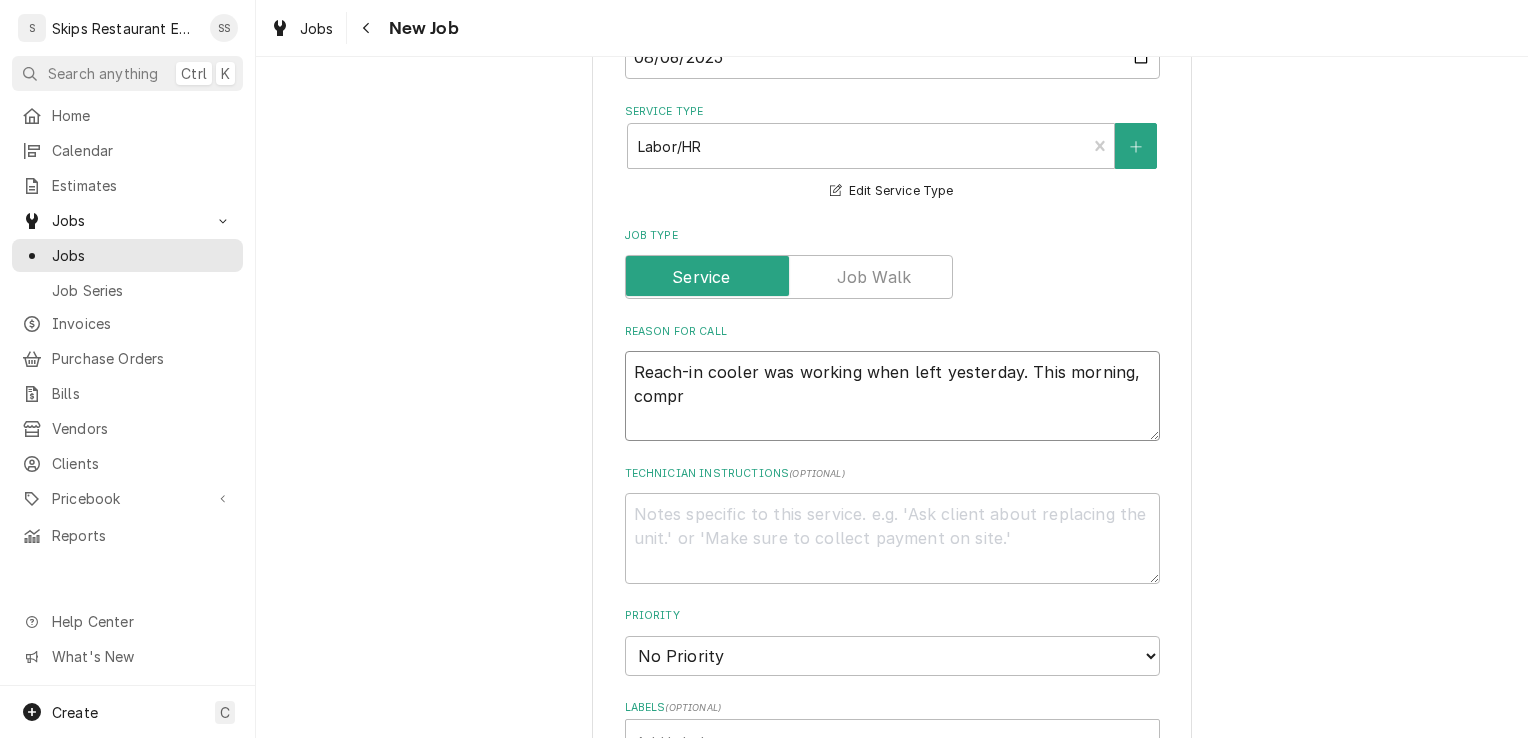 type on "x" 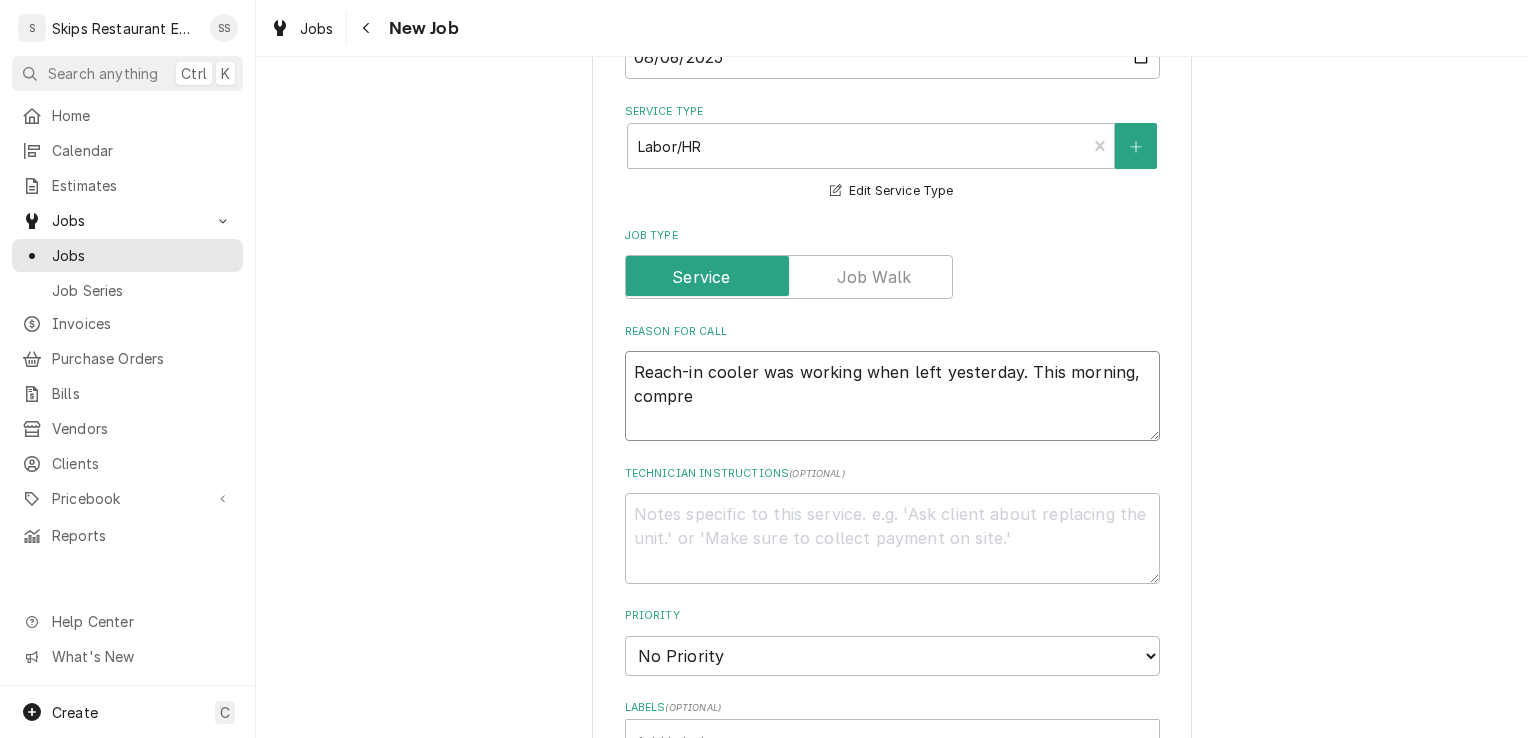 type on "x" 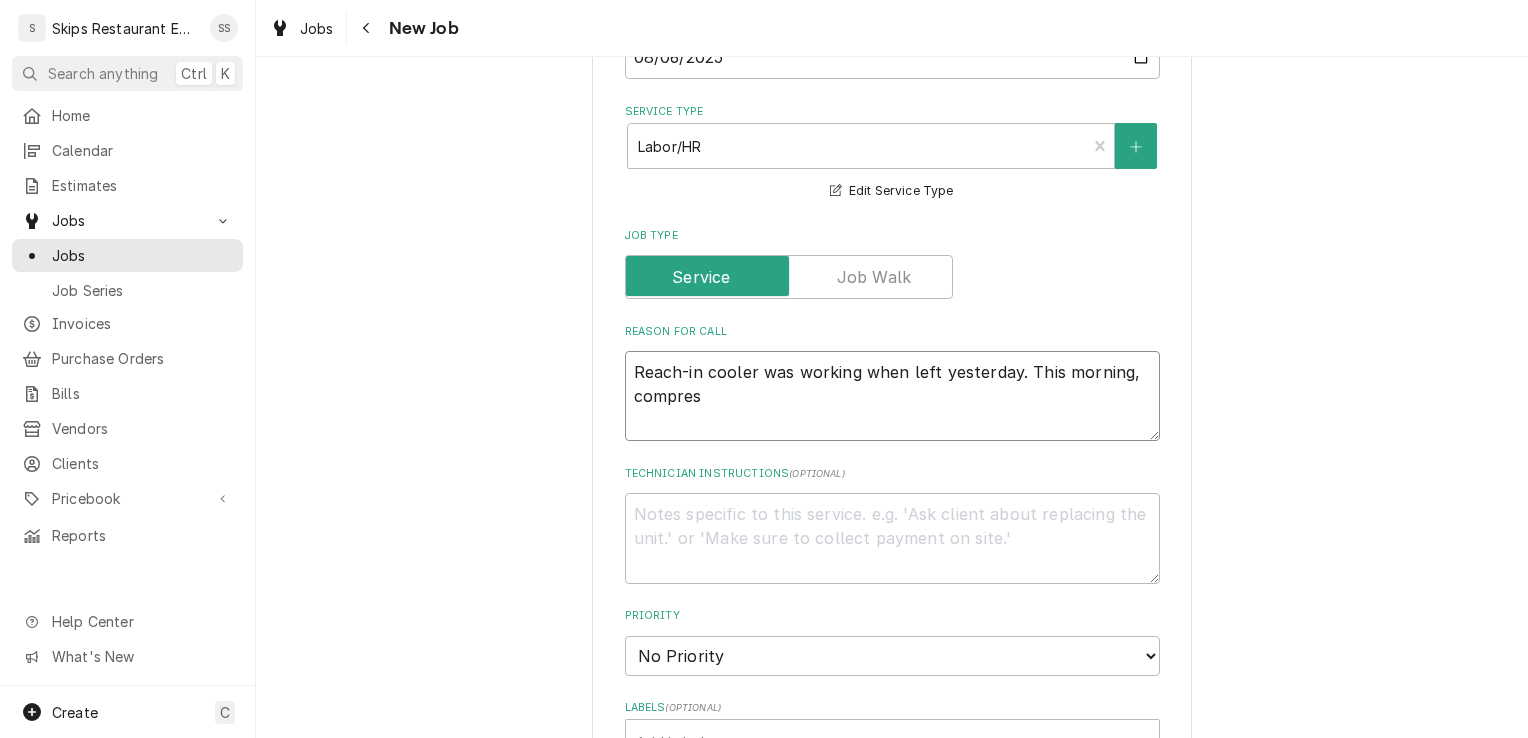type on "x" 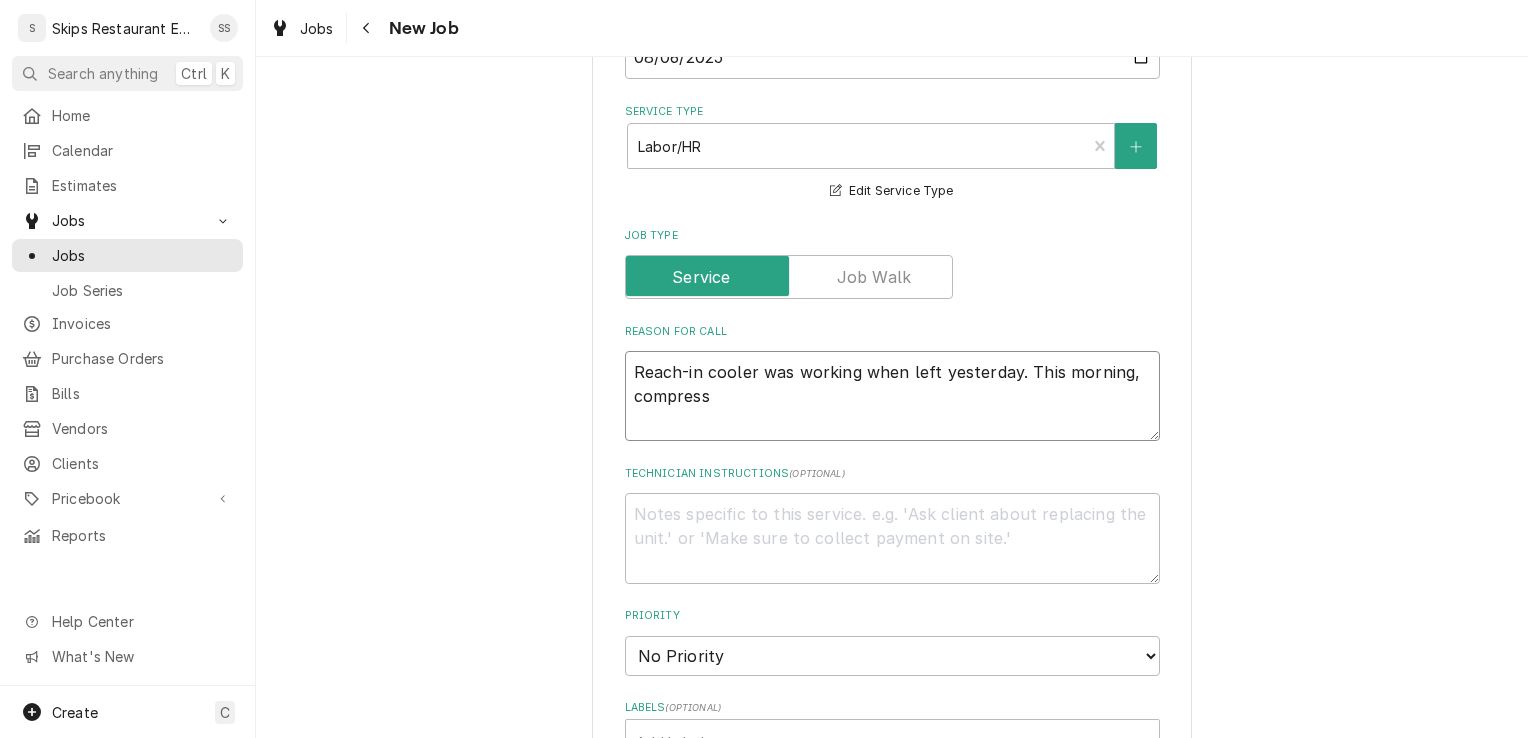type on "Reach-in cooler was working when left yesterday. This morning, compresso" 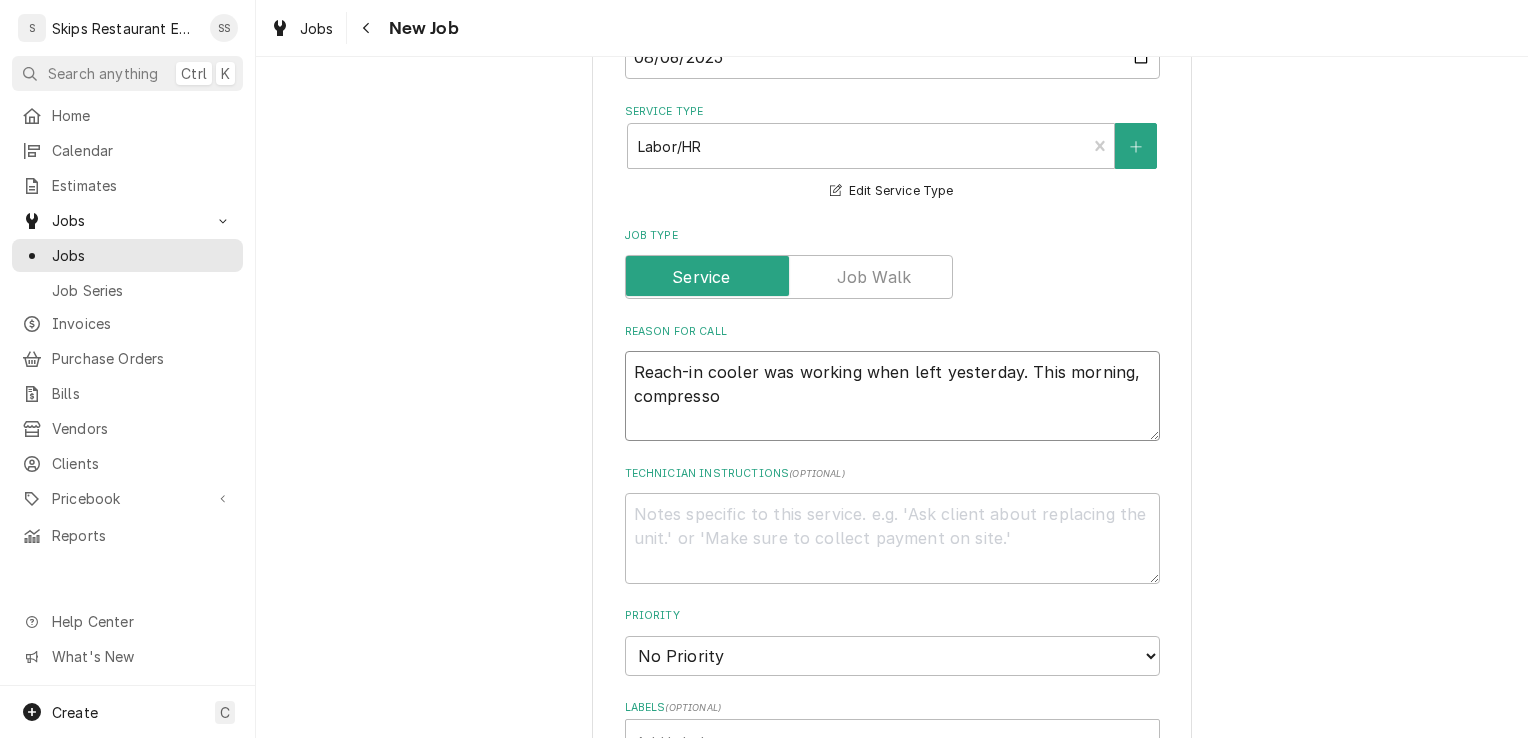 type on "x" 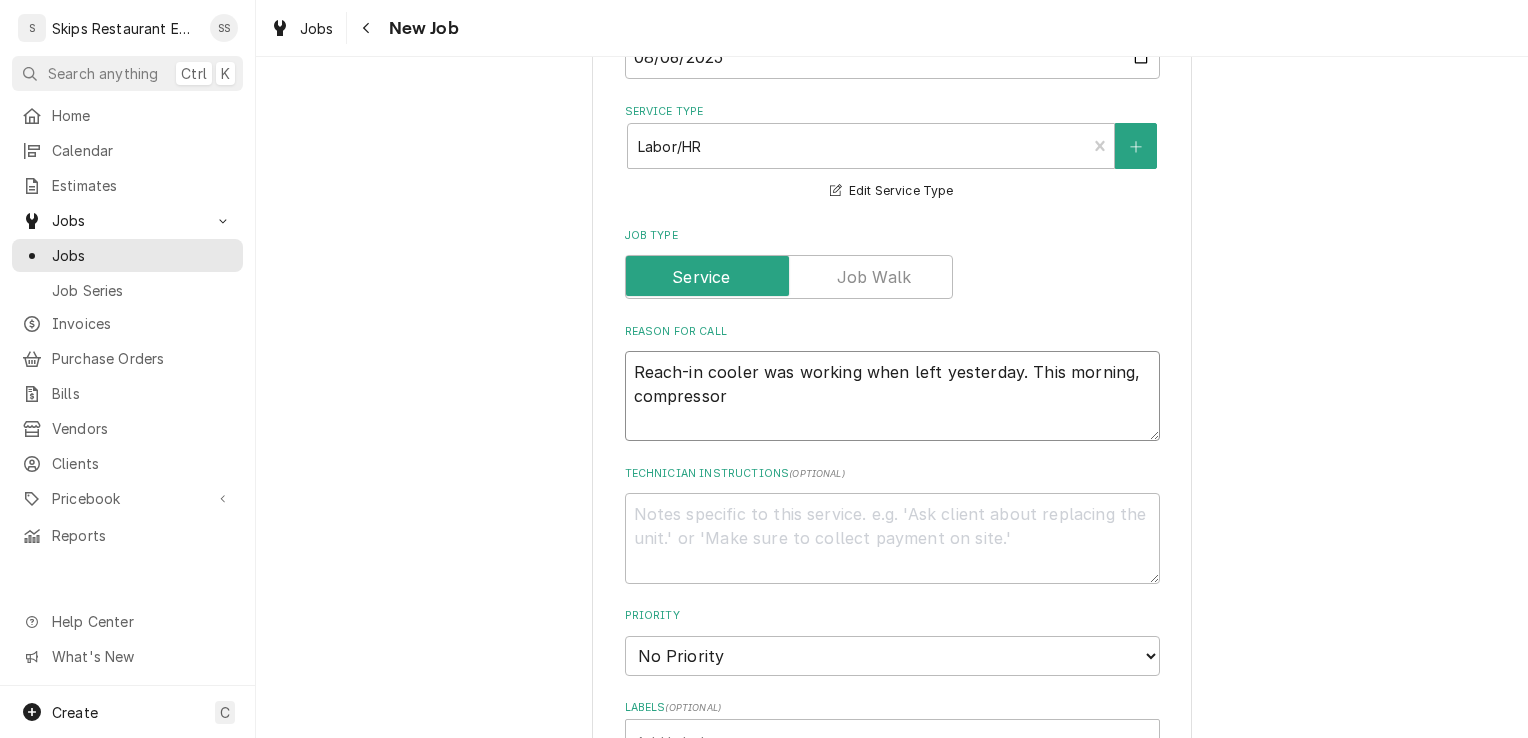 type on "x" 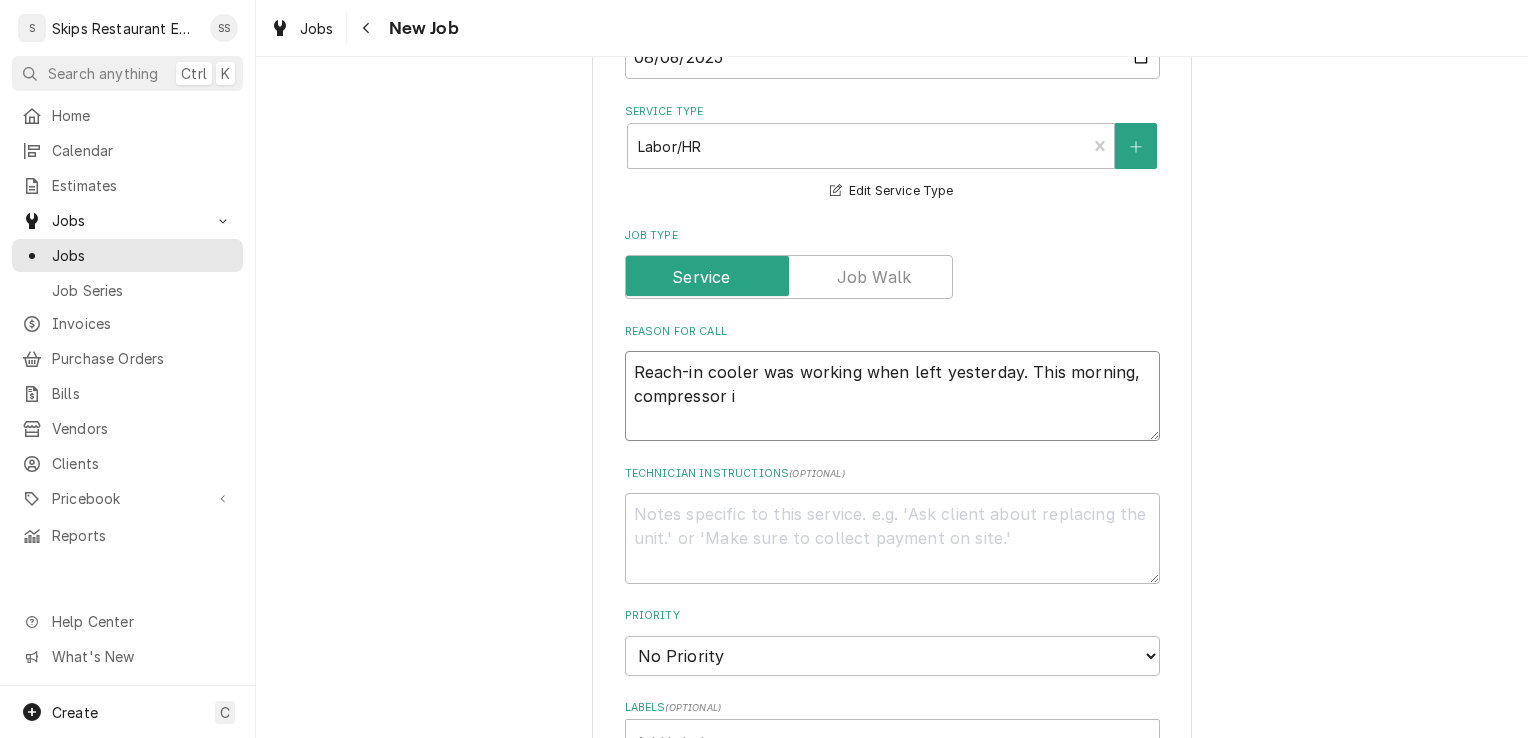 type on "x" 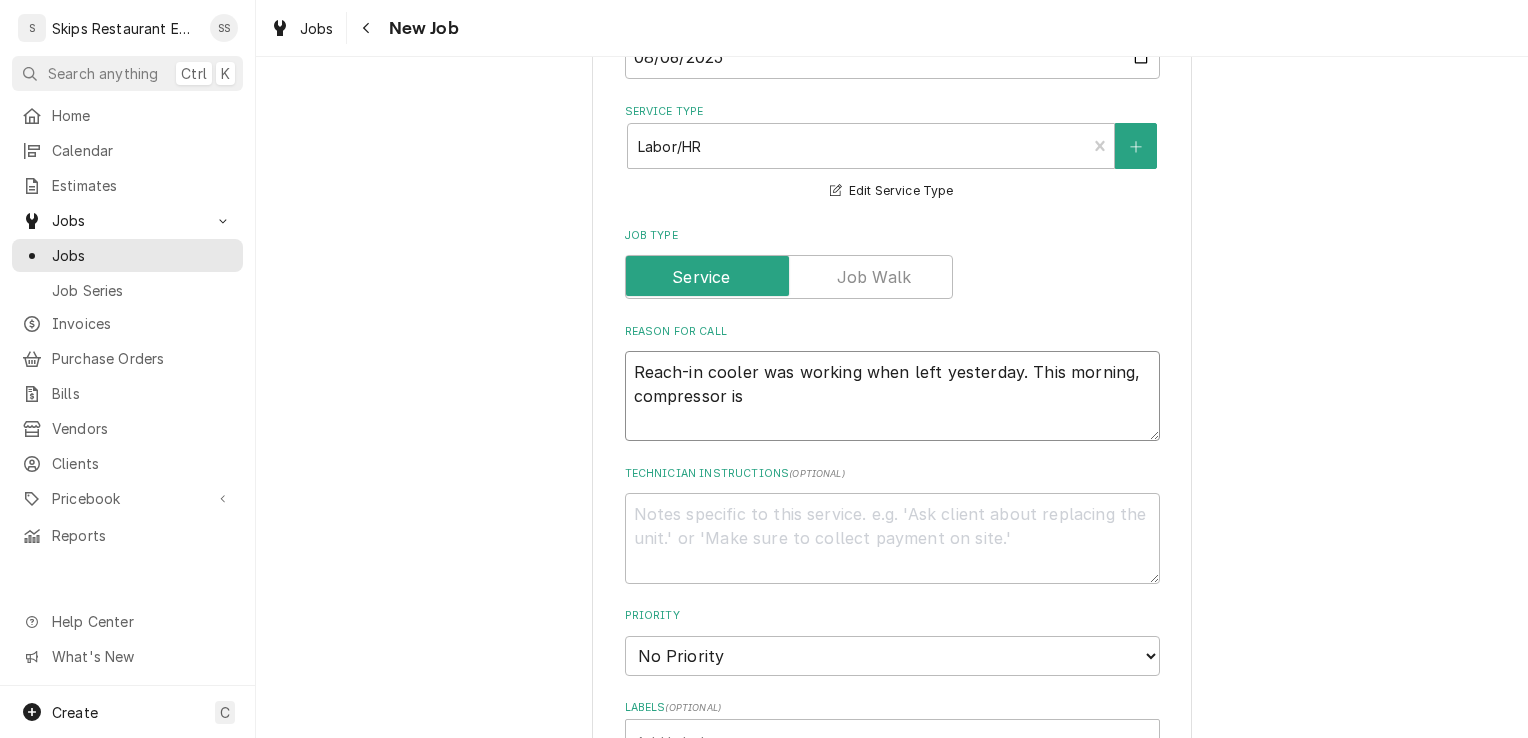 type on "x" 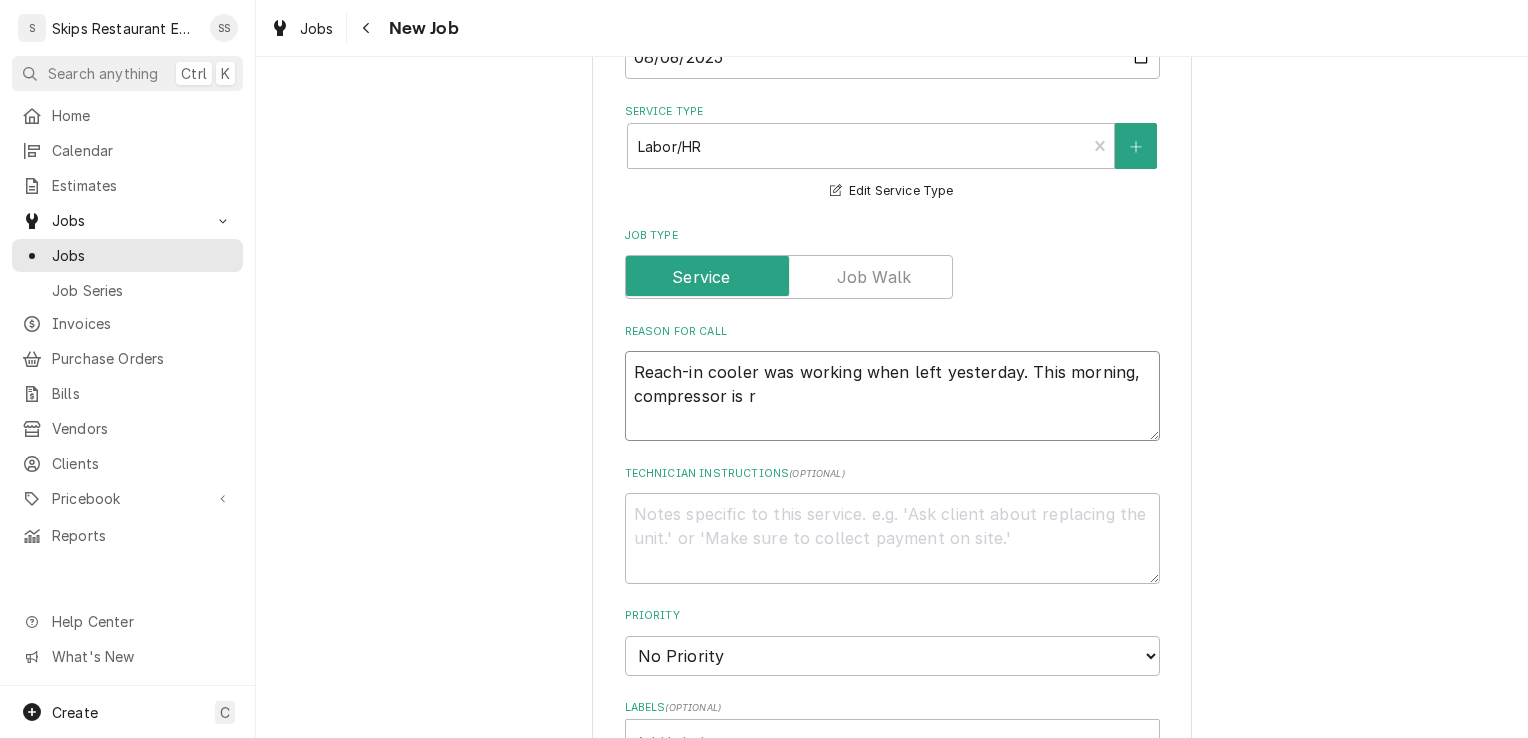 type on "x" 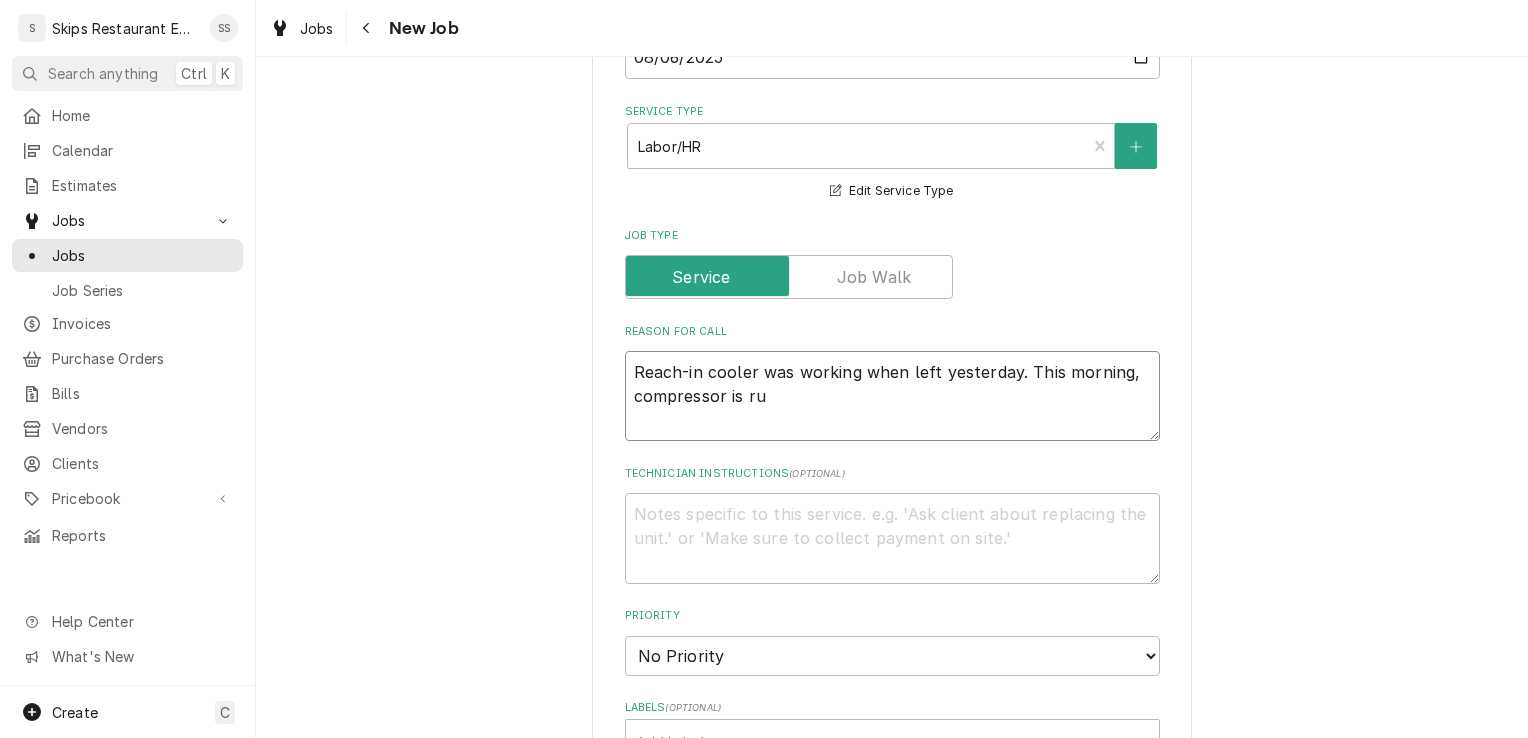 type on "x" 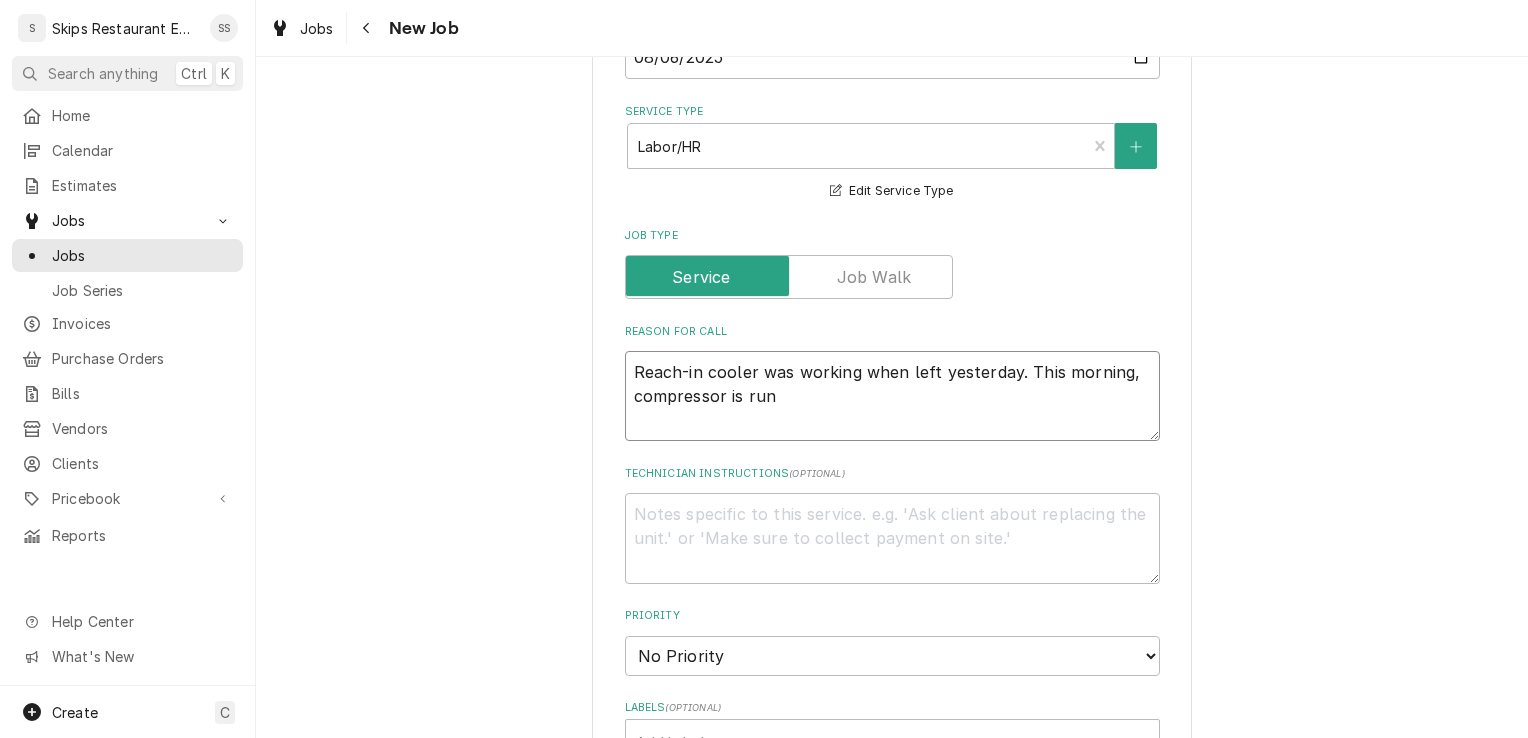 type on "x" 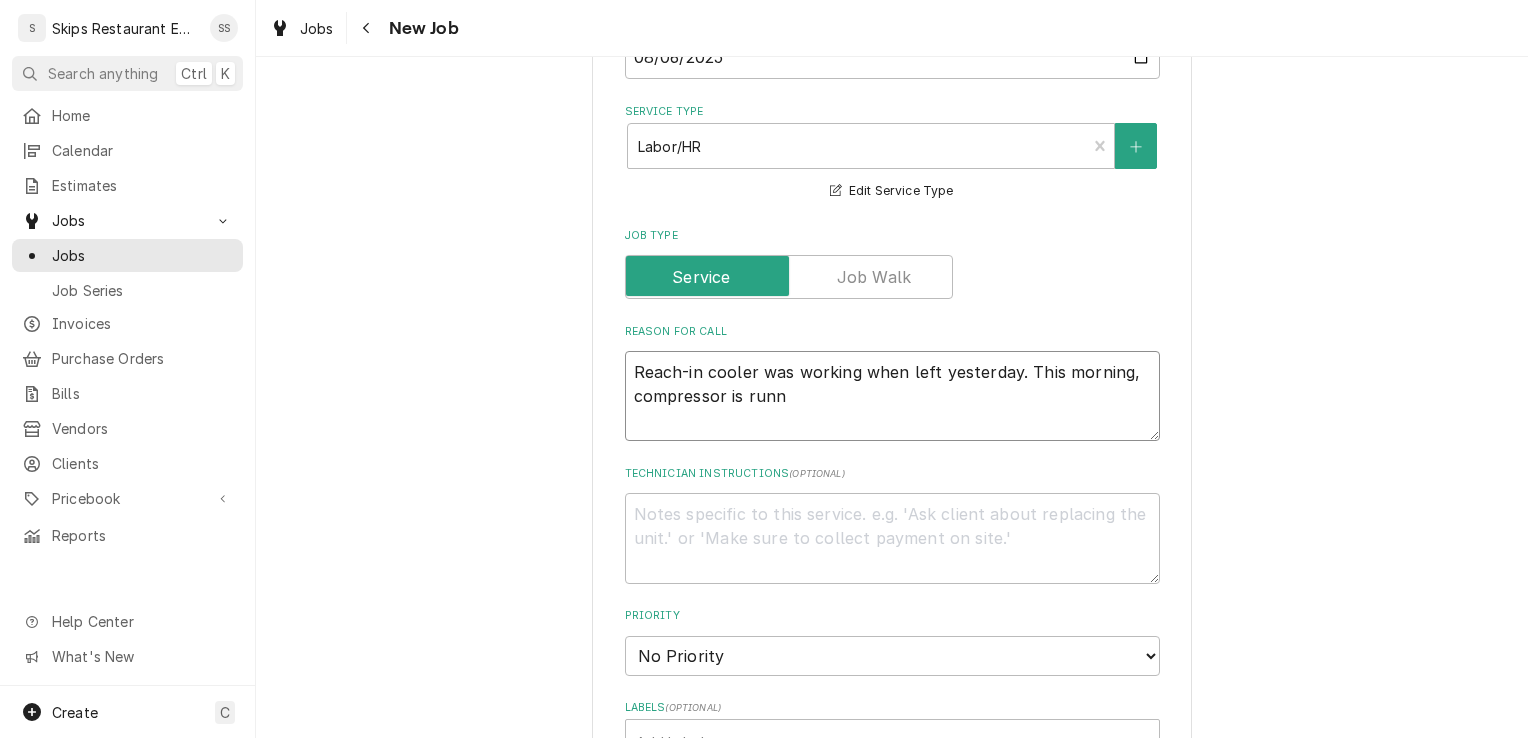type on "x" 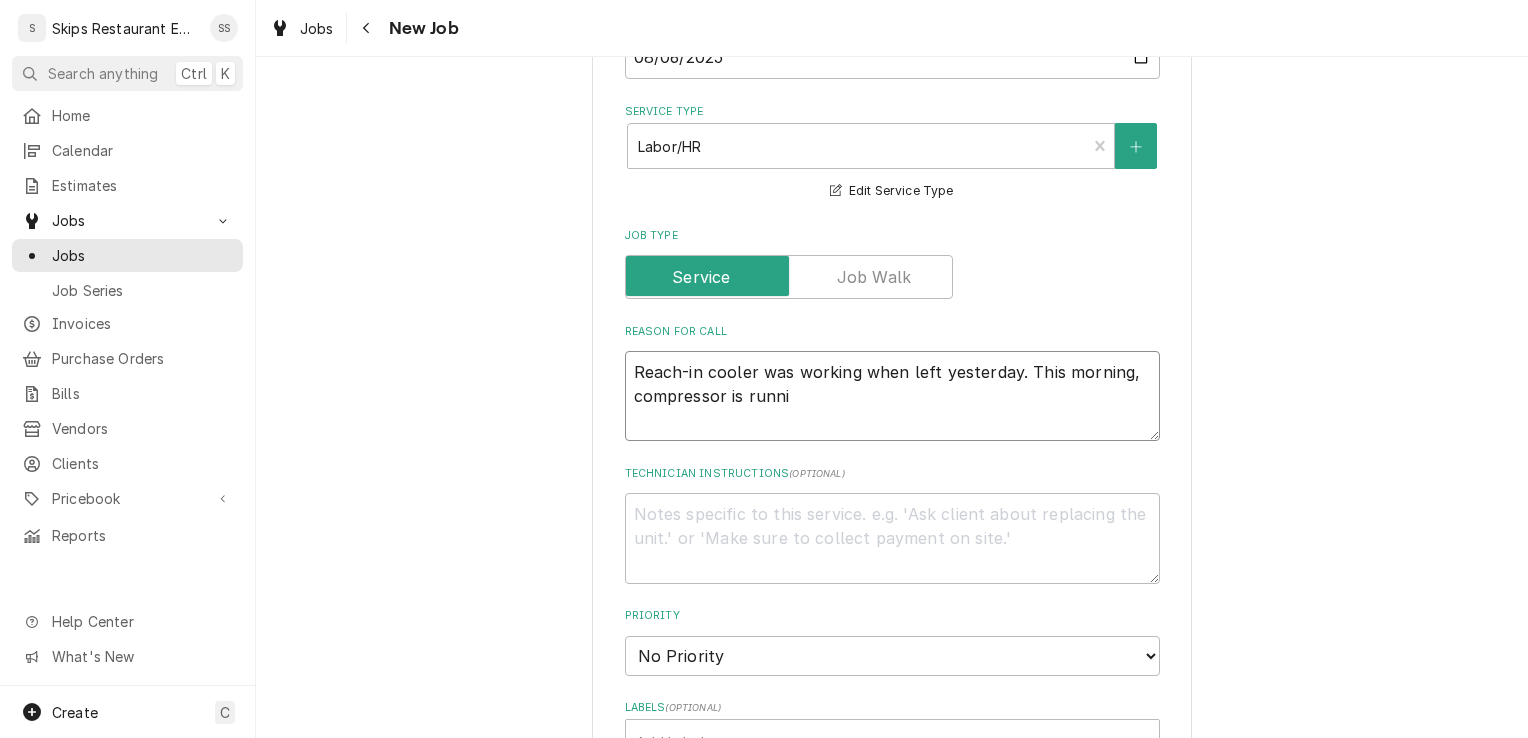 type on "x" 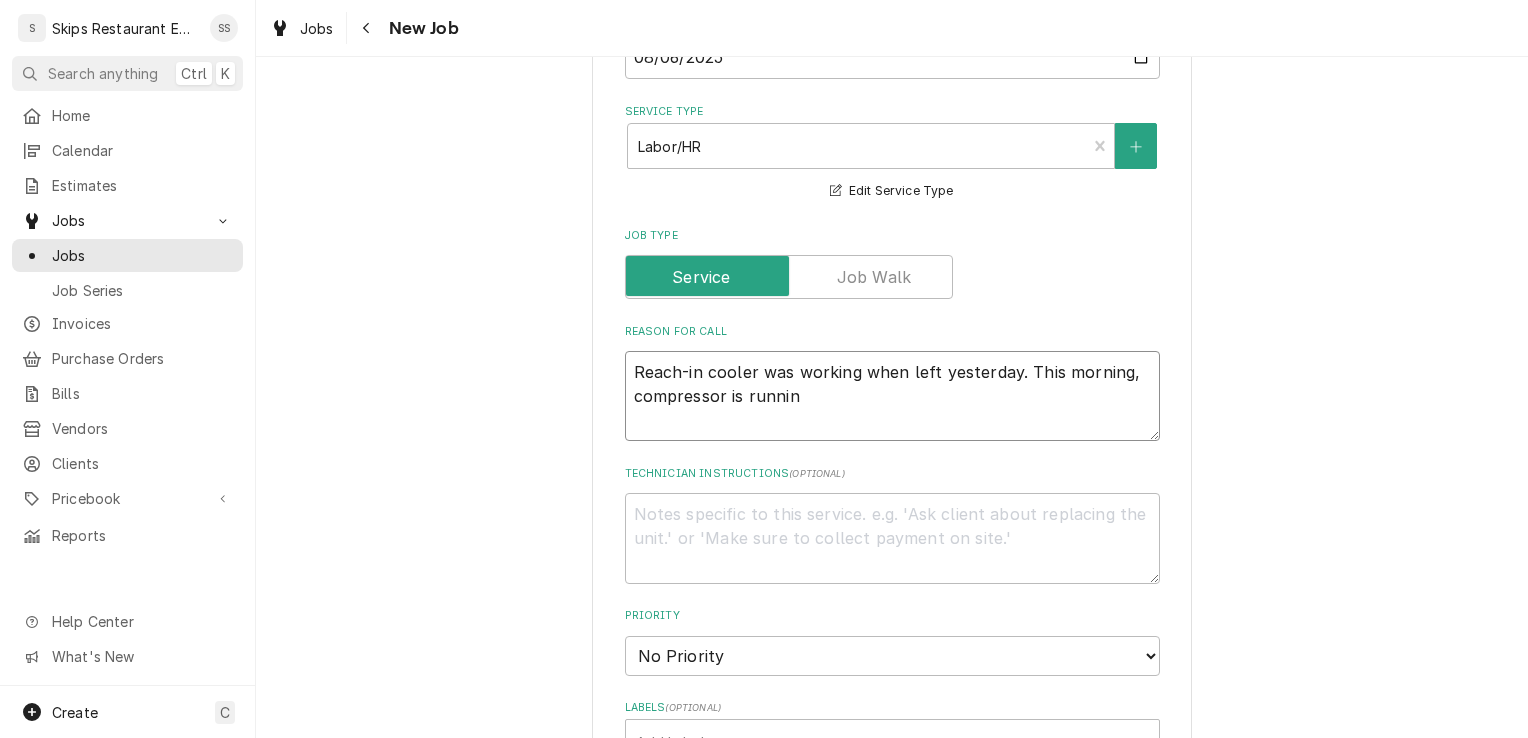 type on "x" 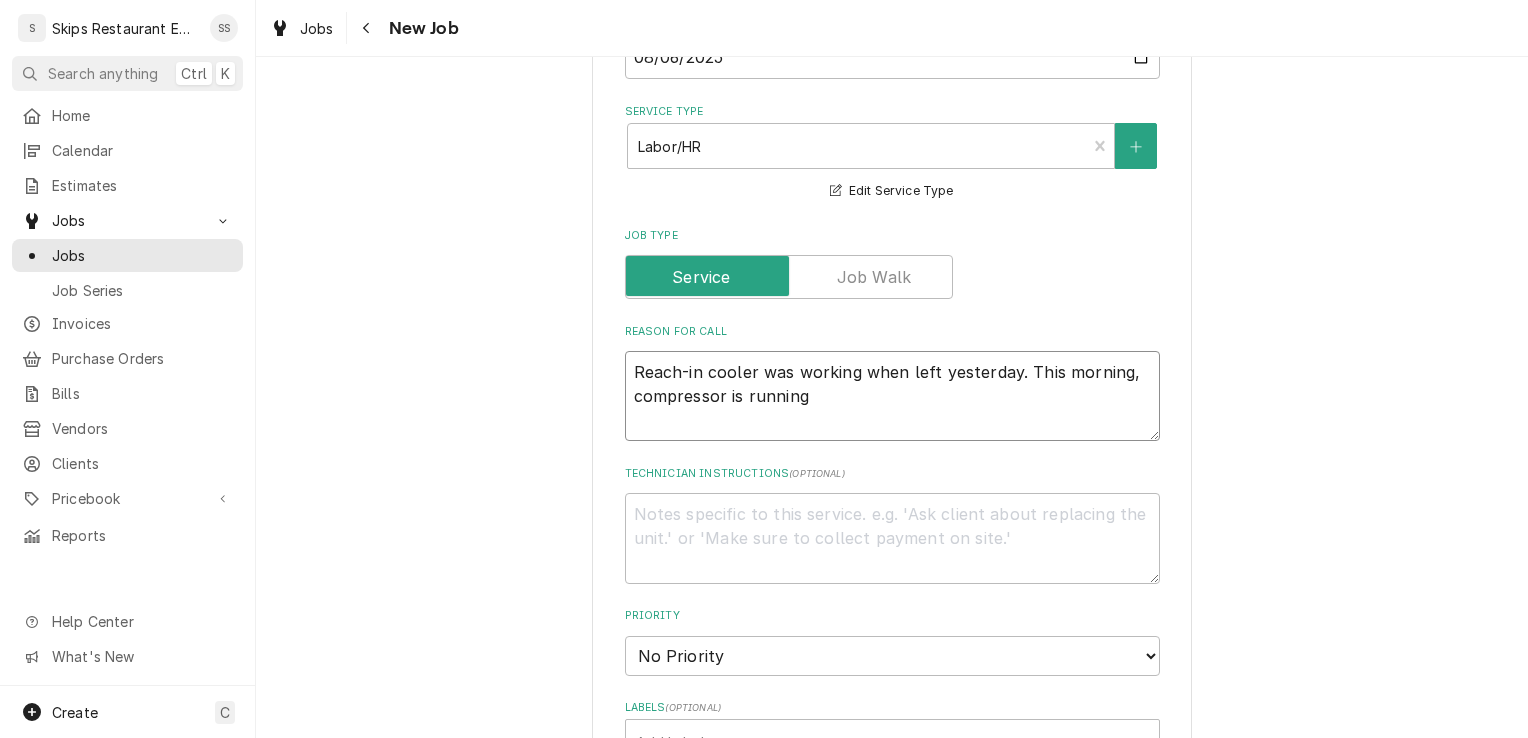 type on "x" 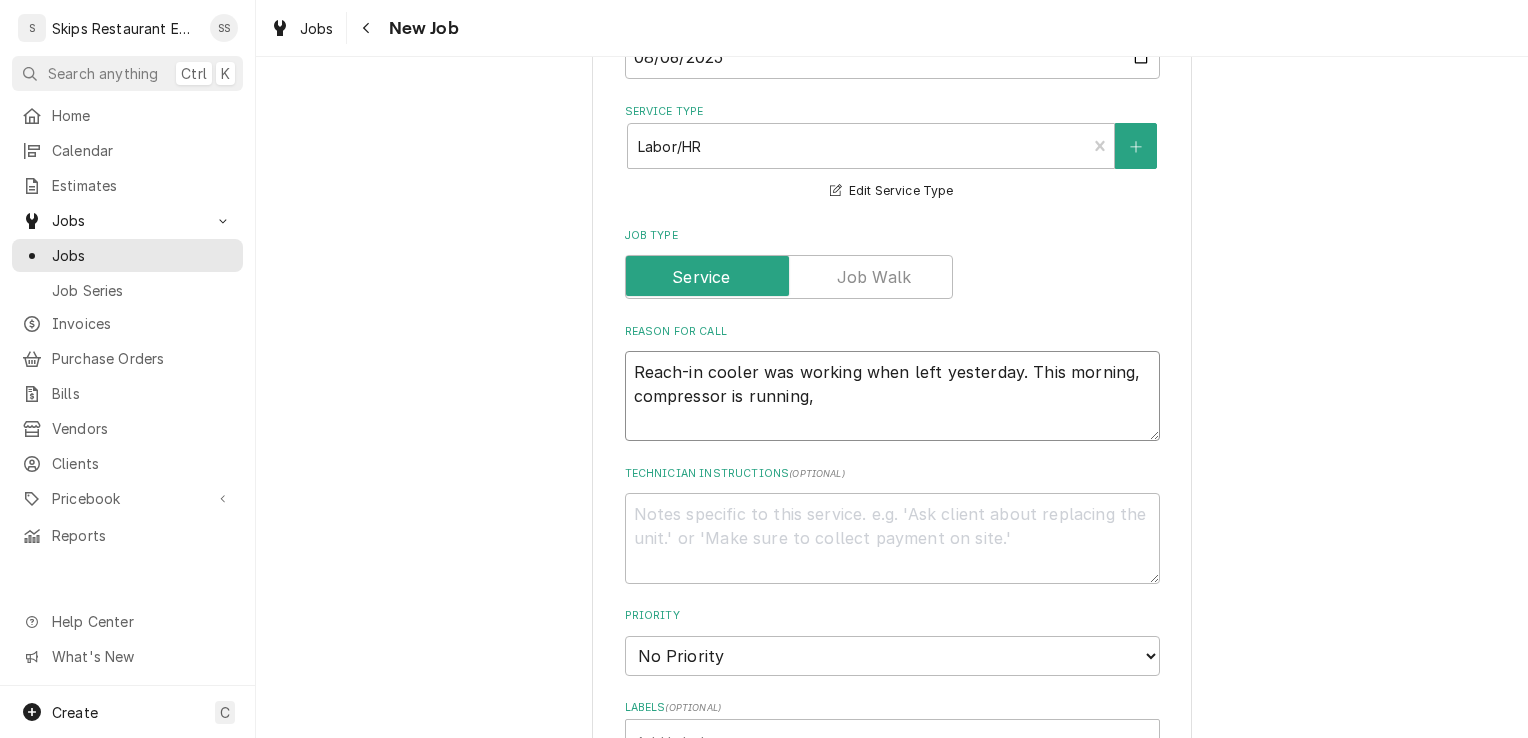 type on "x" 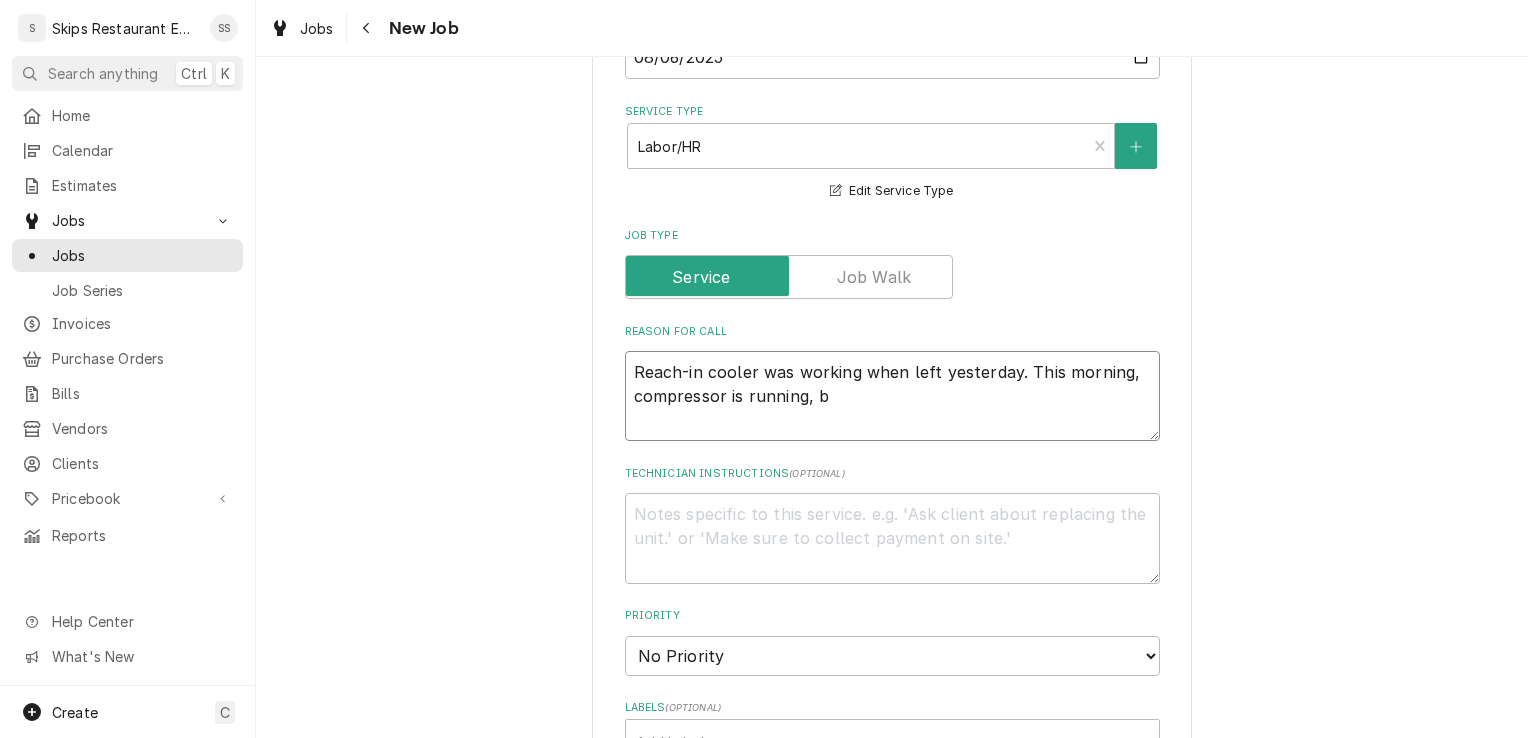 type on "x" 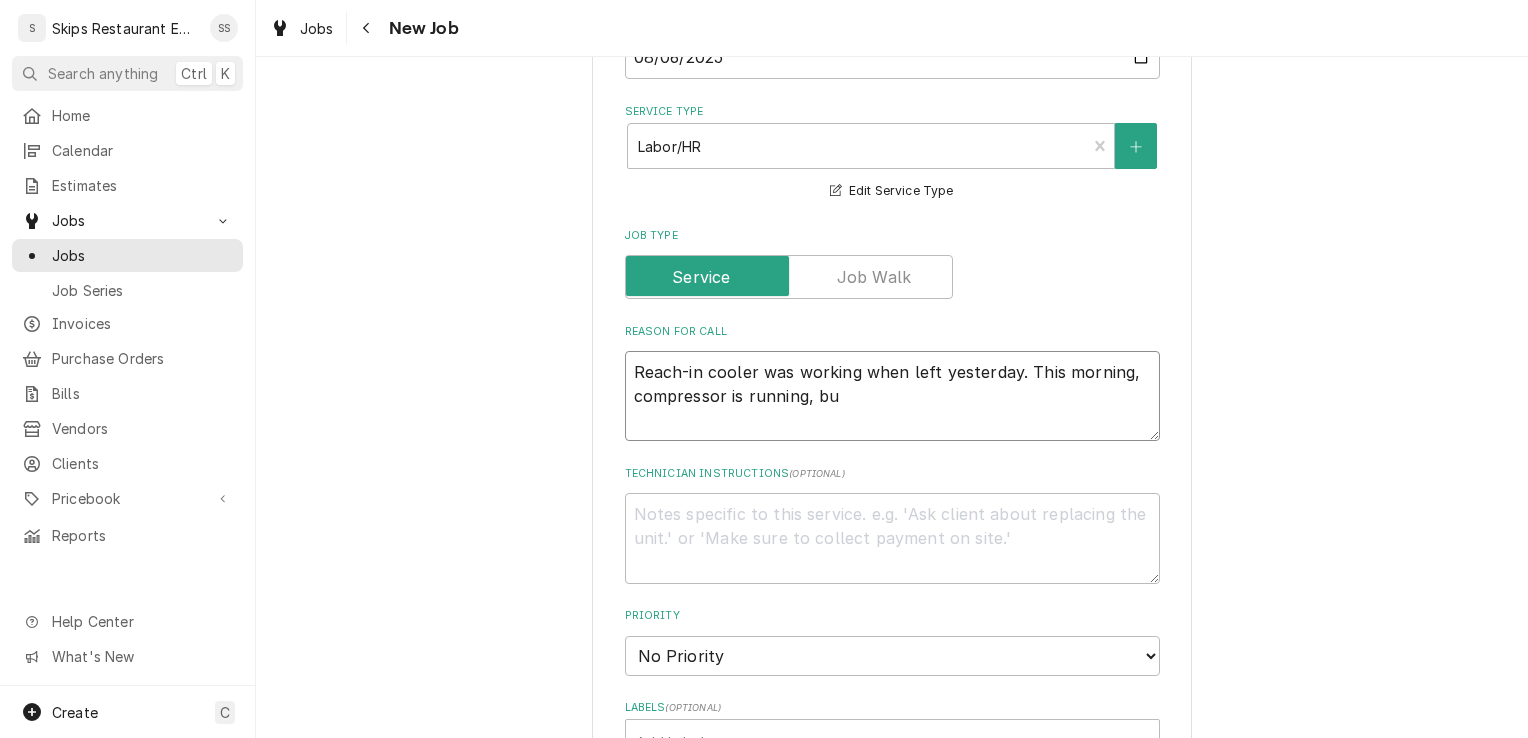 type on "x" 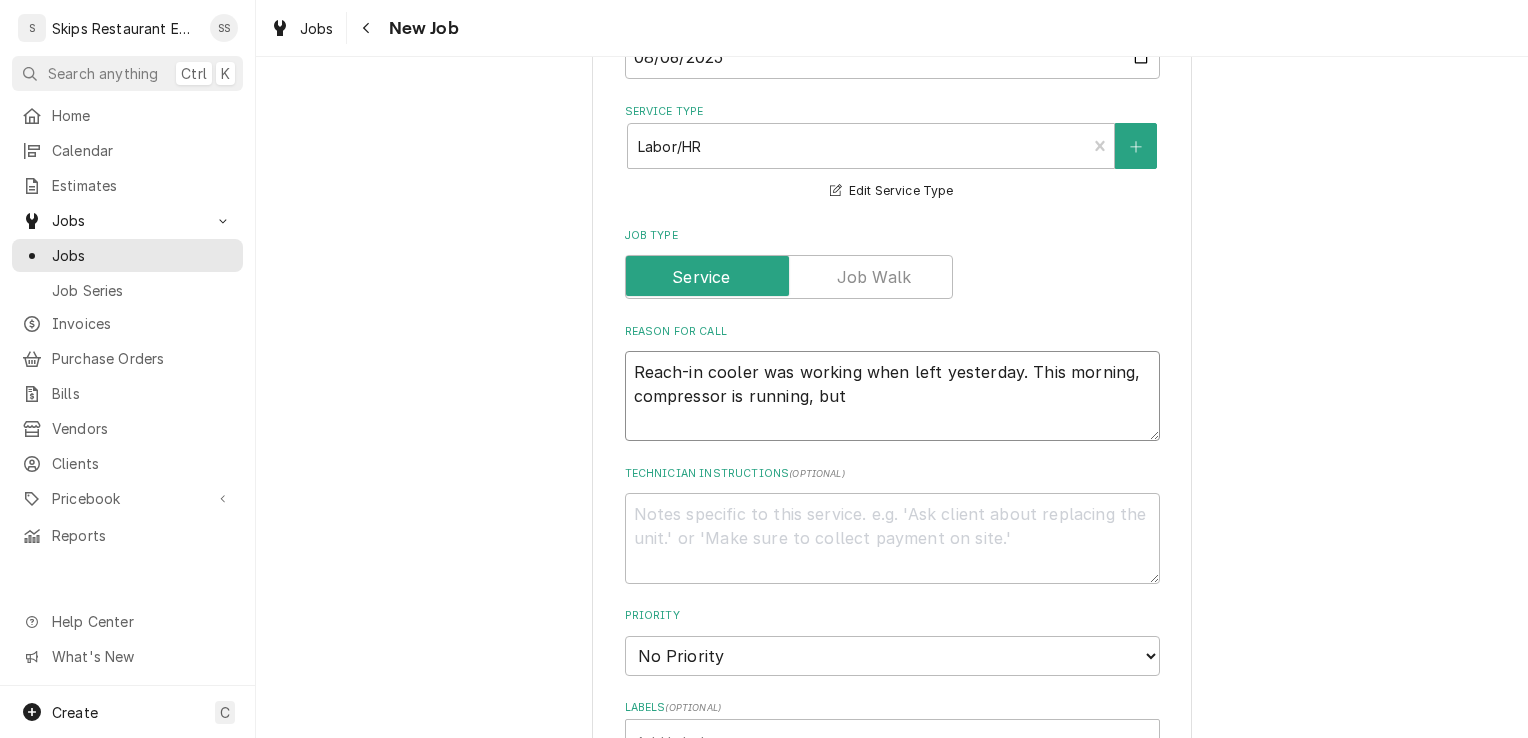 type on "x" 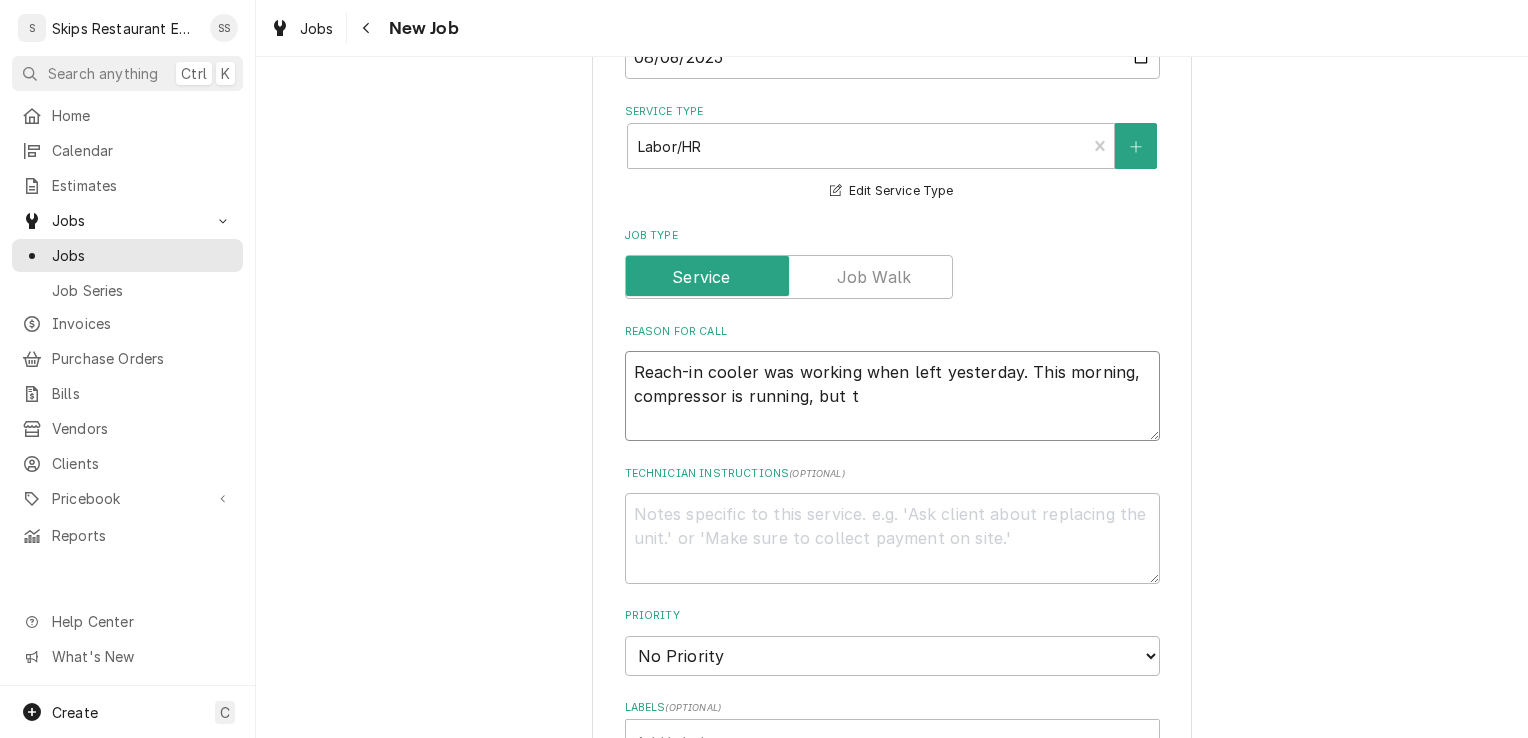 type on "x" 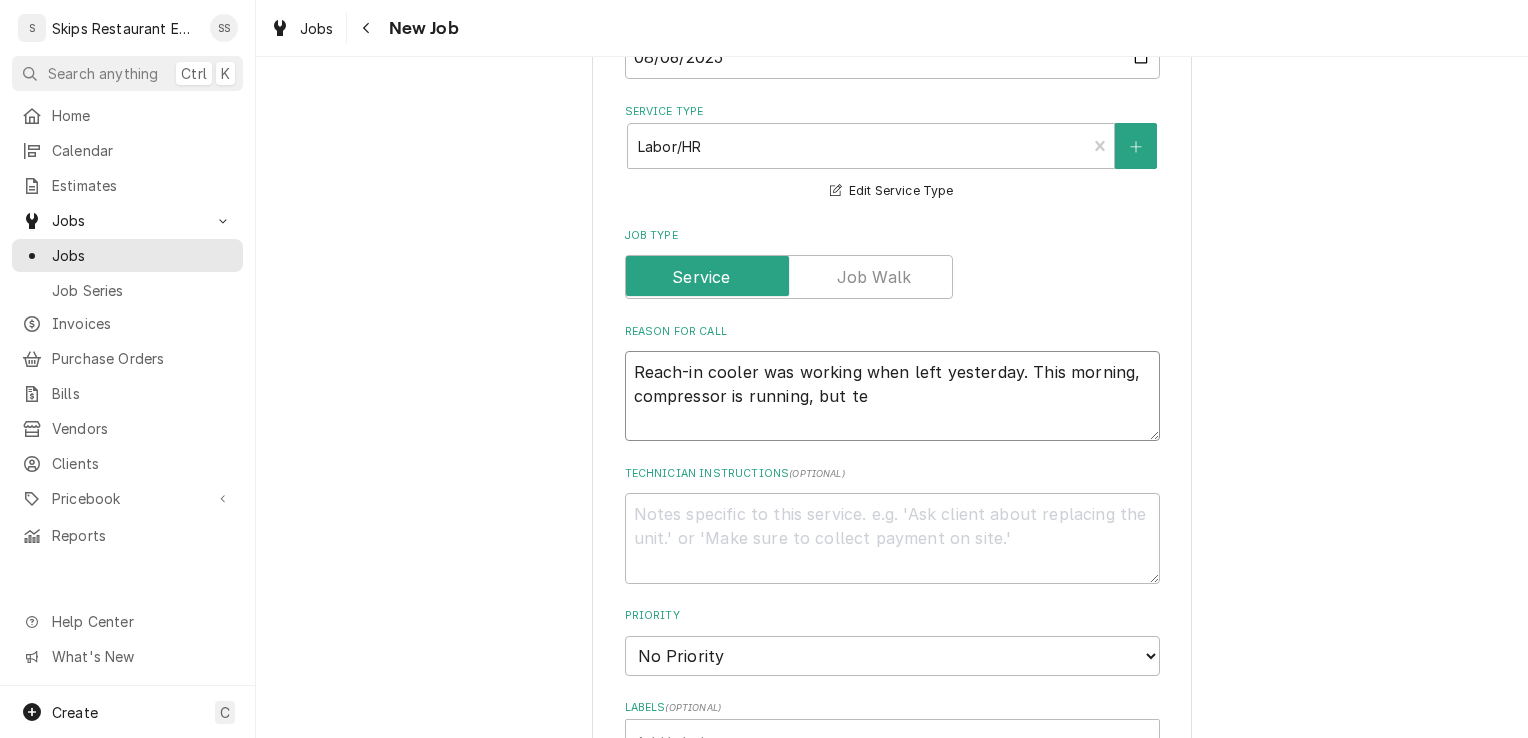 type on "x" 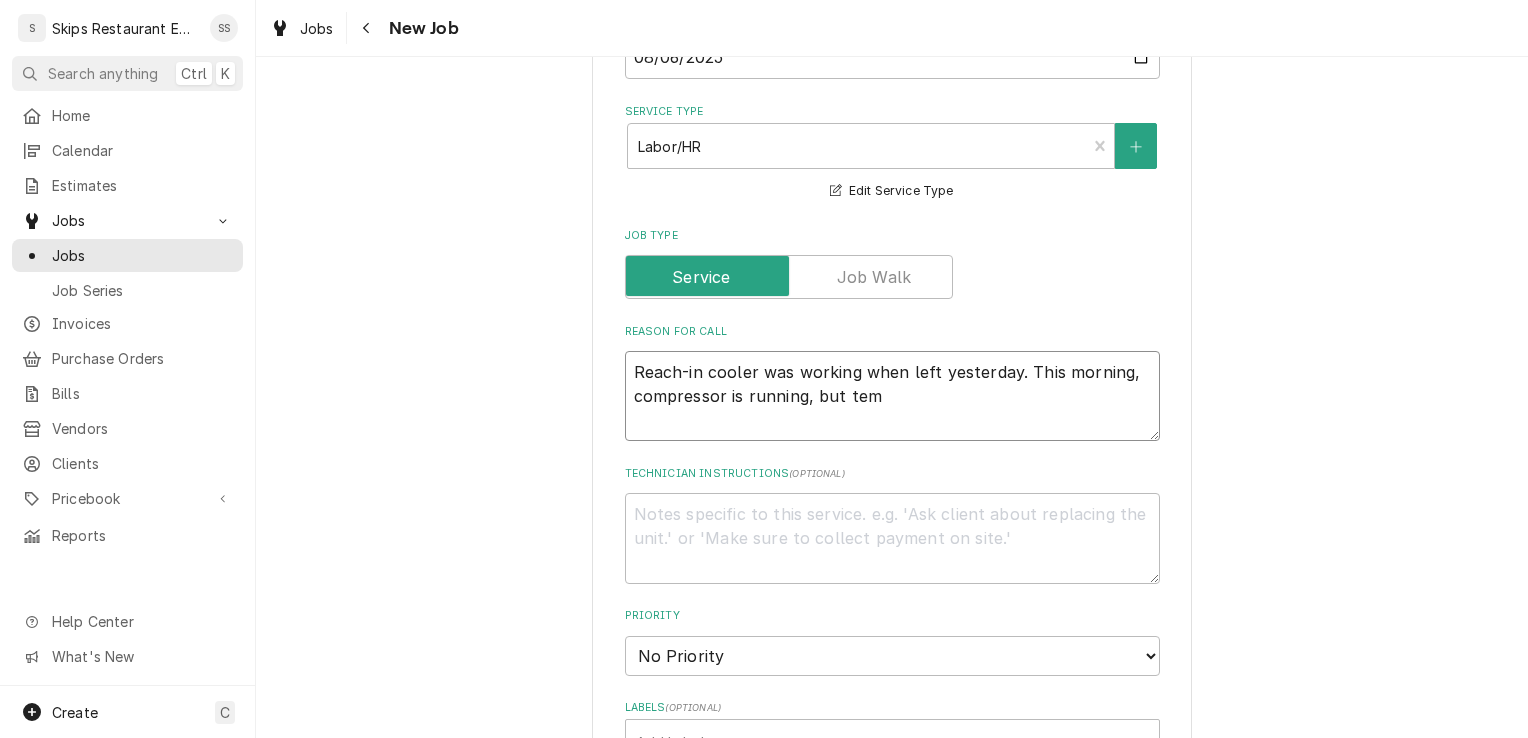 type on "x" 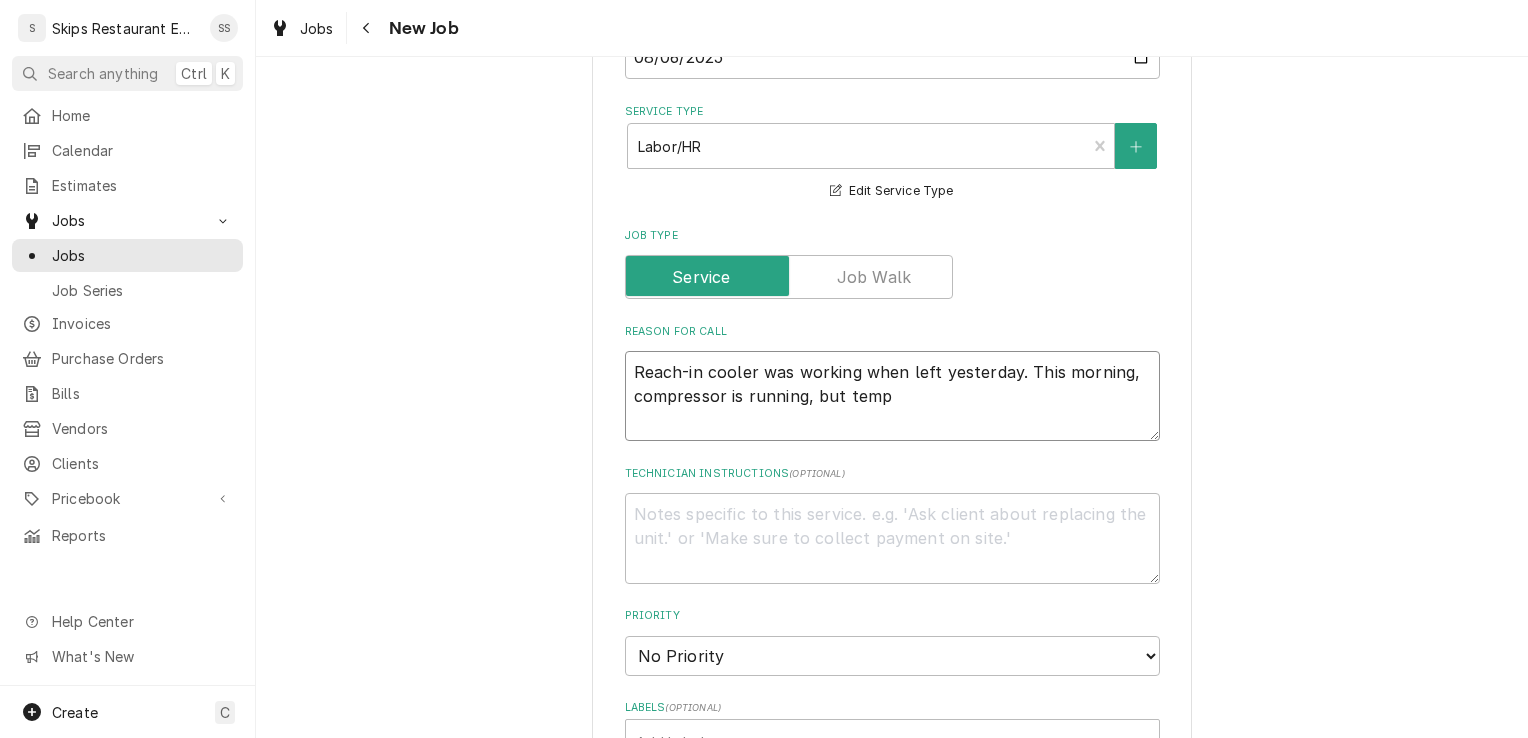 type on "x" 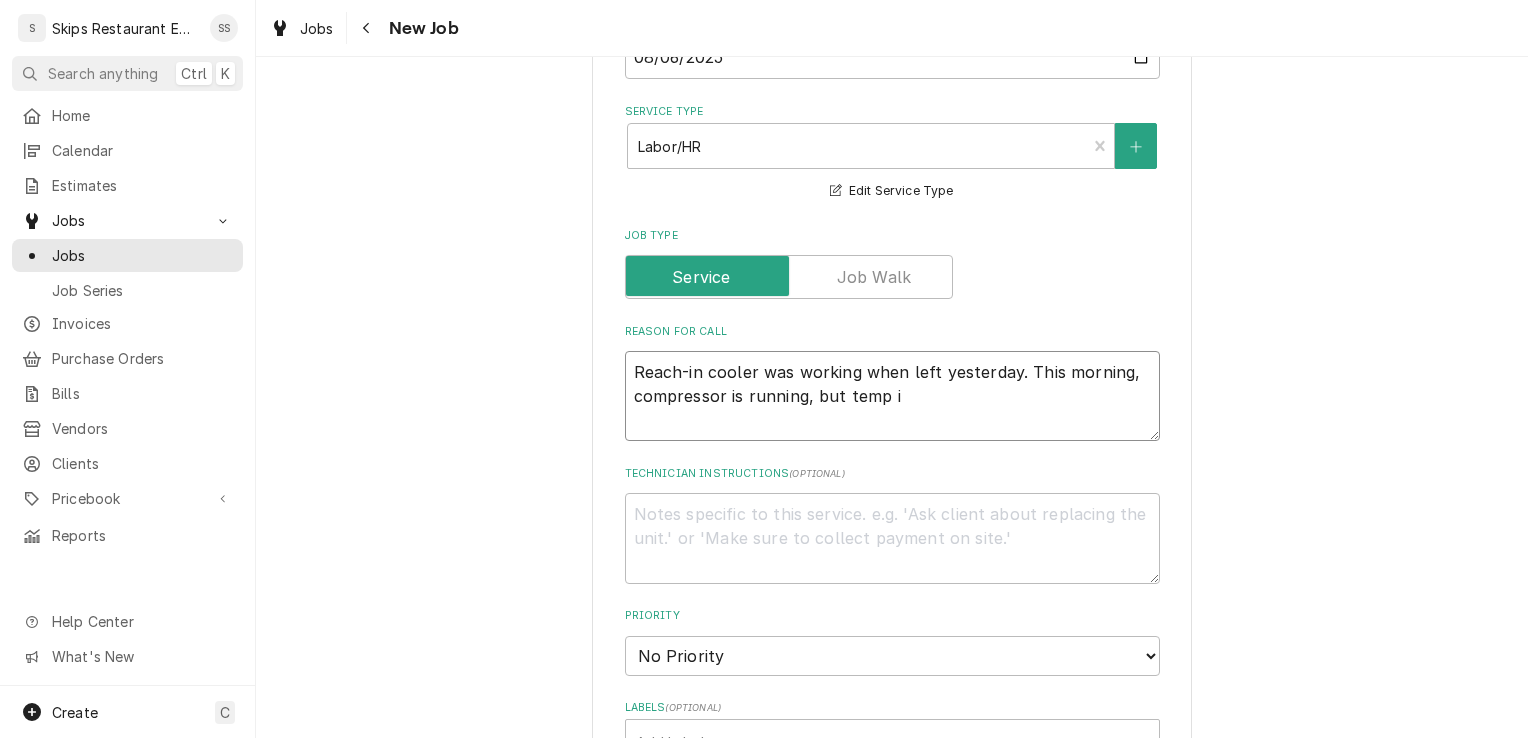 type on "x" 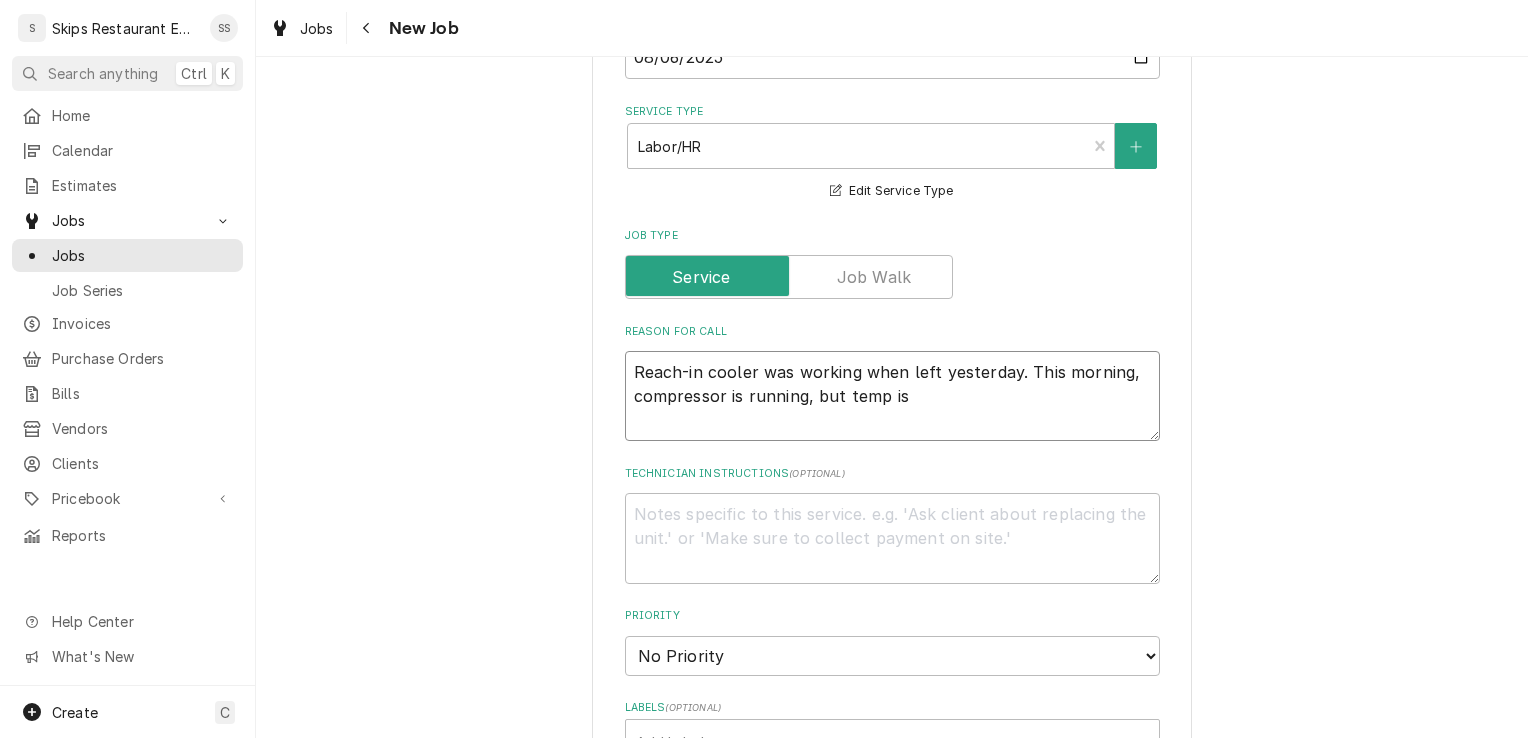 type on "x" 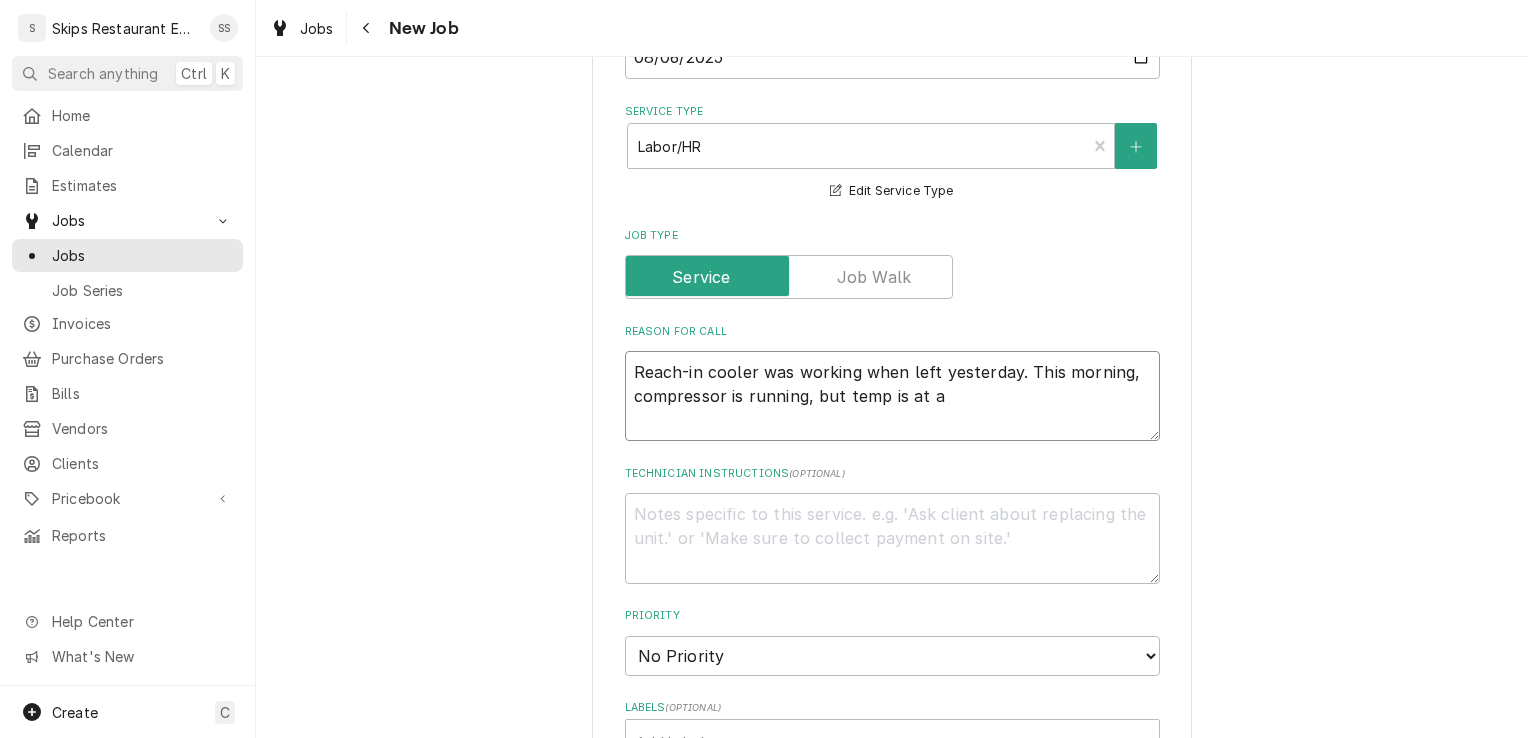 type on "x" 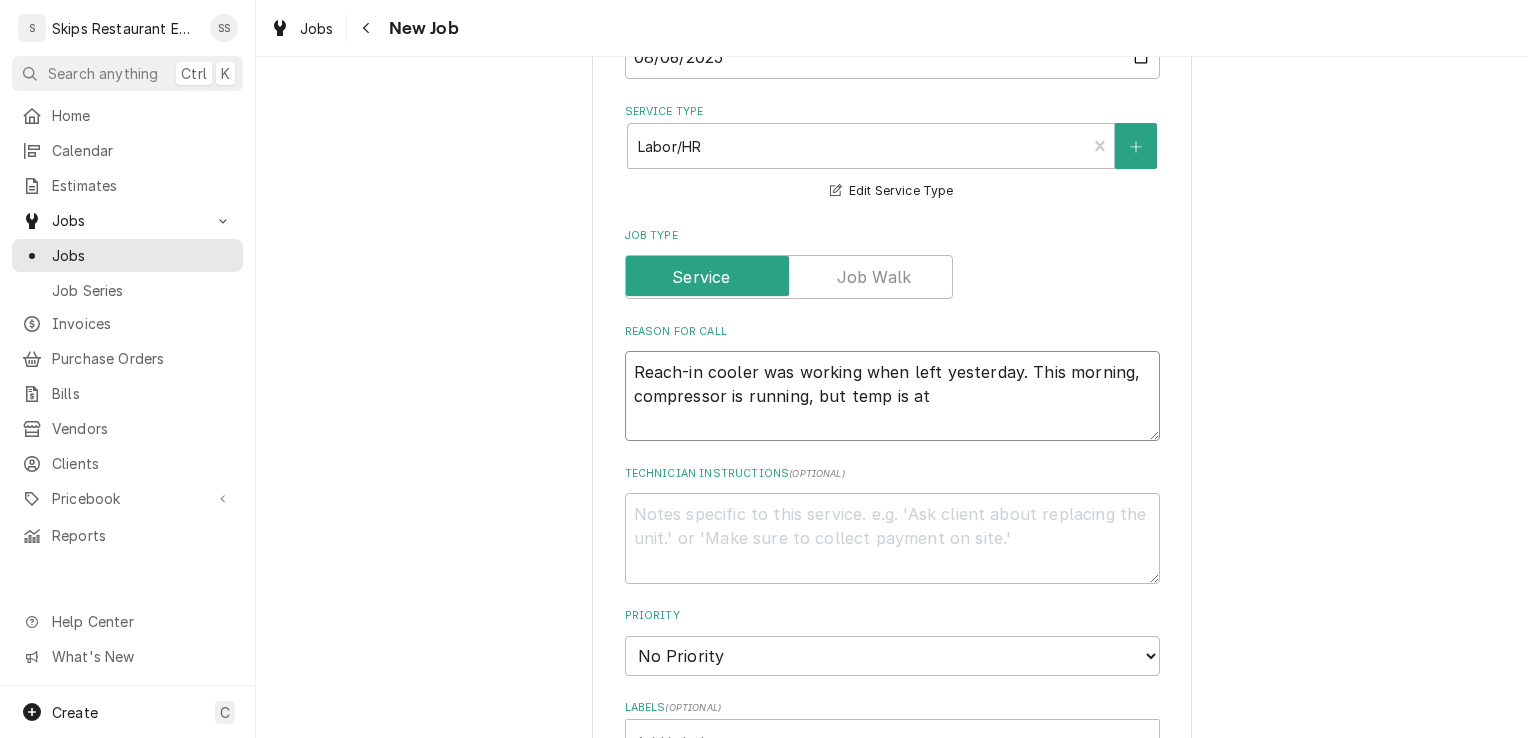 type 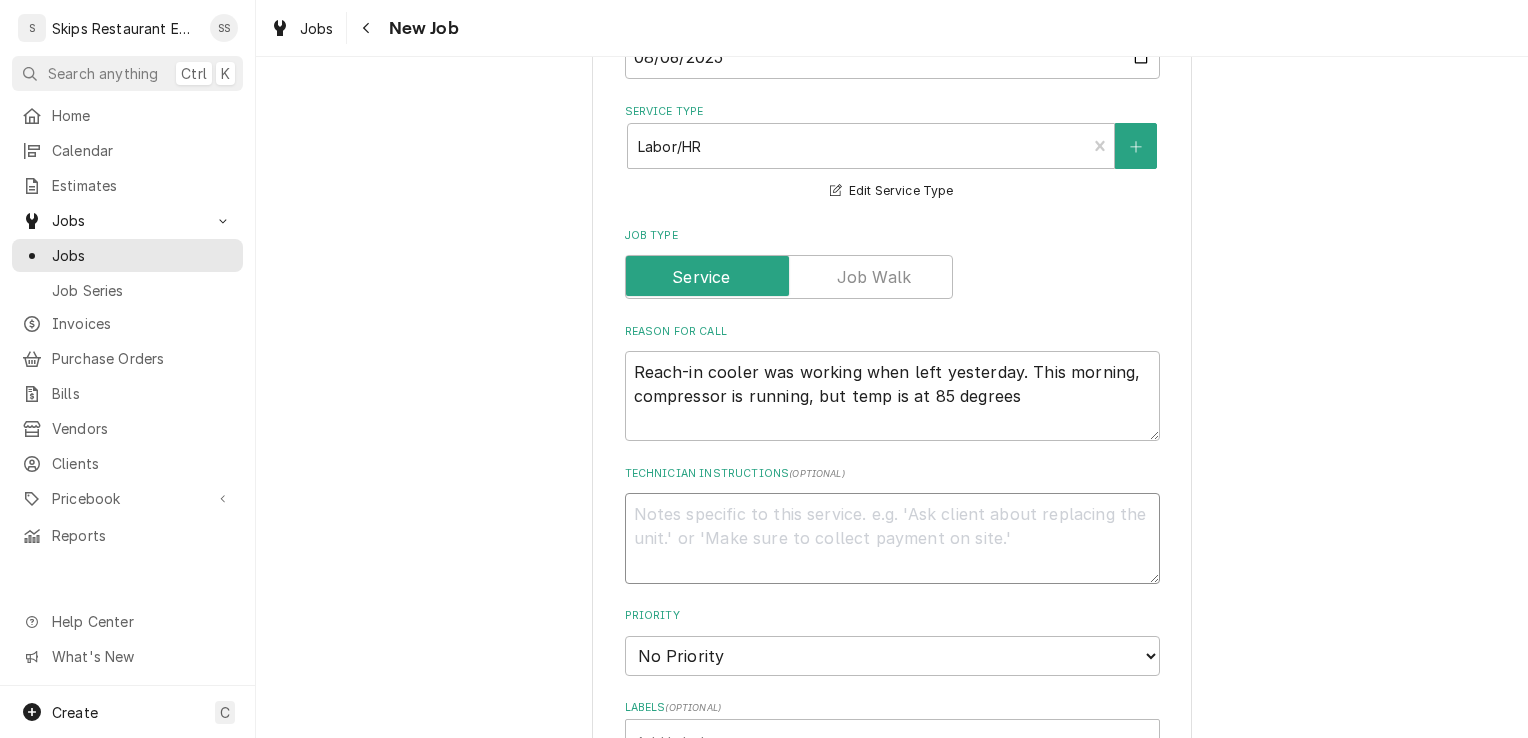 click on "Technician Instructions  ( optional )" at bounding box center [892, 538] 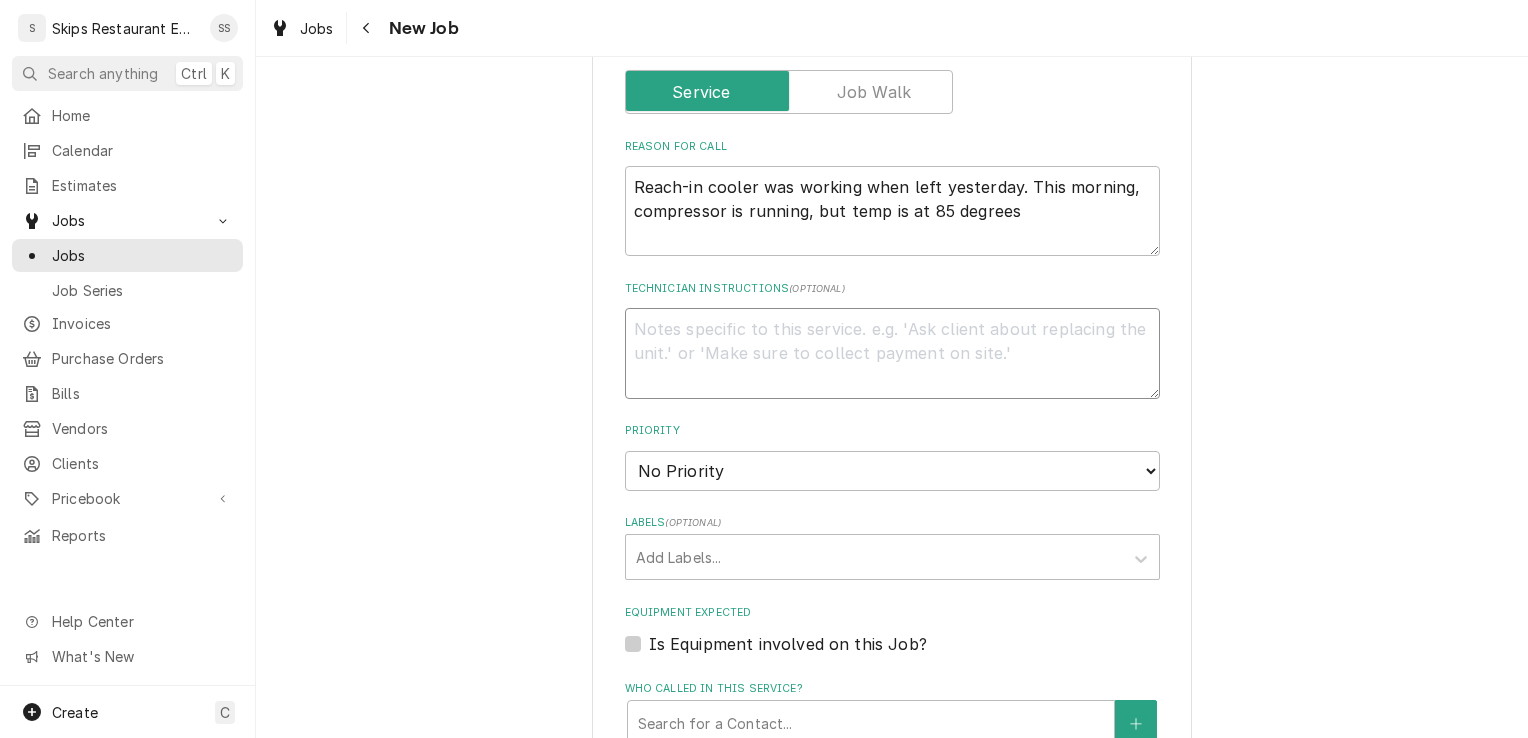 scroll, scrollTop: 1122, scrollLeft: 0, axis: vertical 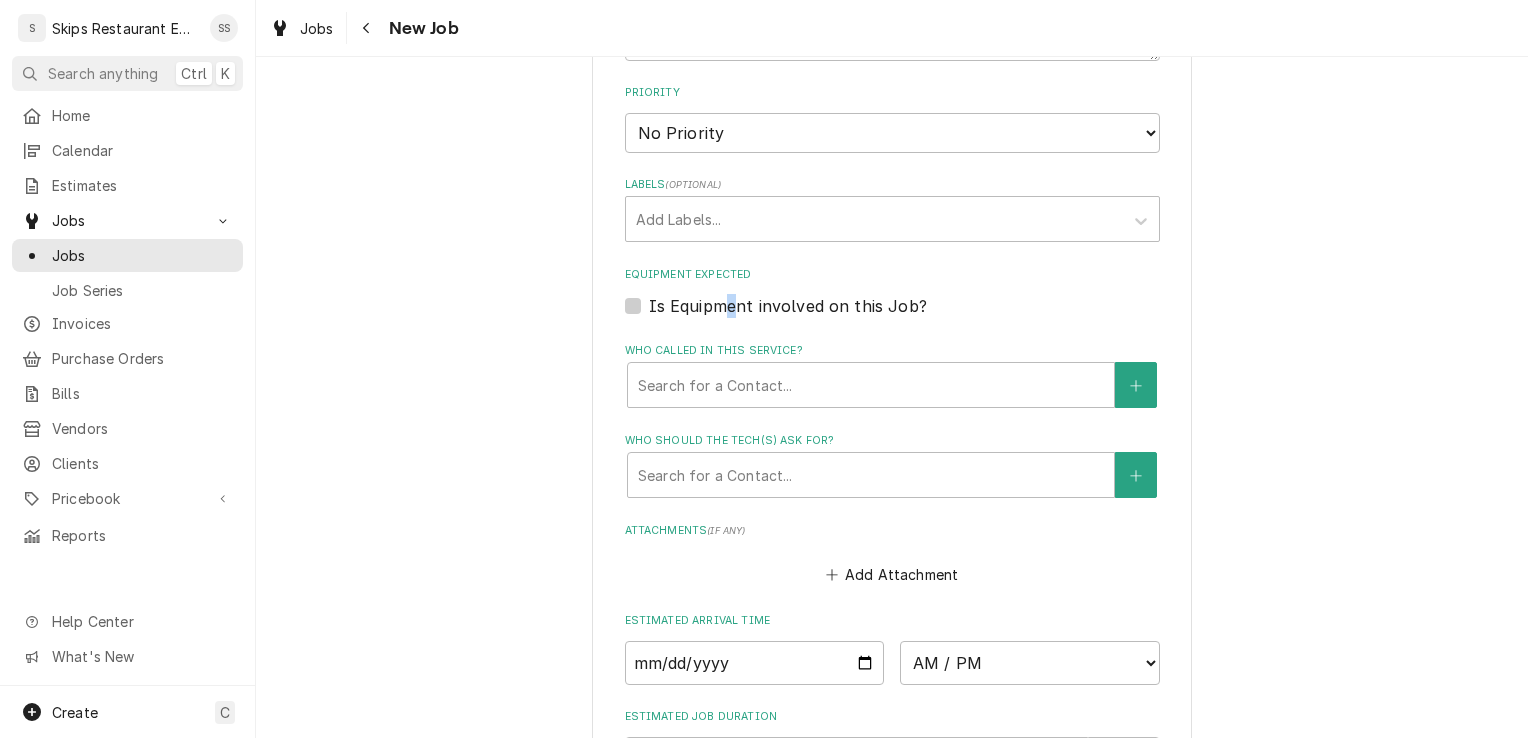 click on "Is Equipment involved on this Job?" at bounding box center [788, 306] 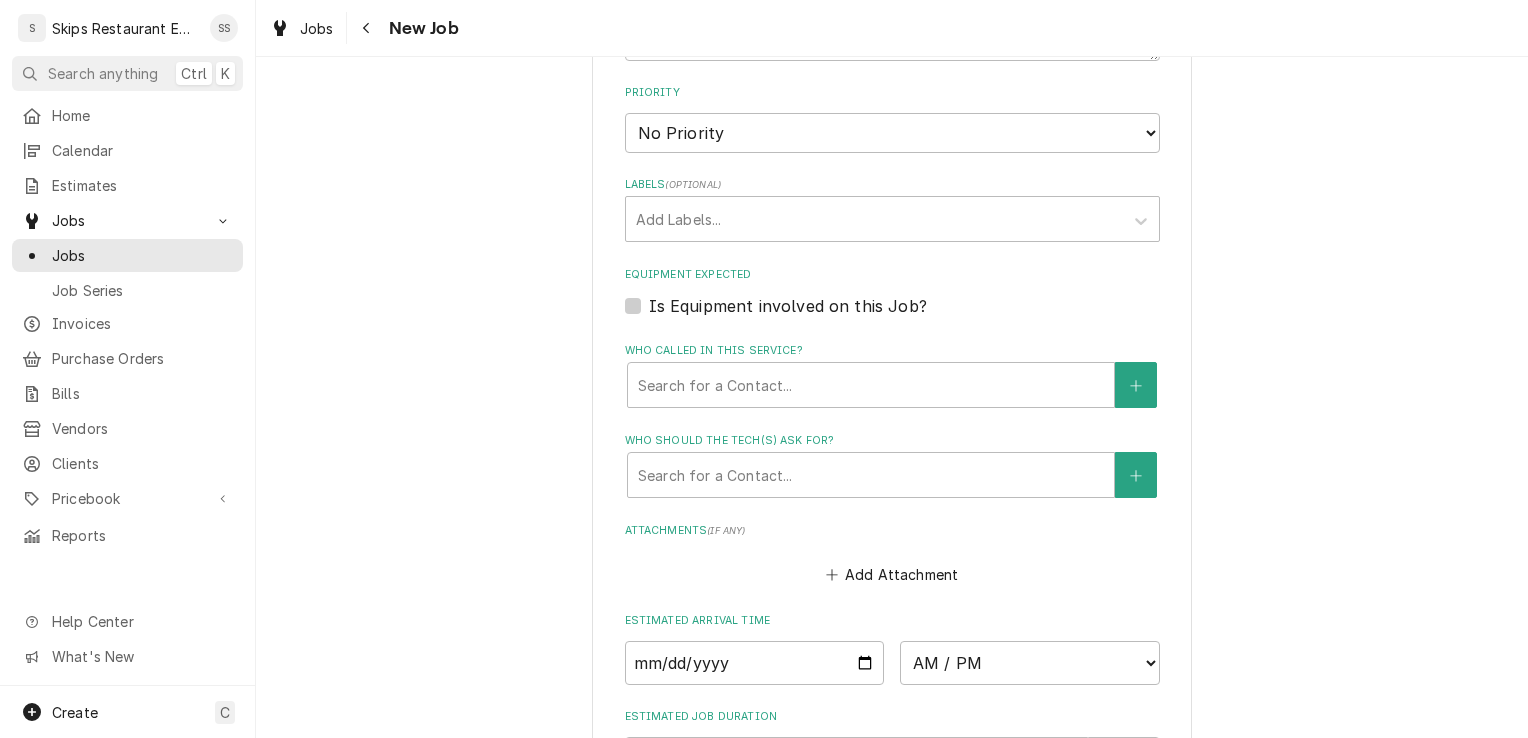 drag, startPoint x: 724, startPoint y: 307, endPoint x: 626, endPoint y: 306, distance: 98.005104 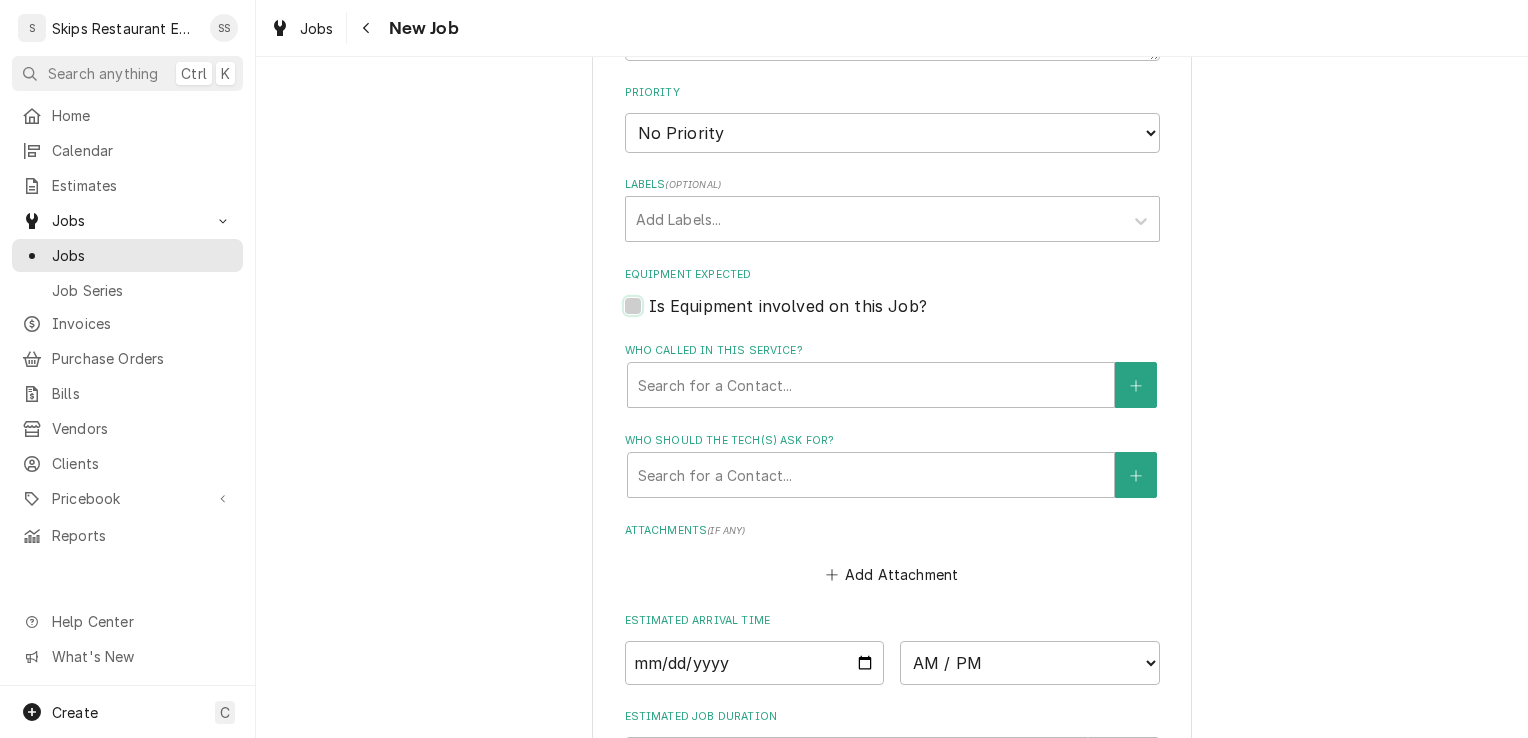 click on "Equipment Expected" at bounding box center [916, 316] 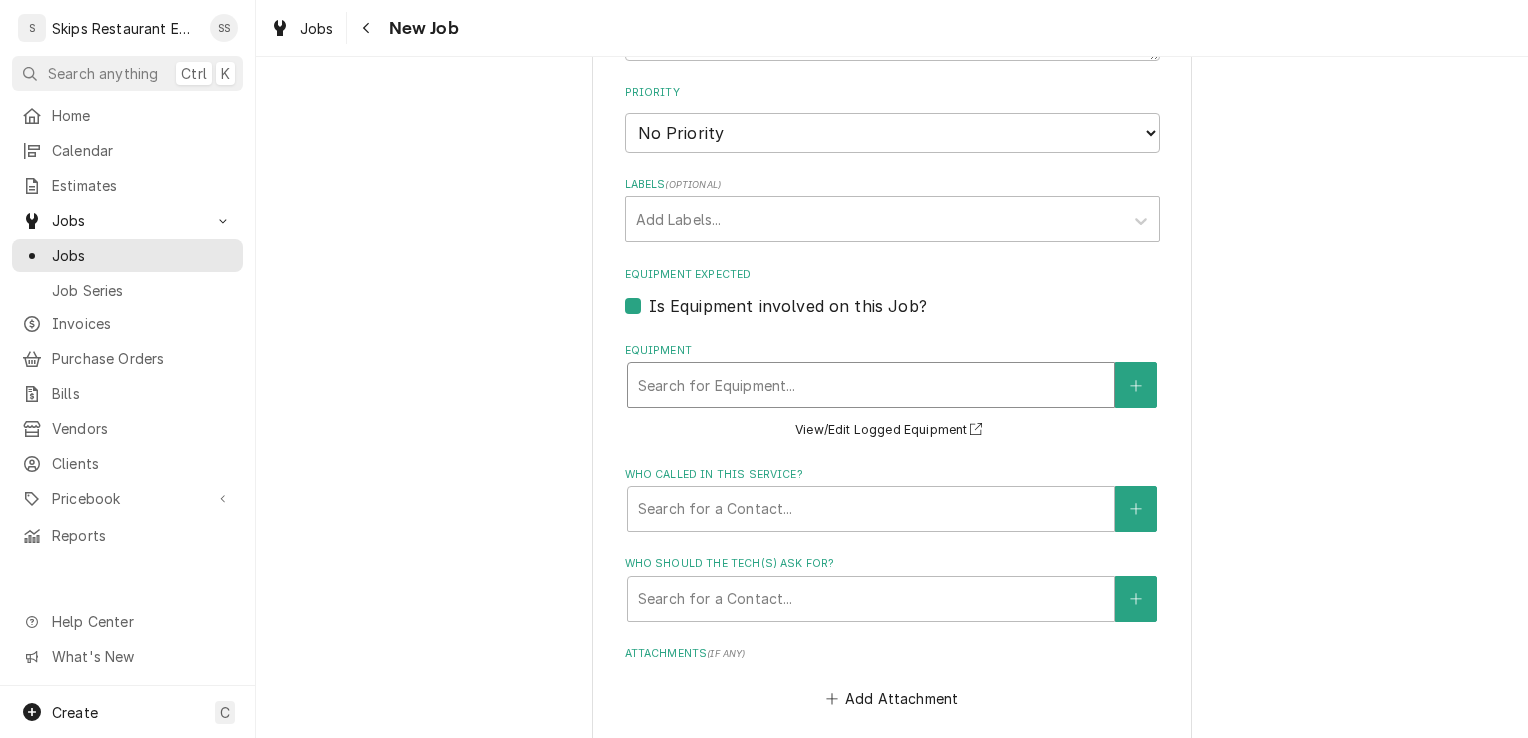 click at bounding box center (871, 385) 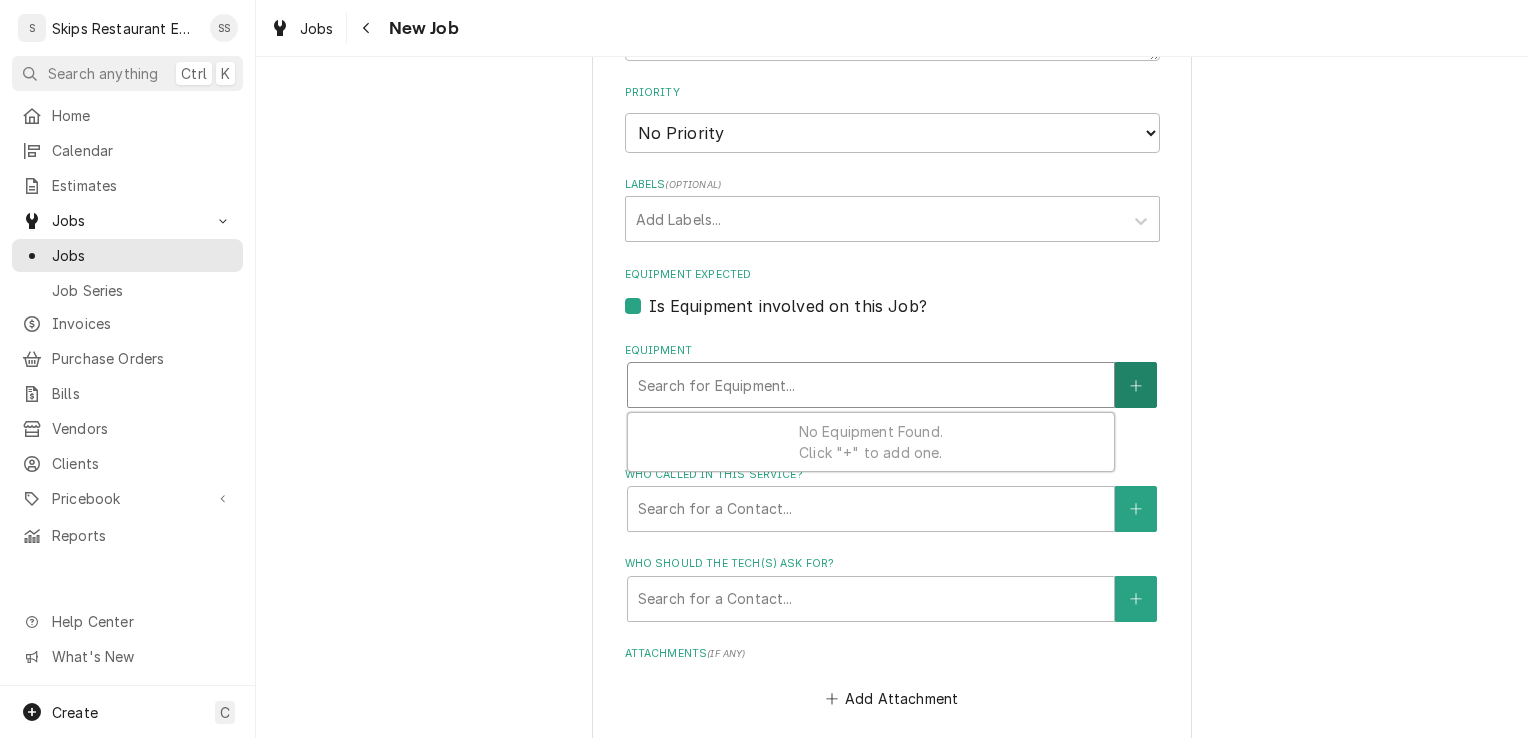 click 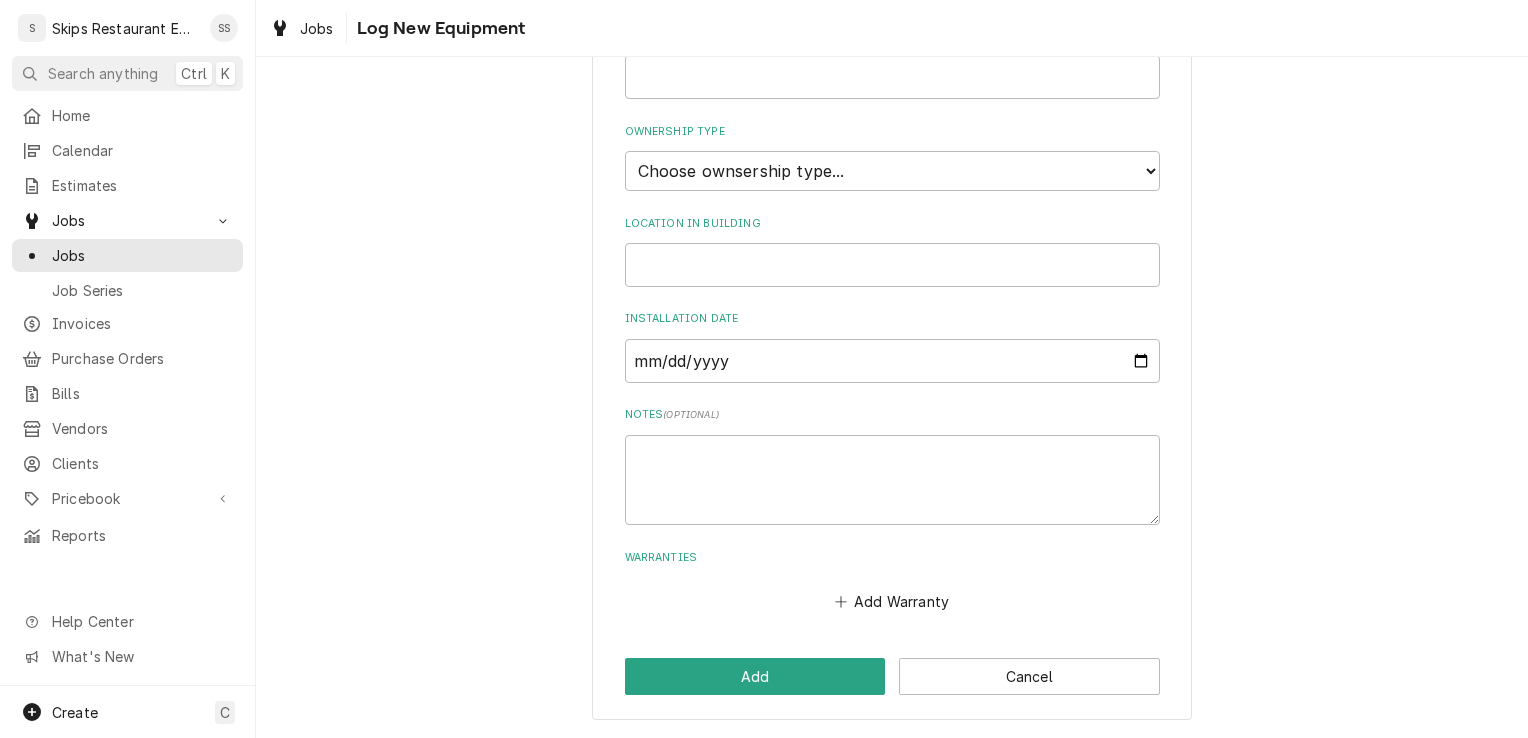 scroll, scrollTop: 0, scrollLeft: 0, axis: both 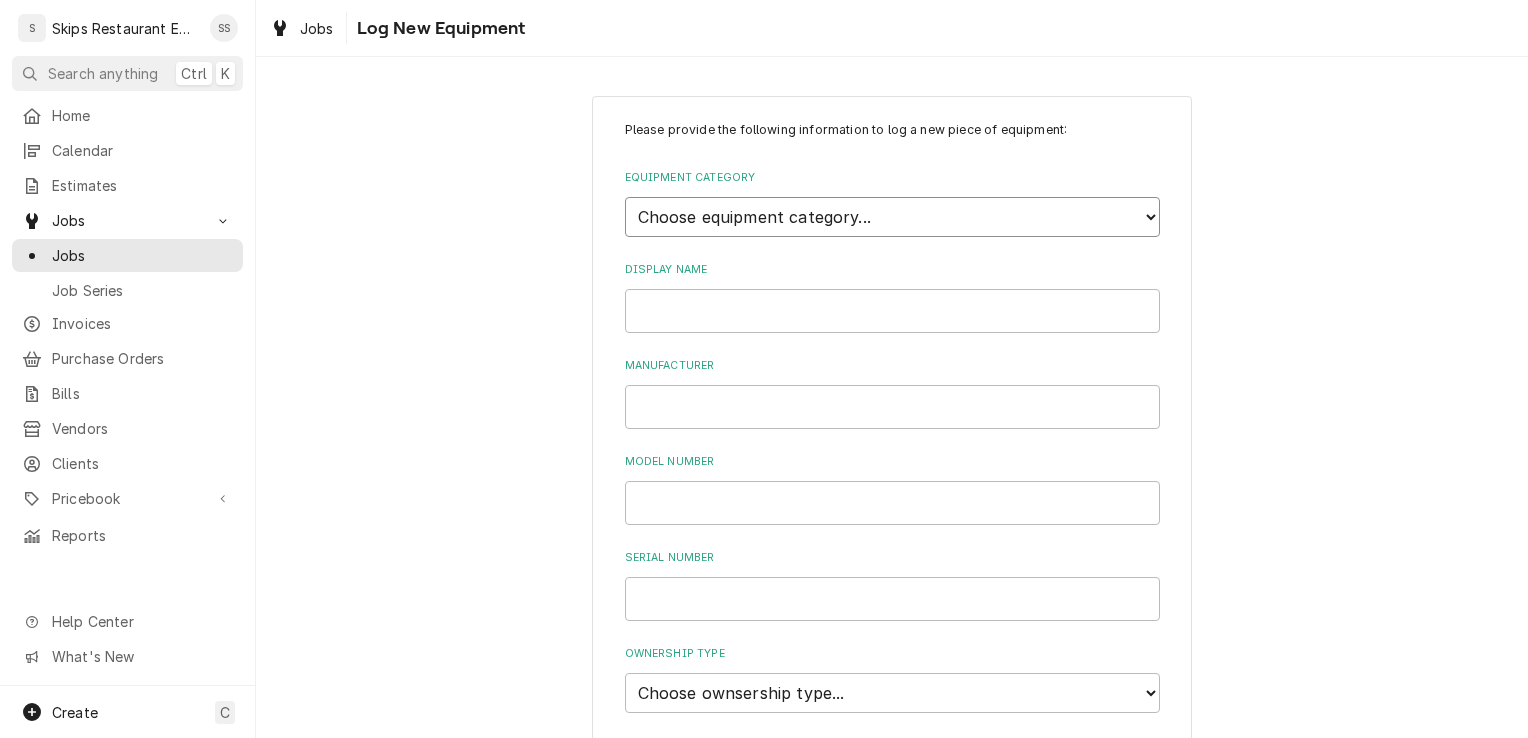 click on "Choose equipment category... Cooking Equipment Fryers Ice Machines Ovens and Ranges Concession and Condiment Equipment Dishwashing Equipment Holding and Warming Equipment Refrigeration Beverage Equipment Food Preparation Equipment Water Filtration Other" at bounding box center [892, 217] 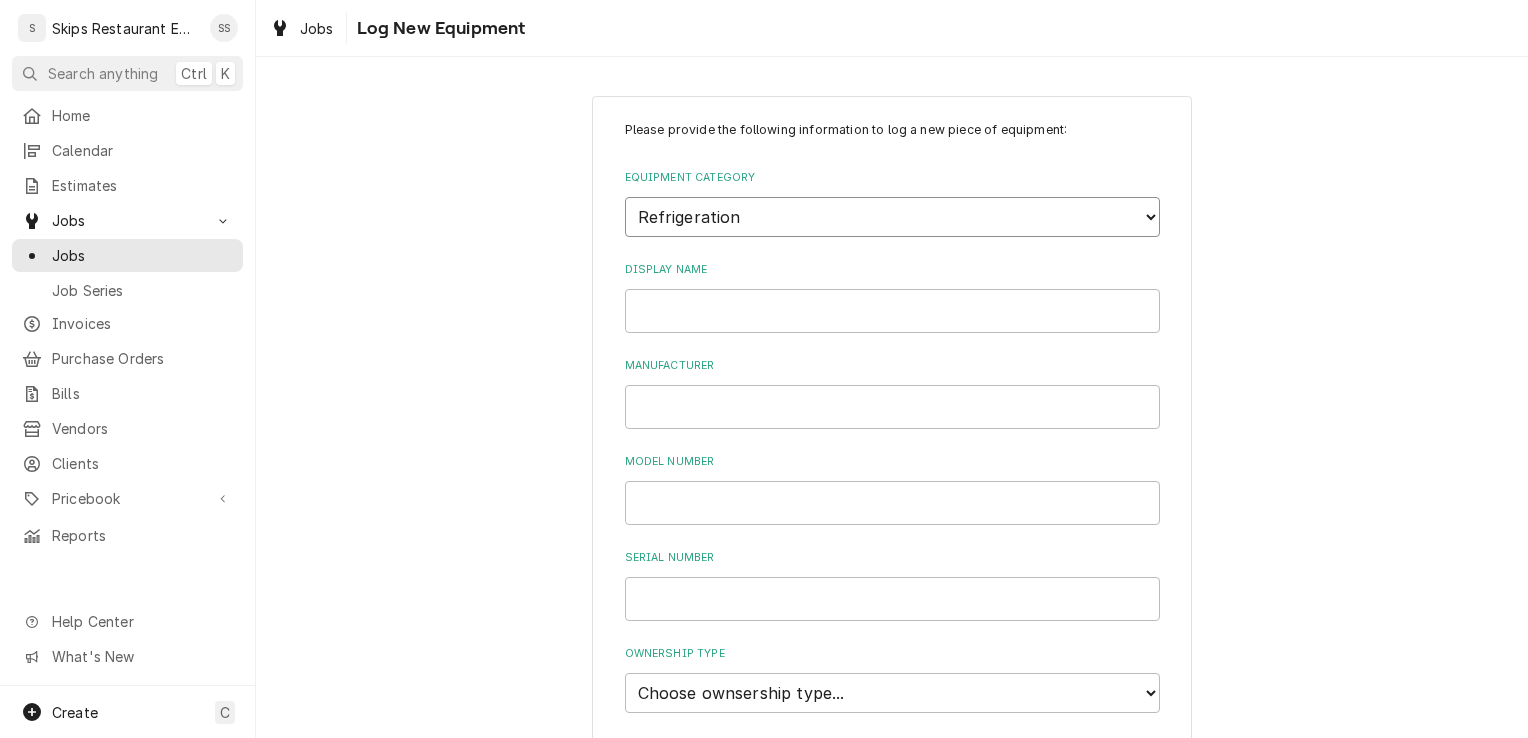 click on "Choose equipment category... Cooking Equipment Fryers Ice Machines Ovens and Ranges Concession and Condiment Equipment Dishwashing Equipment Holding and Warming Equipment Refrigeration Beverage Equipment Food Preparation Equipment Water Filtration Other" at bounding box center [892, 217] 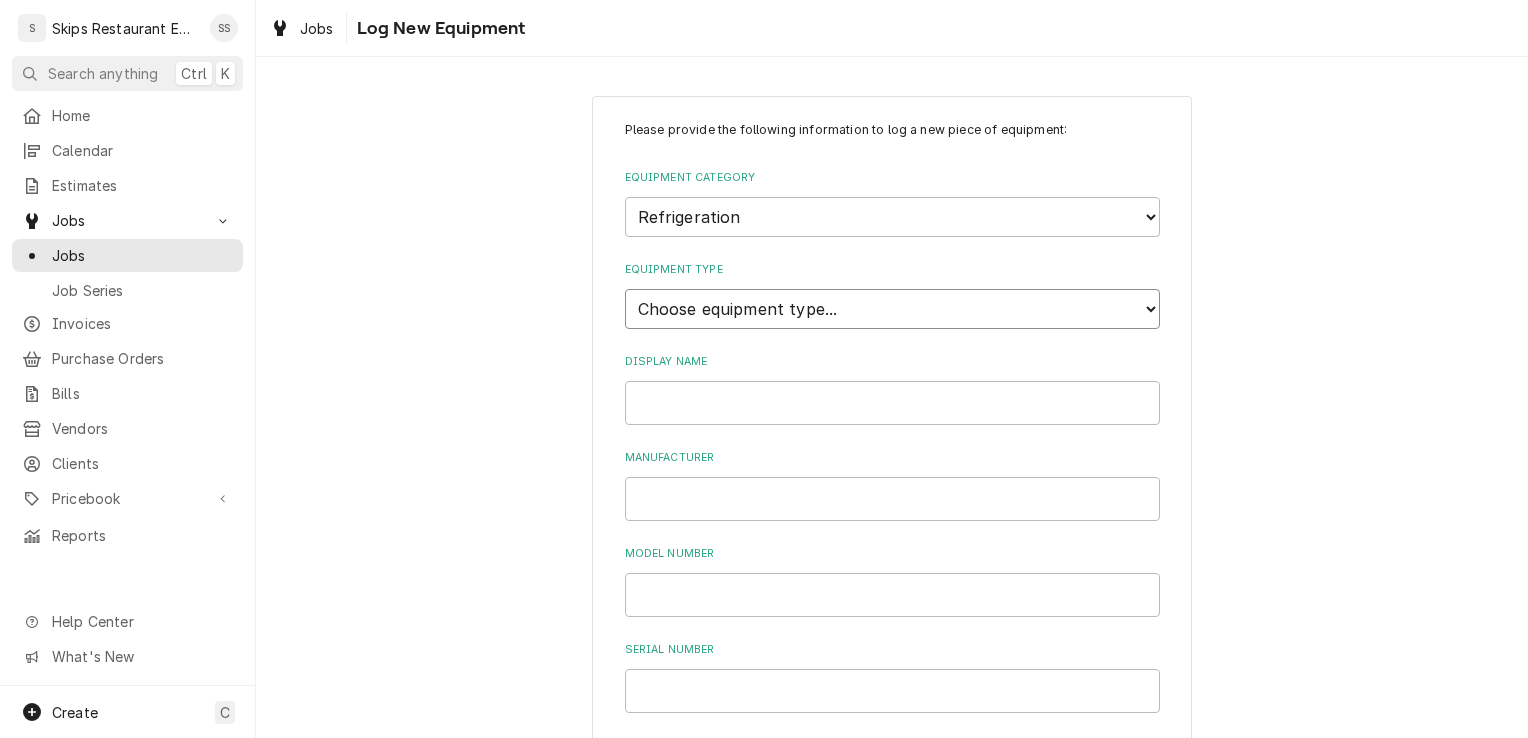 click on "Choose equipment type... Bar Refrigeration Blast Chiller Chef Base Freezer Chef Base Refrigerator Combination Refrigerator and Freezer Condensing Unit Ice Cream Equipment Prep Table Reach-In Freezer Reach-In Refrigerator Refrigerated Merchandiser Undercounter Freezer Undercounter Refrigerator Walk-In Cooler Walk-In Freezer" at bounding box center (892, 309) 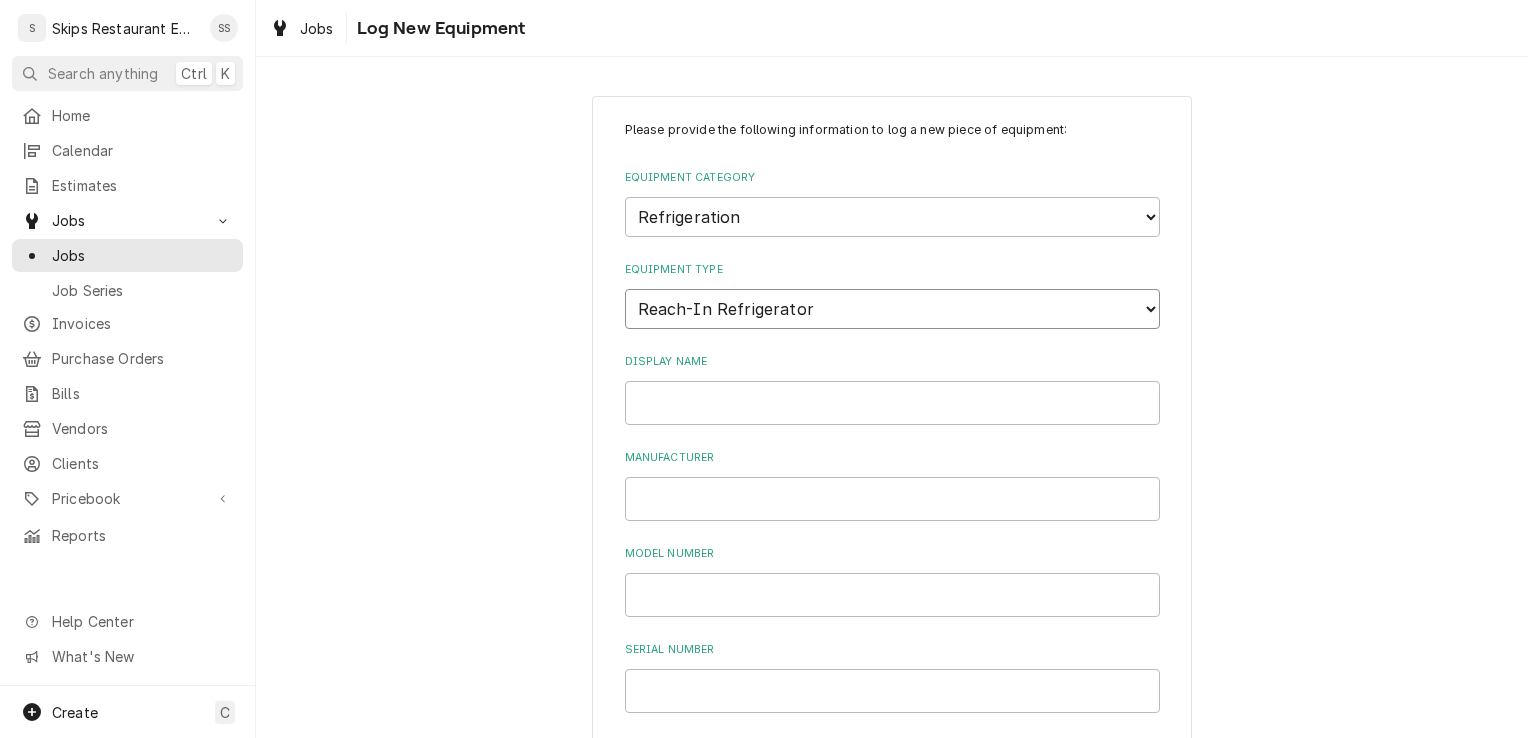 click on "Choose equipment type... Bar Refrigeration Blast Chiller Chef Base Freezer Chef Base Refrigerator Combination Refrigerator and Freezer Condensing Unit Ice Cream Equipment Prep Table Reach-In Freezer Reach-In Refrigerator Refrigerated Merchandiser Undercounter Freezer Undercounter Refrigerator Walk-In Cooler Walk-In Freezer" at bounding box center [892, 309] 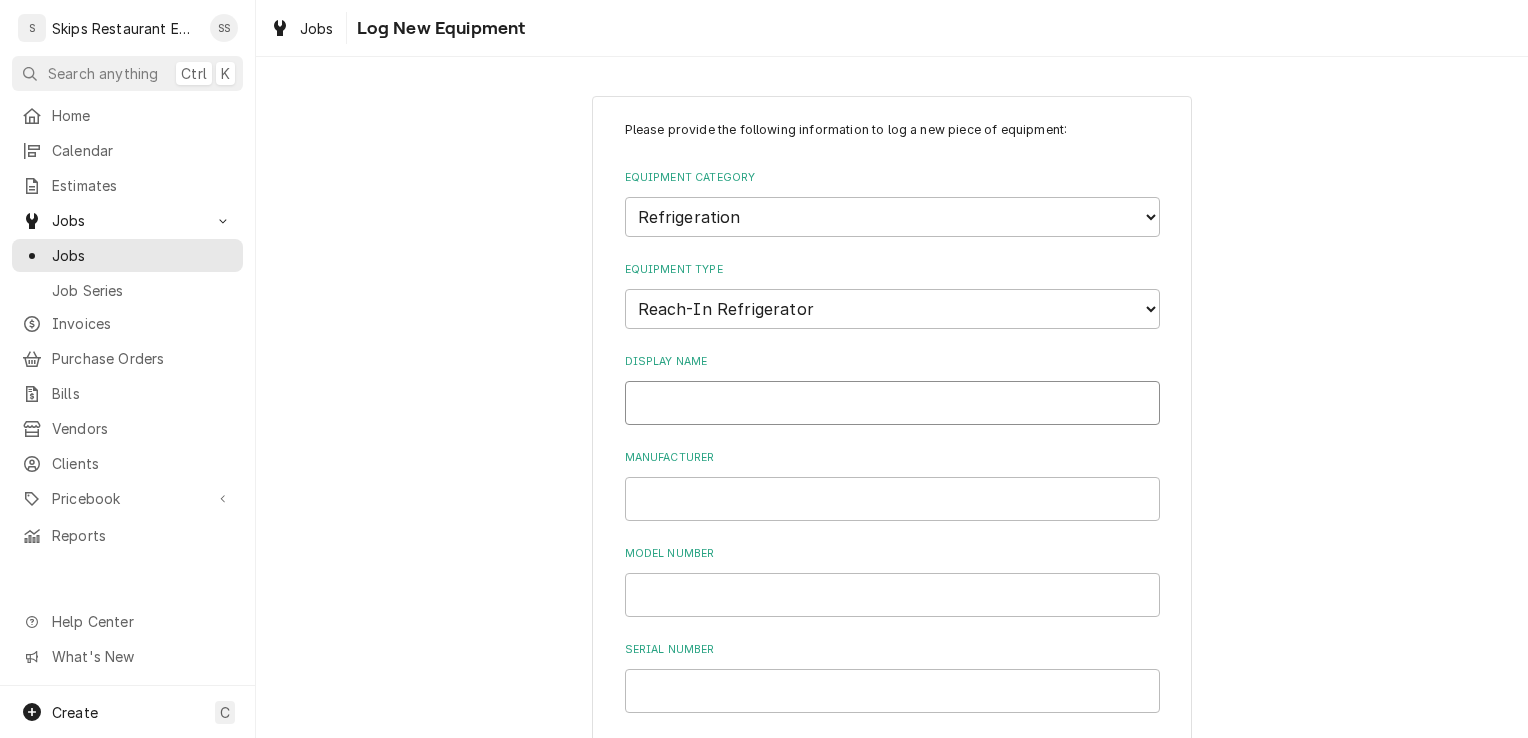click on "Display Name" at bounding box center [892, 403] 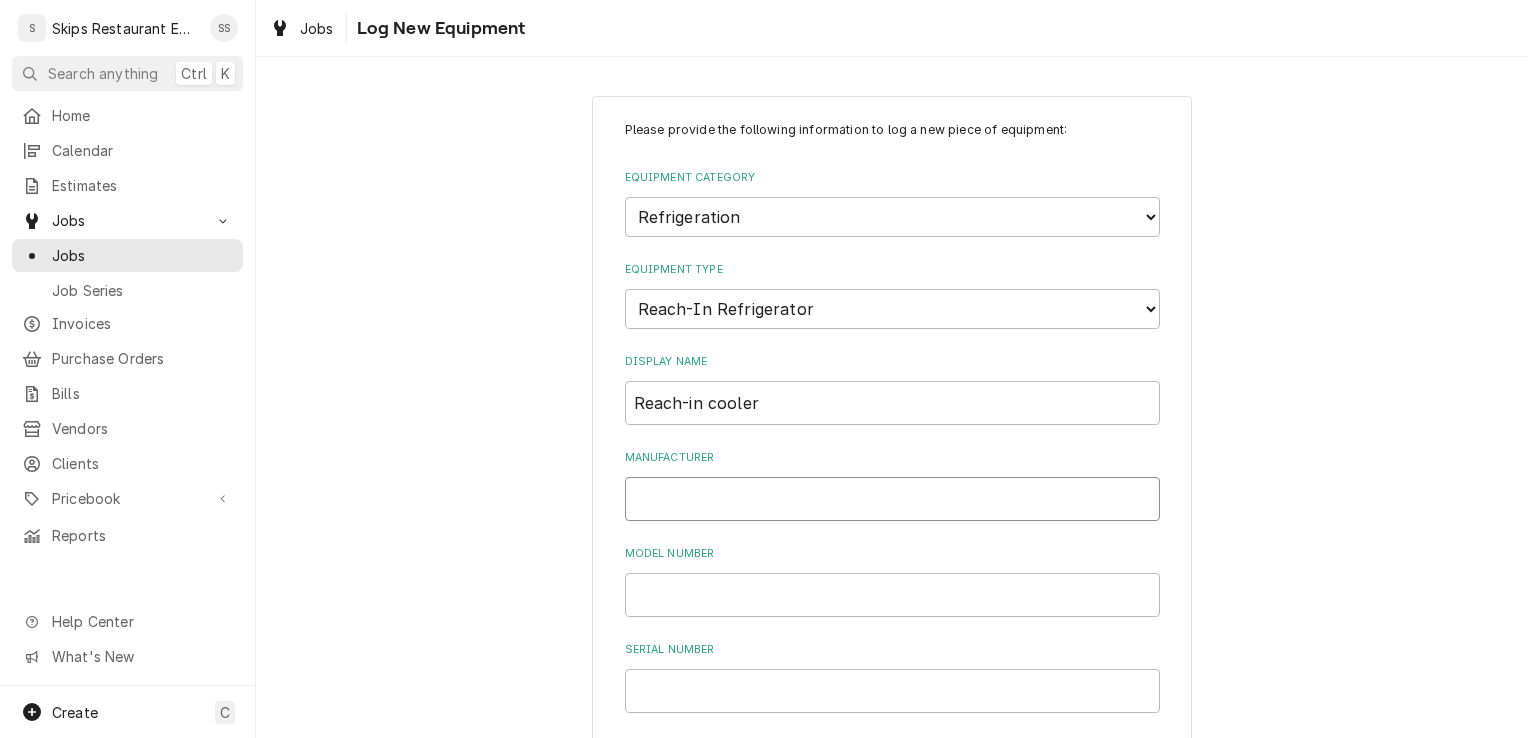 click on "Manufacturer" at bounding box center [892, 499] 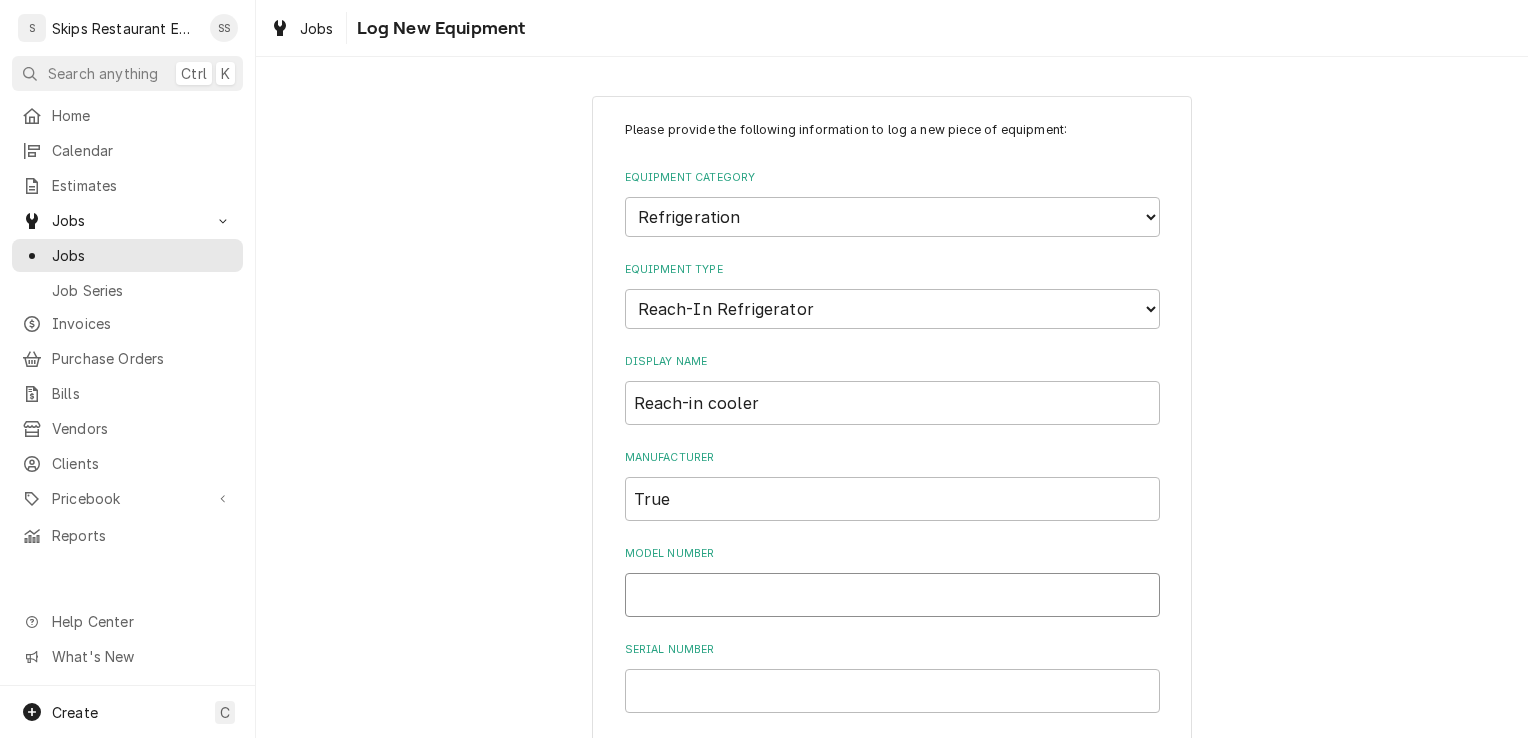 click on "Model Number" at bounding box center (892, 595) 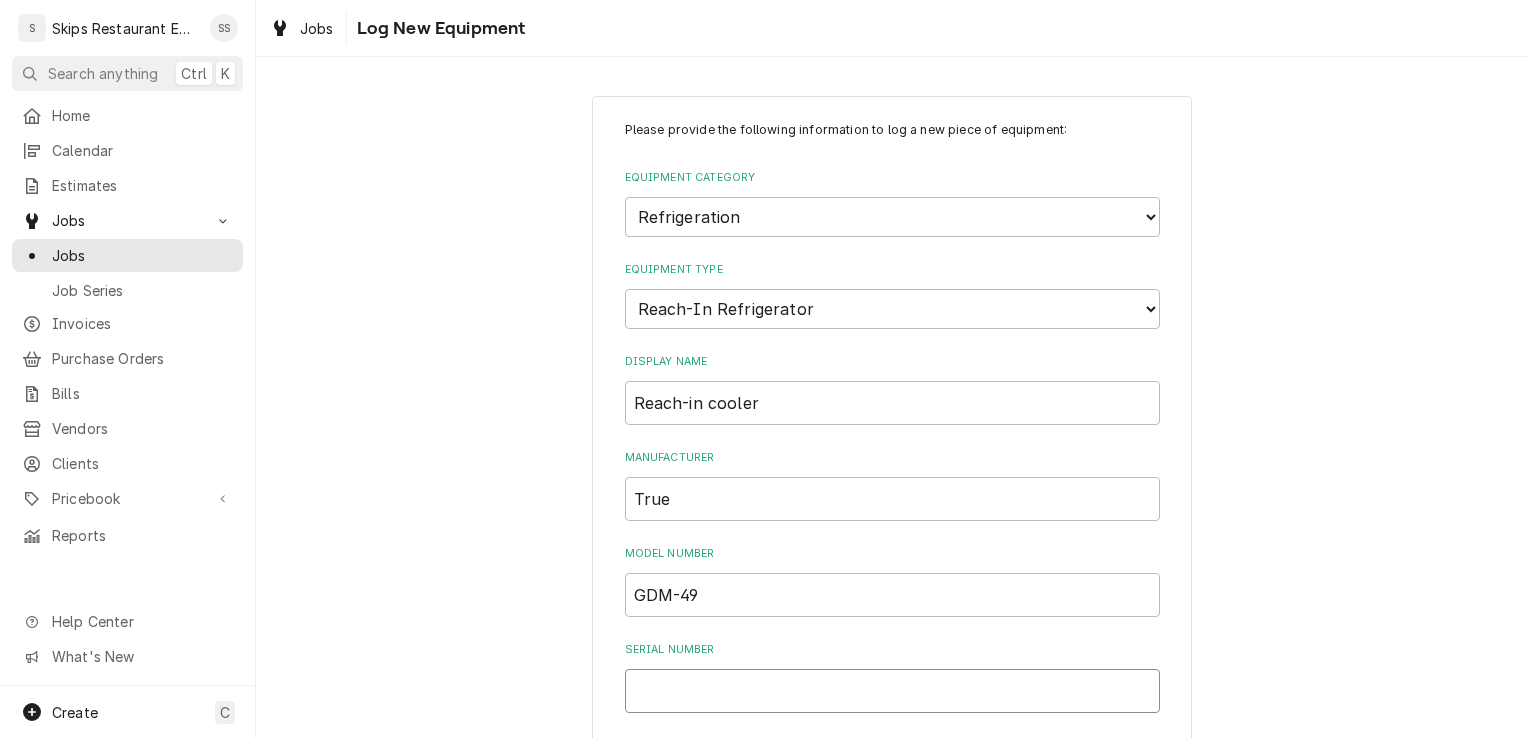 click on "Serial Number" at bounding box center [892, 691] 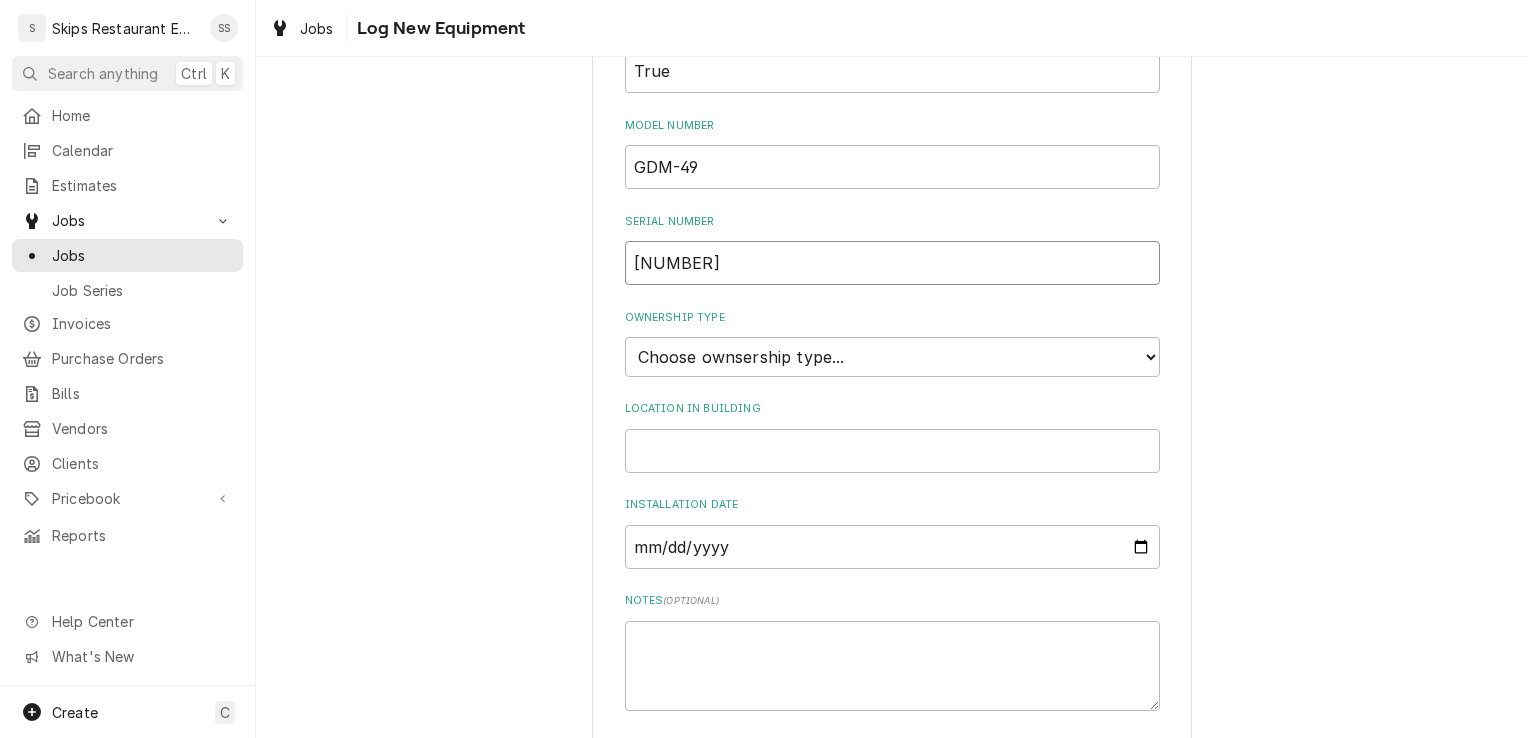 scroll, scrollTop: 430, scrollLeft: 0, axis: vertical 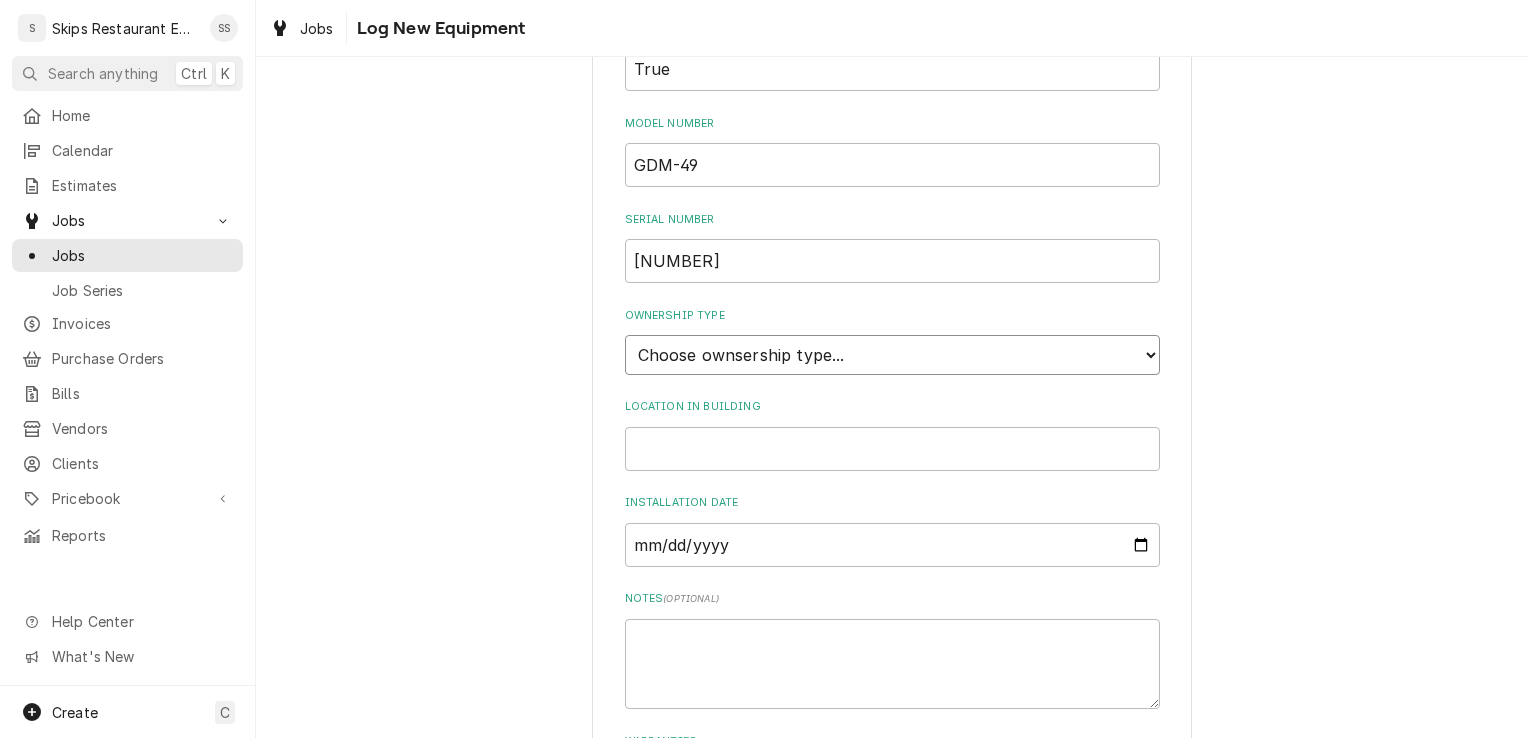 click on "Choose ownsership type... Unknown Owned Leased Rented" at bounding box center (892, 355) 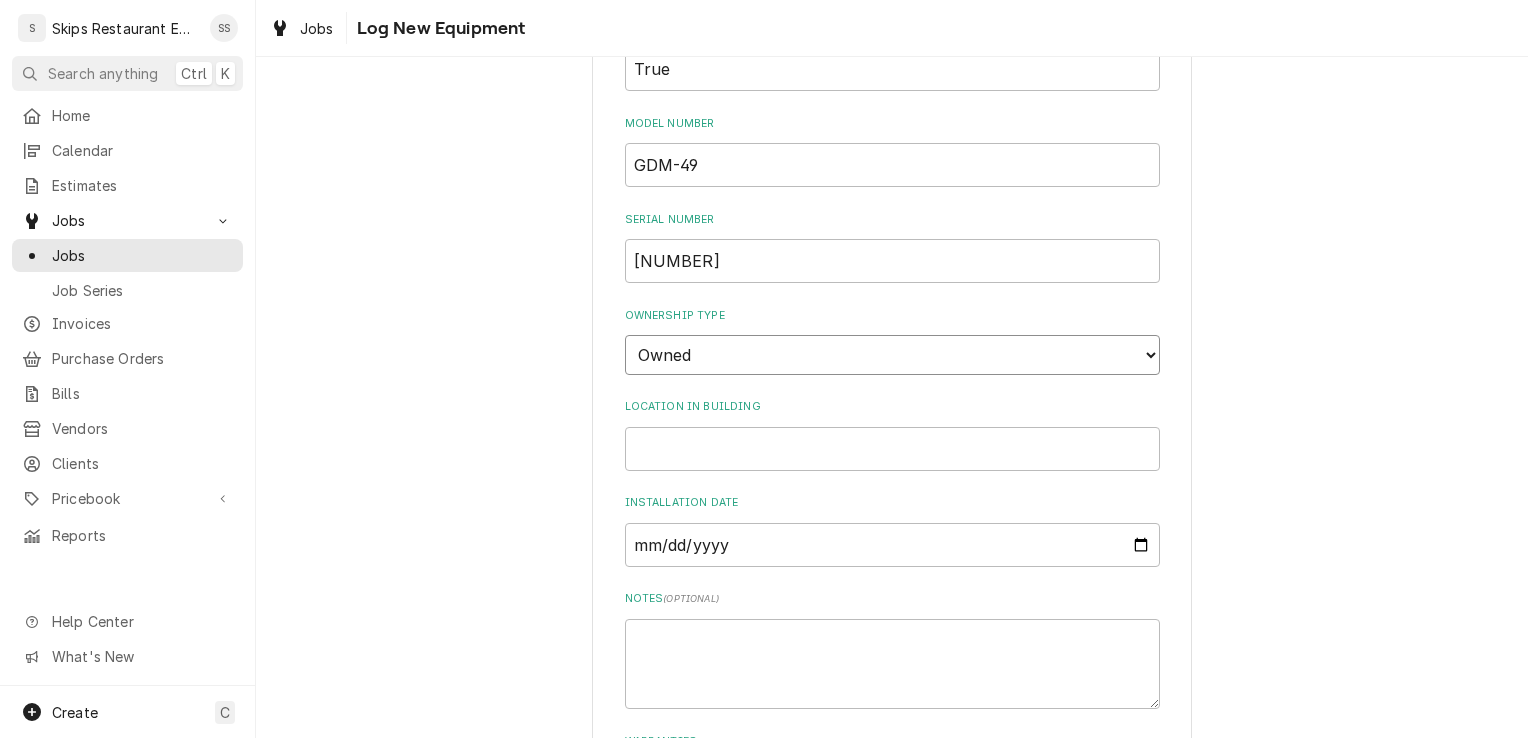 click on "Choose ownsership type... Unknown Owned Leased Rented" at bounding box center (892, 355) 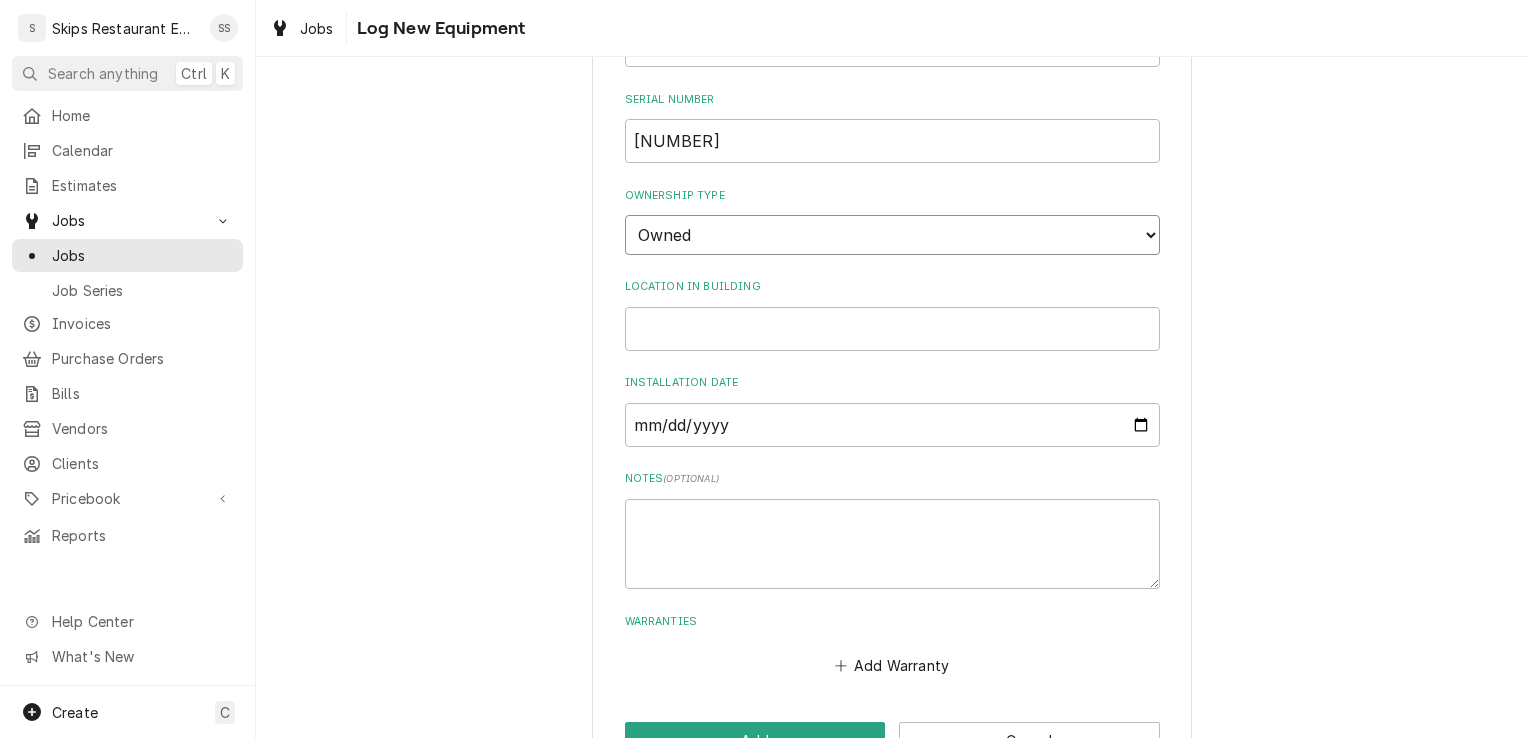 scroll, scrollTop: 612, scrollLeft: 0, axis: vertical 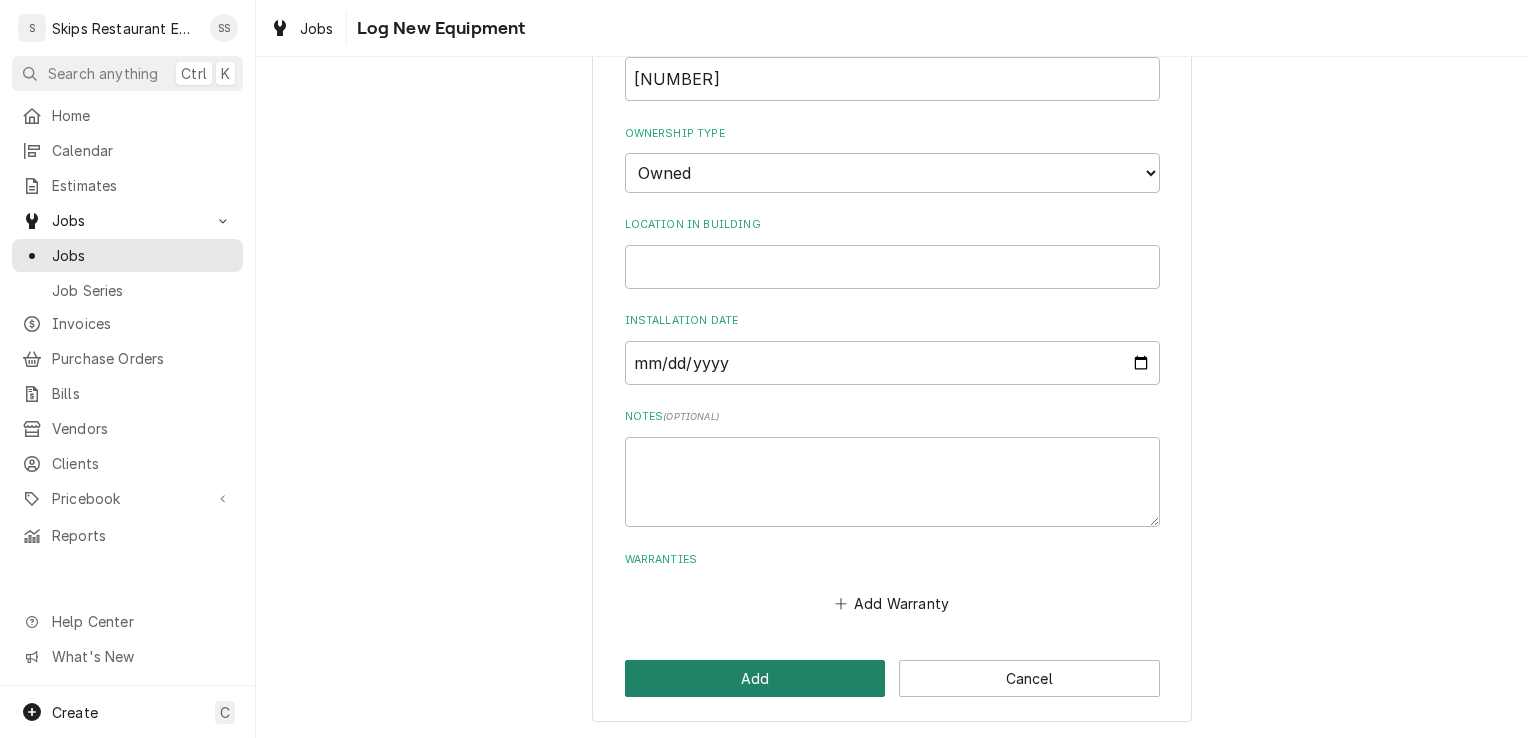 click on "Add" at bounding box center [755, 678] 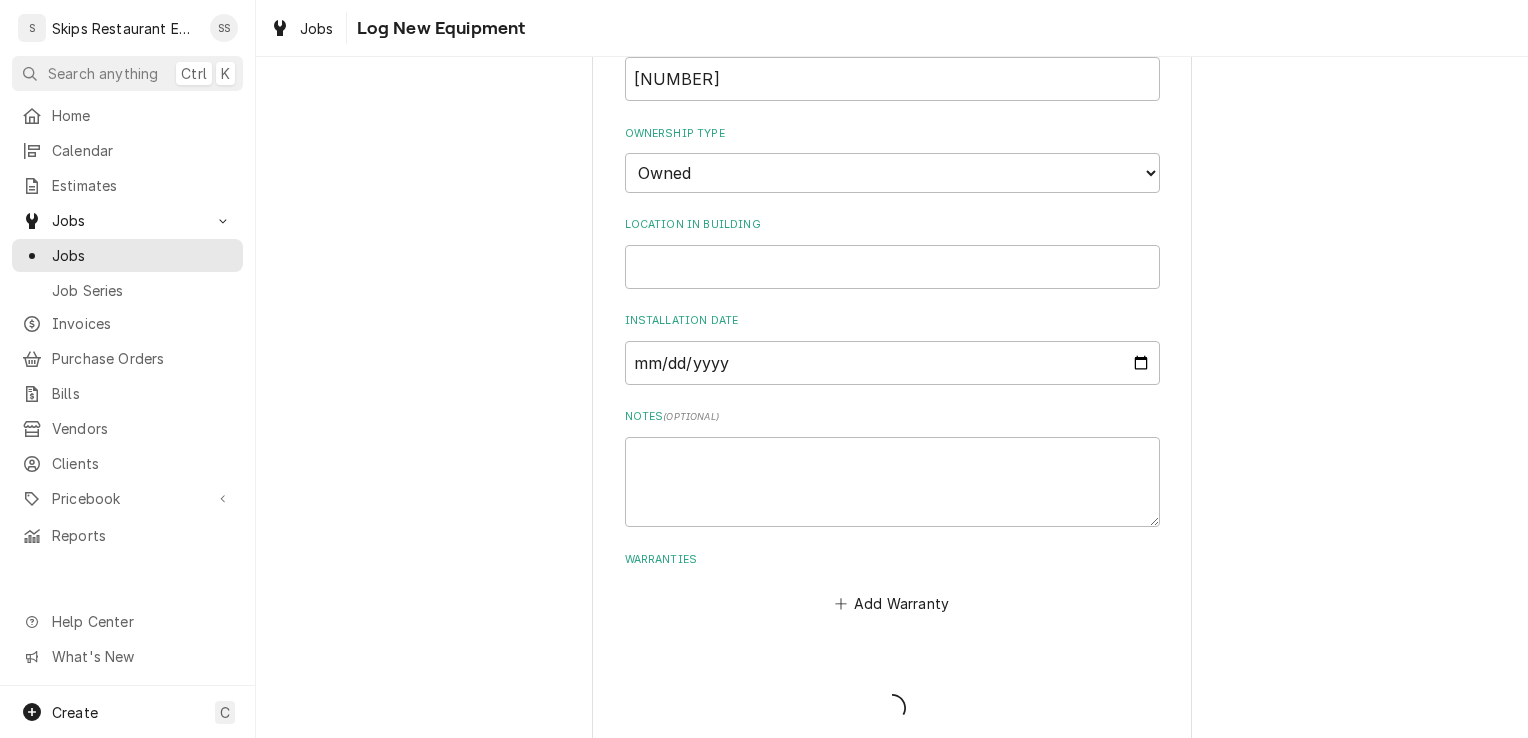 scroll, scrollTop: 1437, scrollLeft: 0, axis: vertical 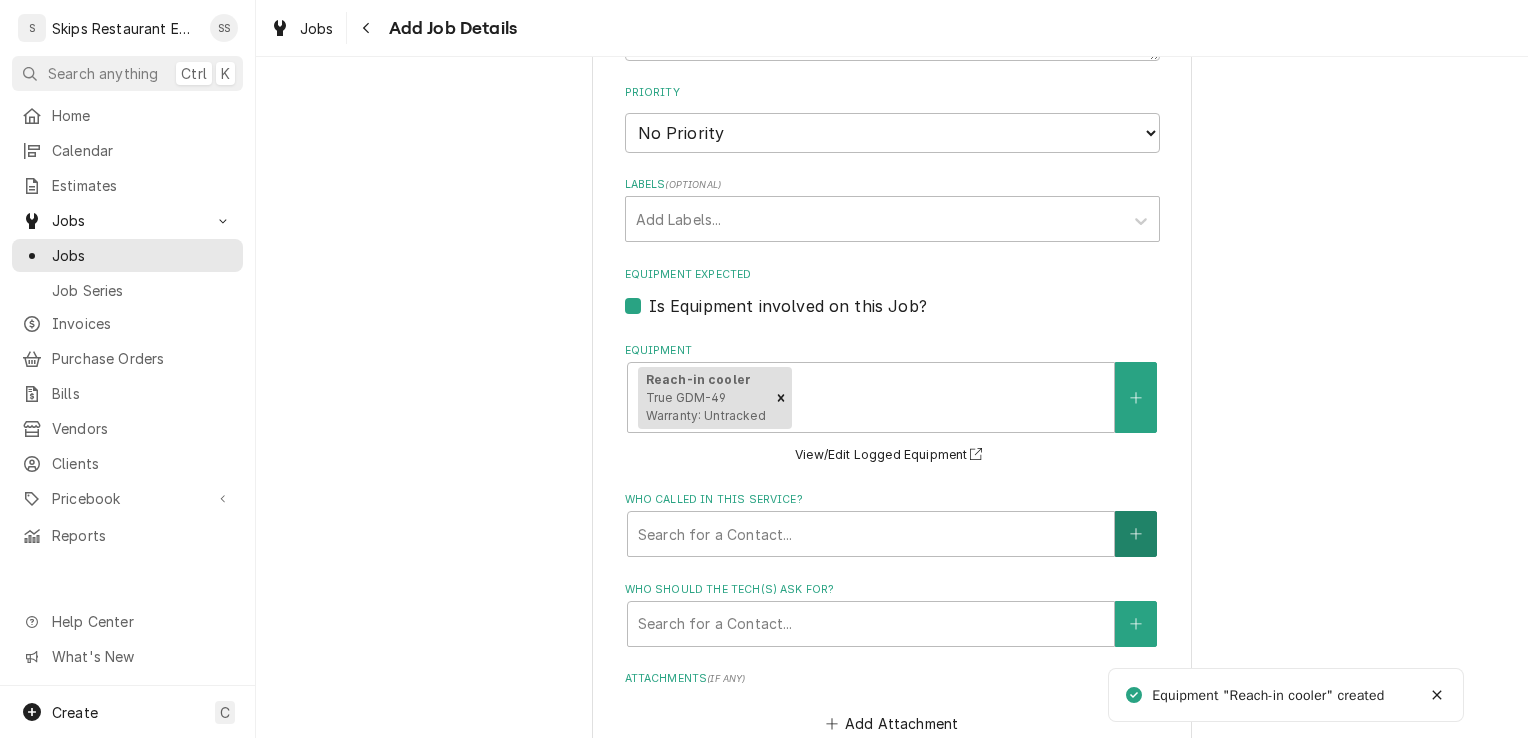 click at bounding box center [1136, 534] 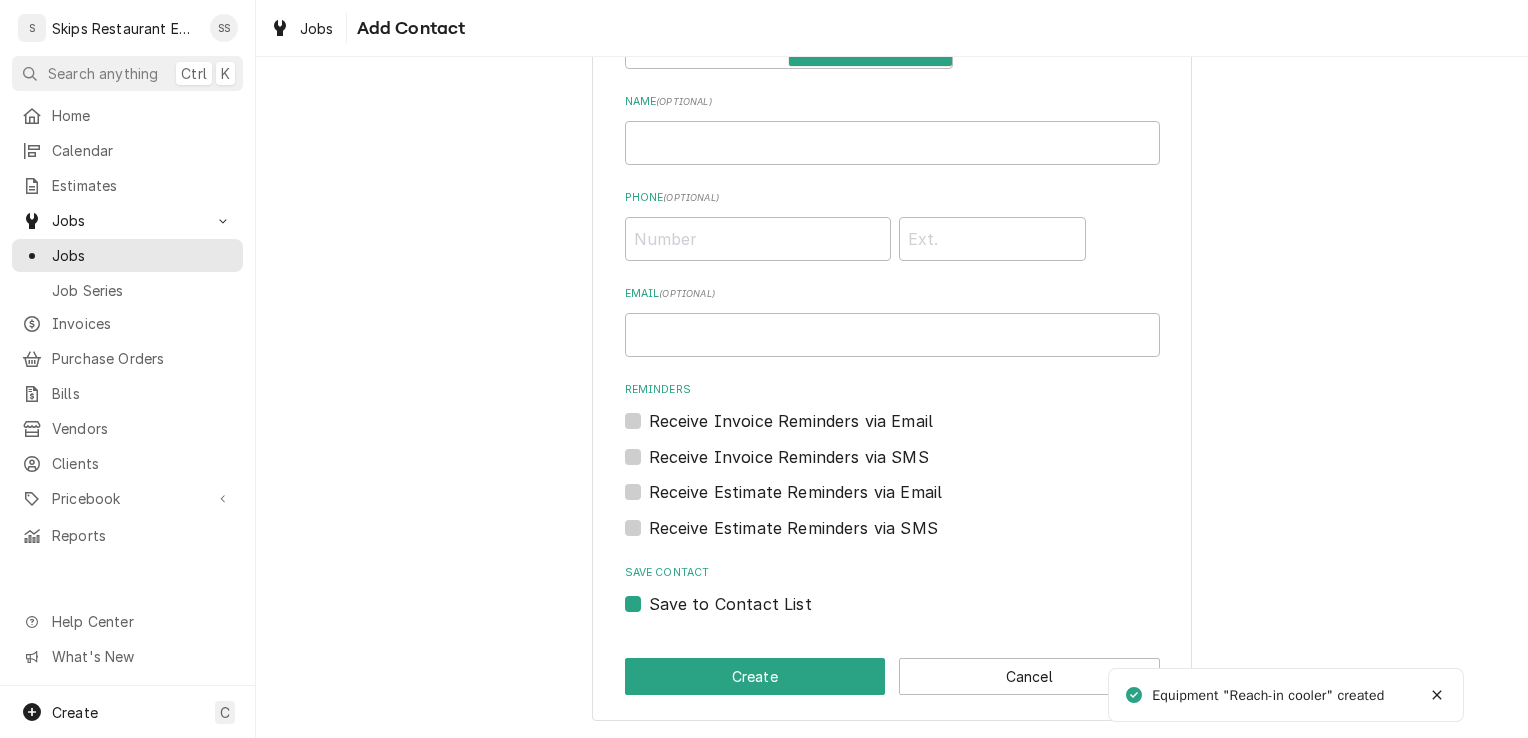 scroll, scrollTop: 0, scrollLeft: 0, axis: both 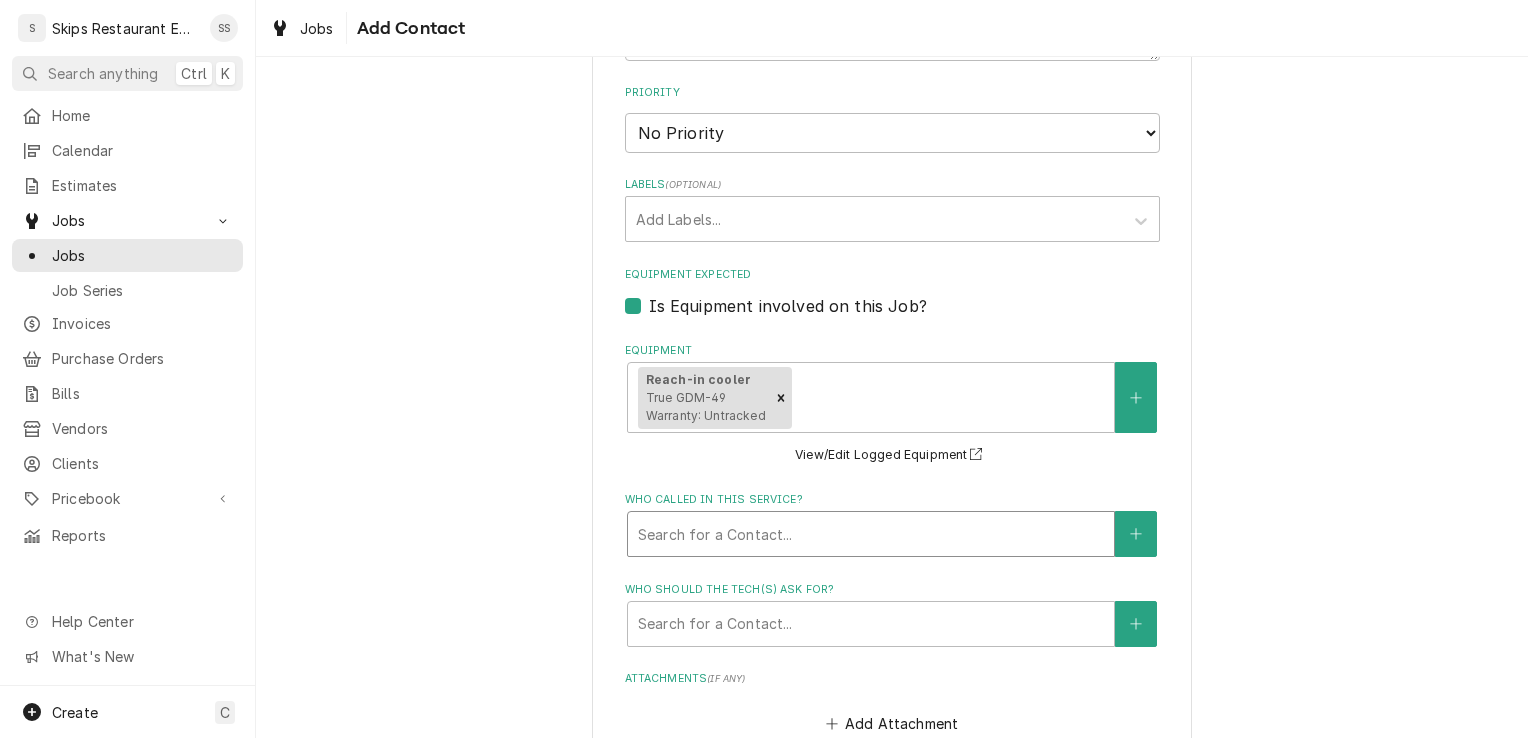 click at bounding box center (871, 534) 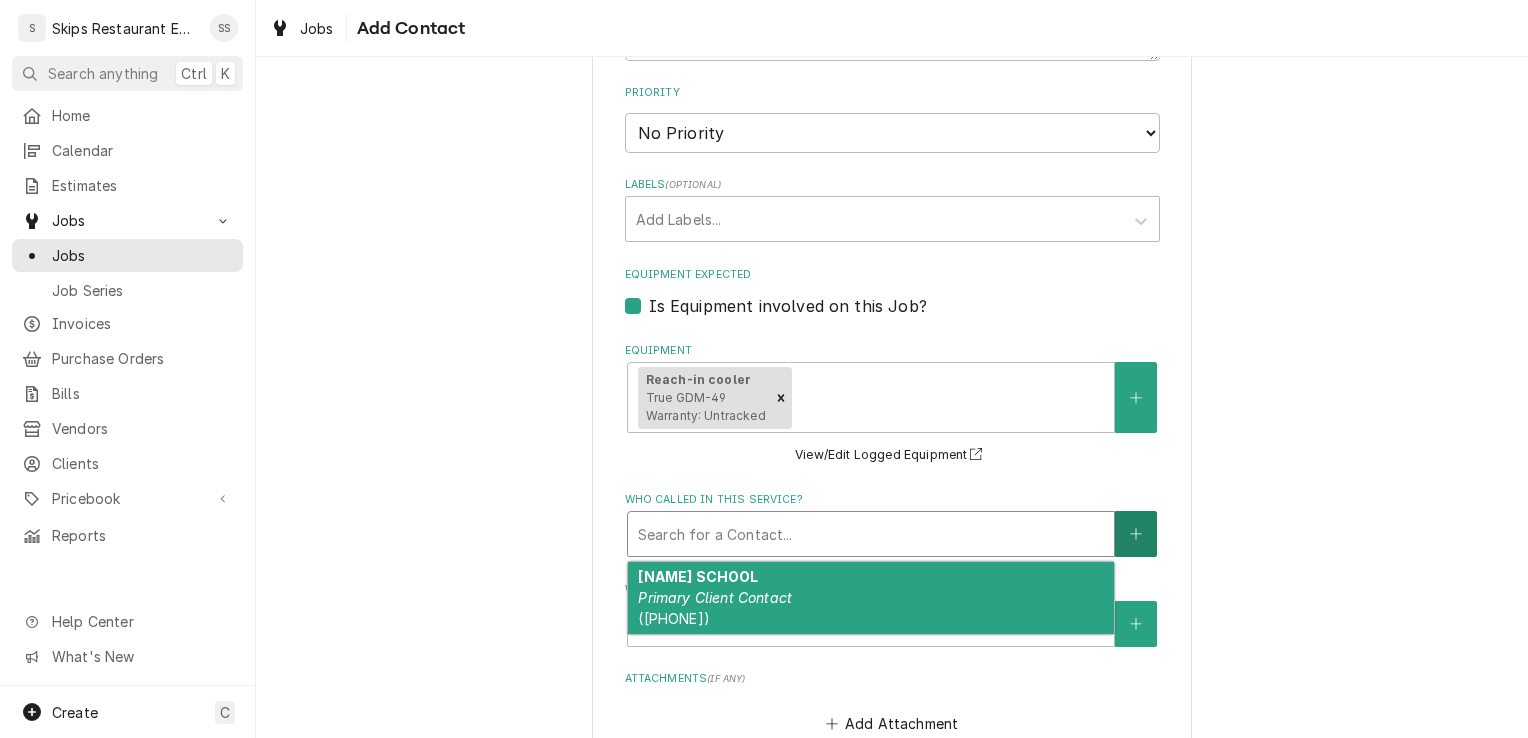 click at bounding box center (1136, 534) 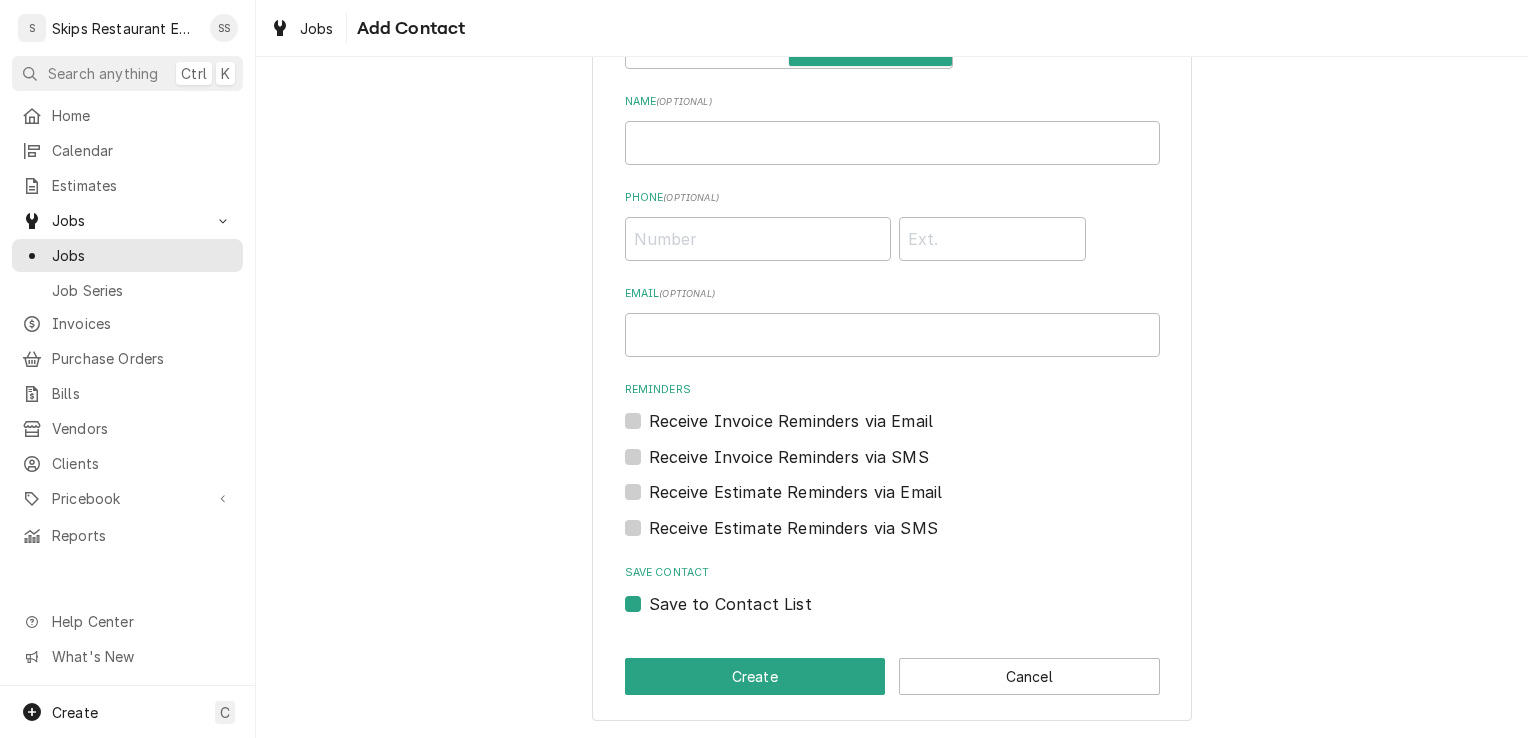 scroll, scrollTop: 0, scrollLeft: 0, axis: both 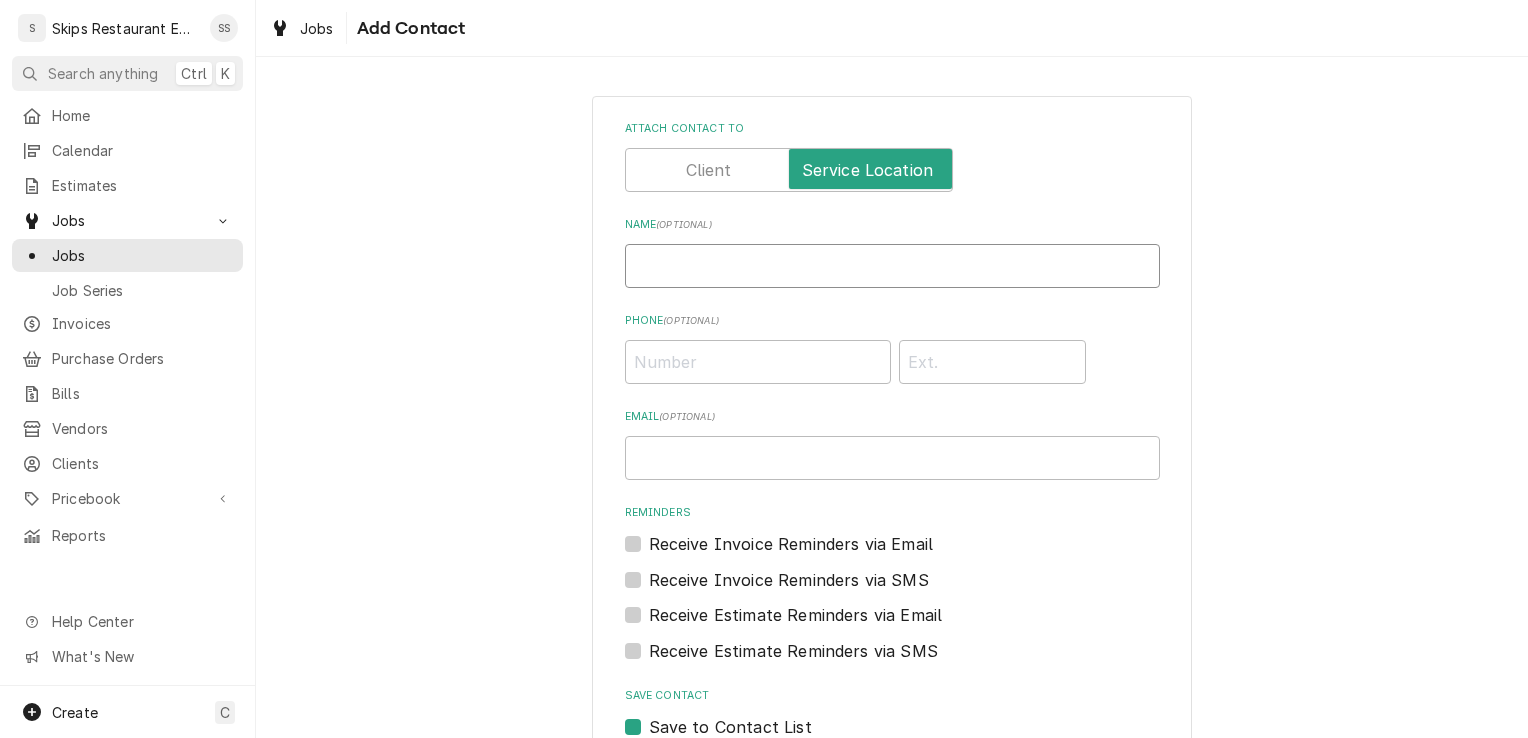 click on "Name  ( optional )" at bounding box center (892, 266) 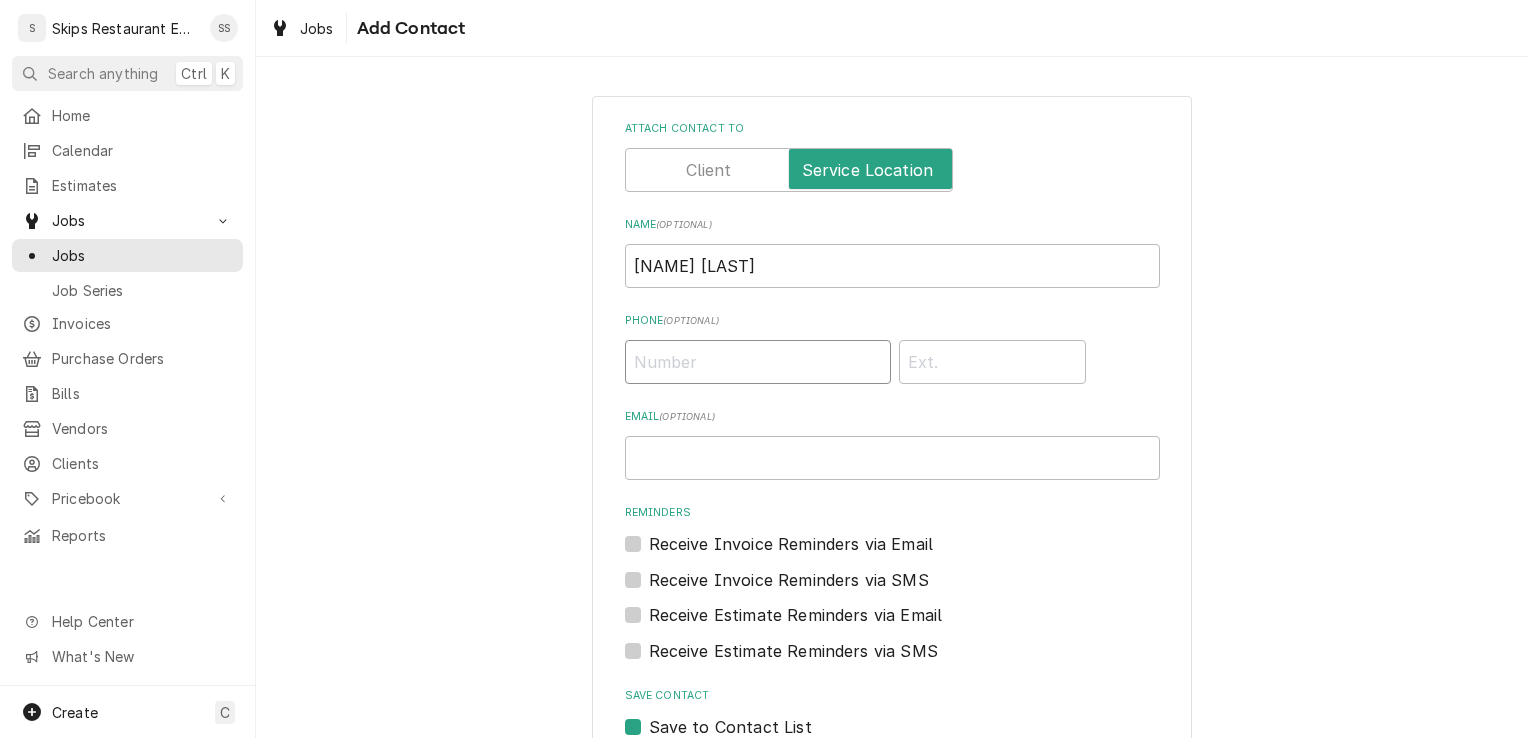 click on "Phone  ( optional )" at bounding box center [758, 362] 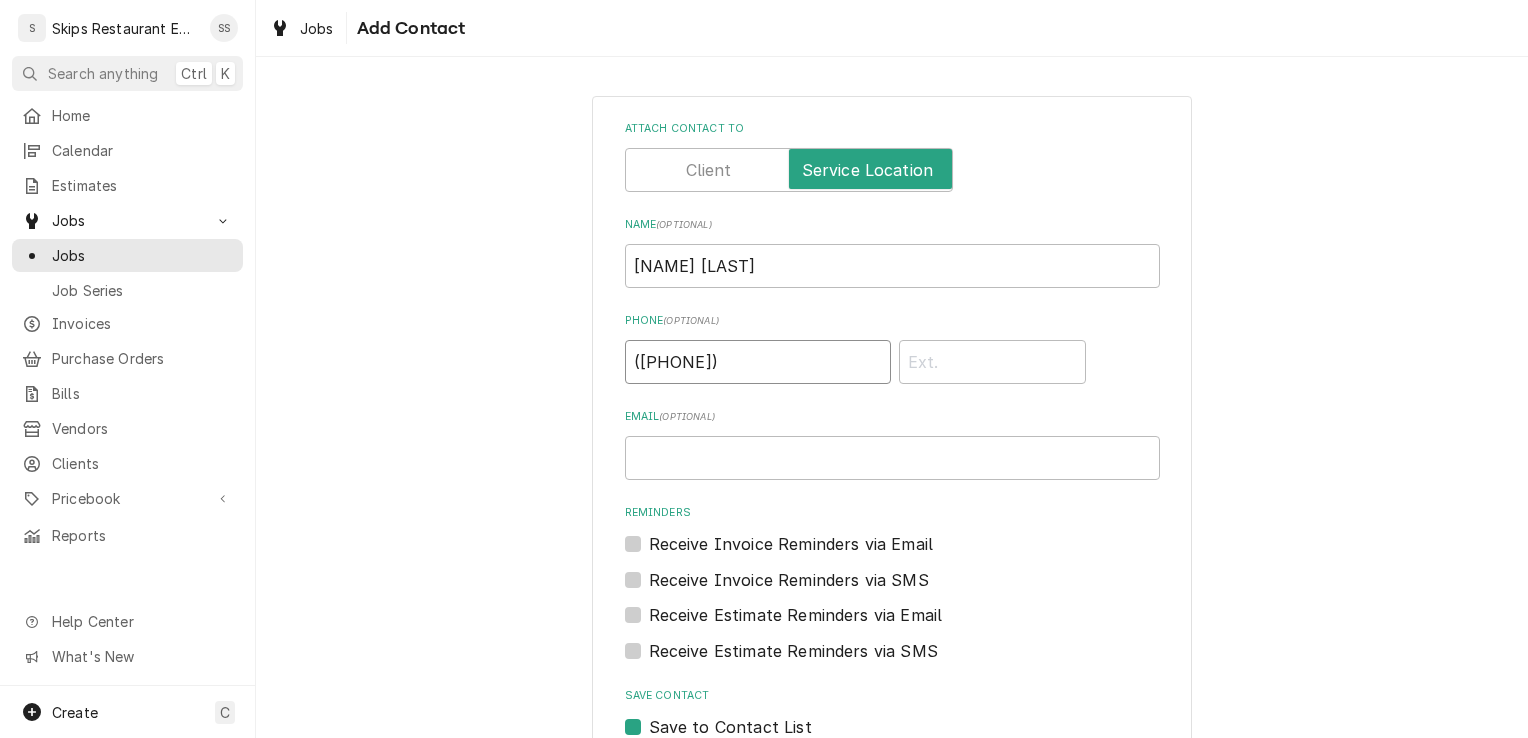 scroll, scrollTop: 122, scrollLeft: 0, axis: vertical 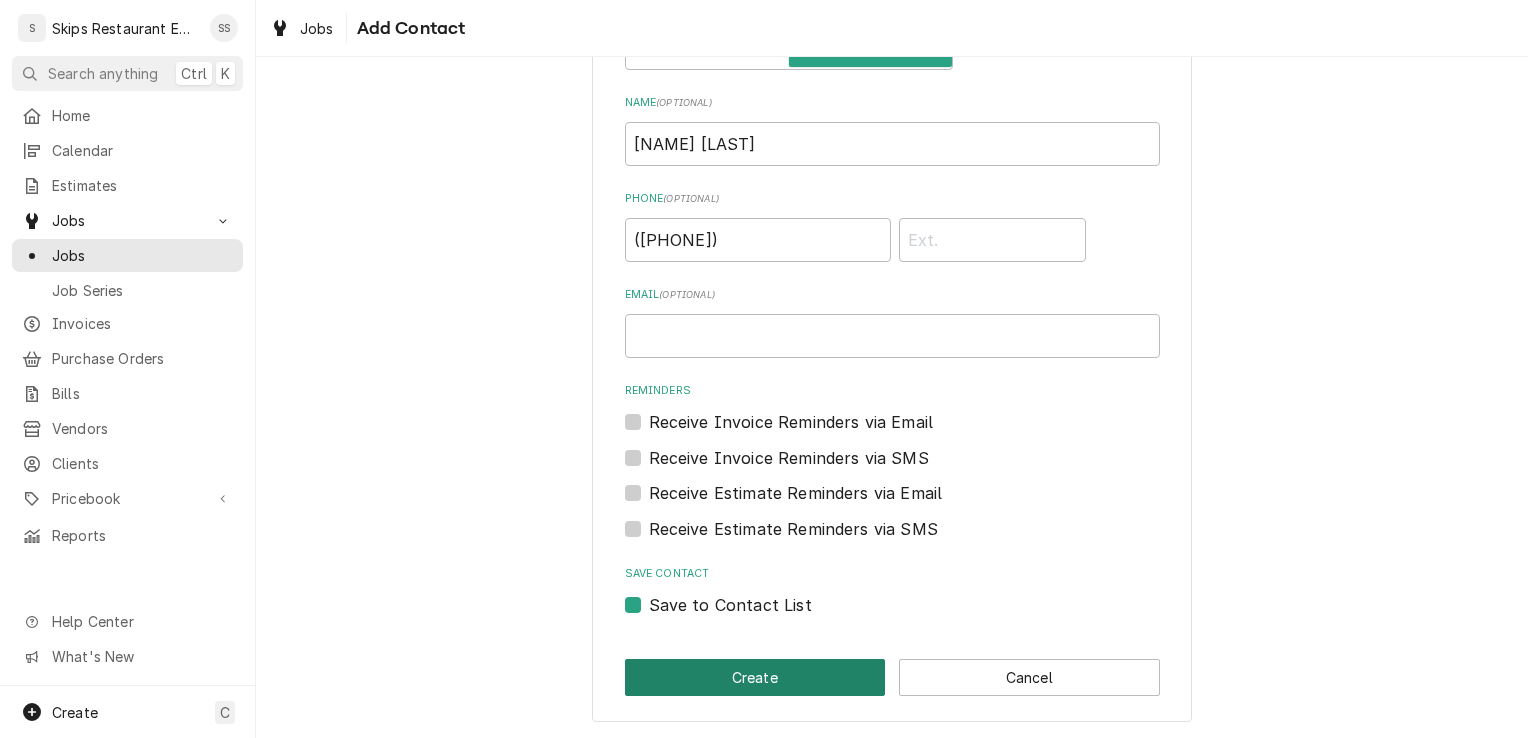 click on "Create" at bounding box center [755, 677] 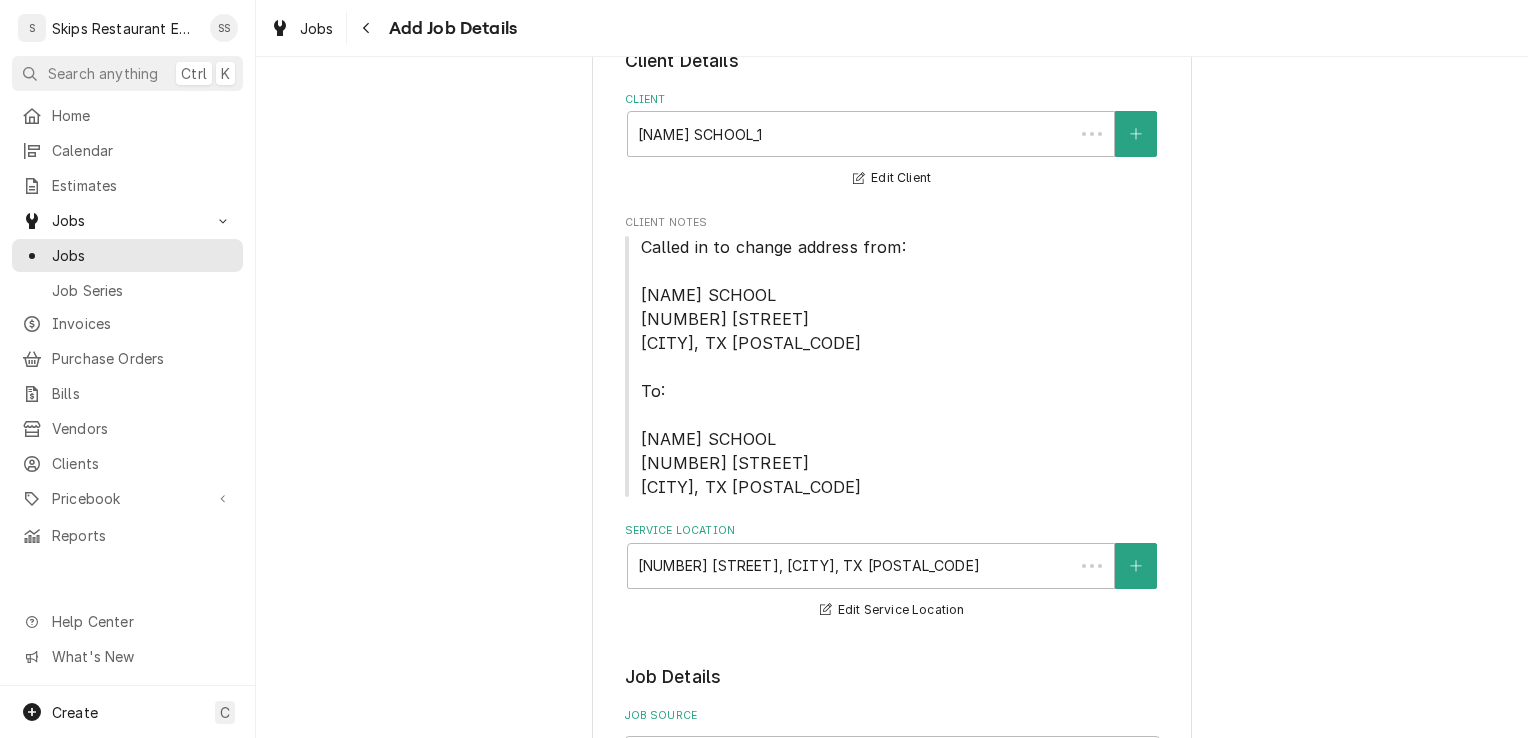 scroll, scrollTop: 1437, scrollLeft: 0, axis: vertical 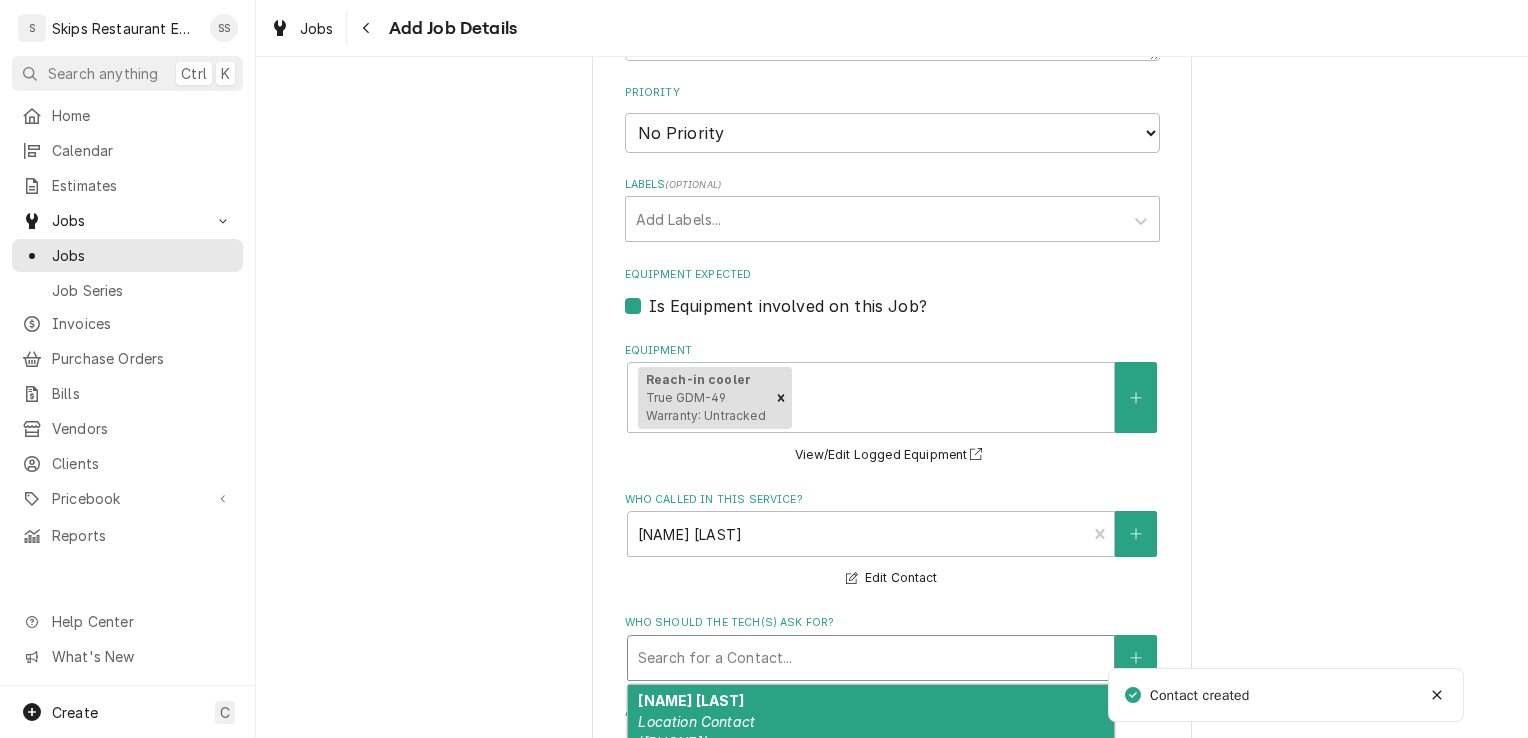 click at bounding box center (871, 658) 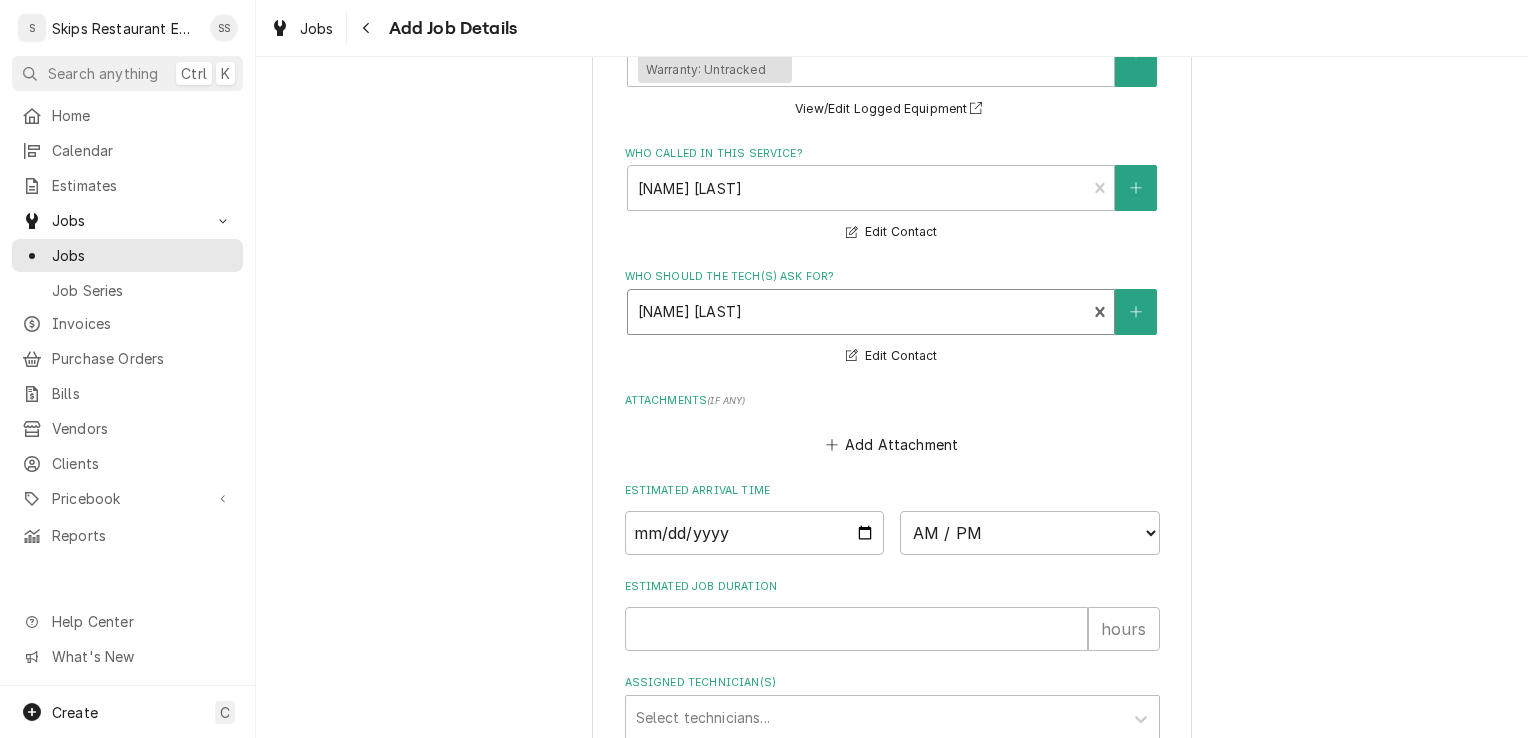 scroll, scrollTop: 1888, scrollLeft: 0, axis: vertical 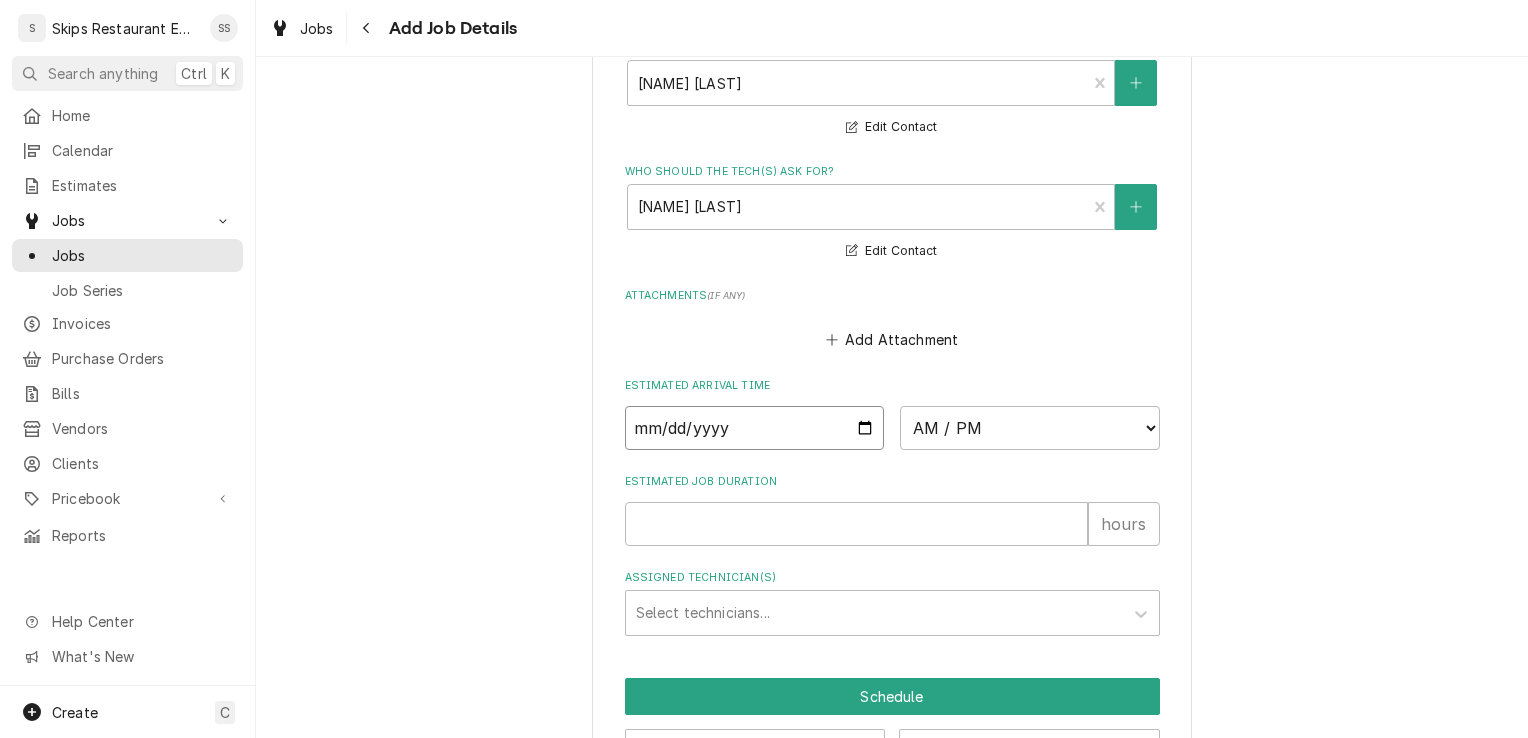 click at bounding box center (755, 428) 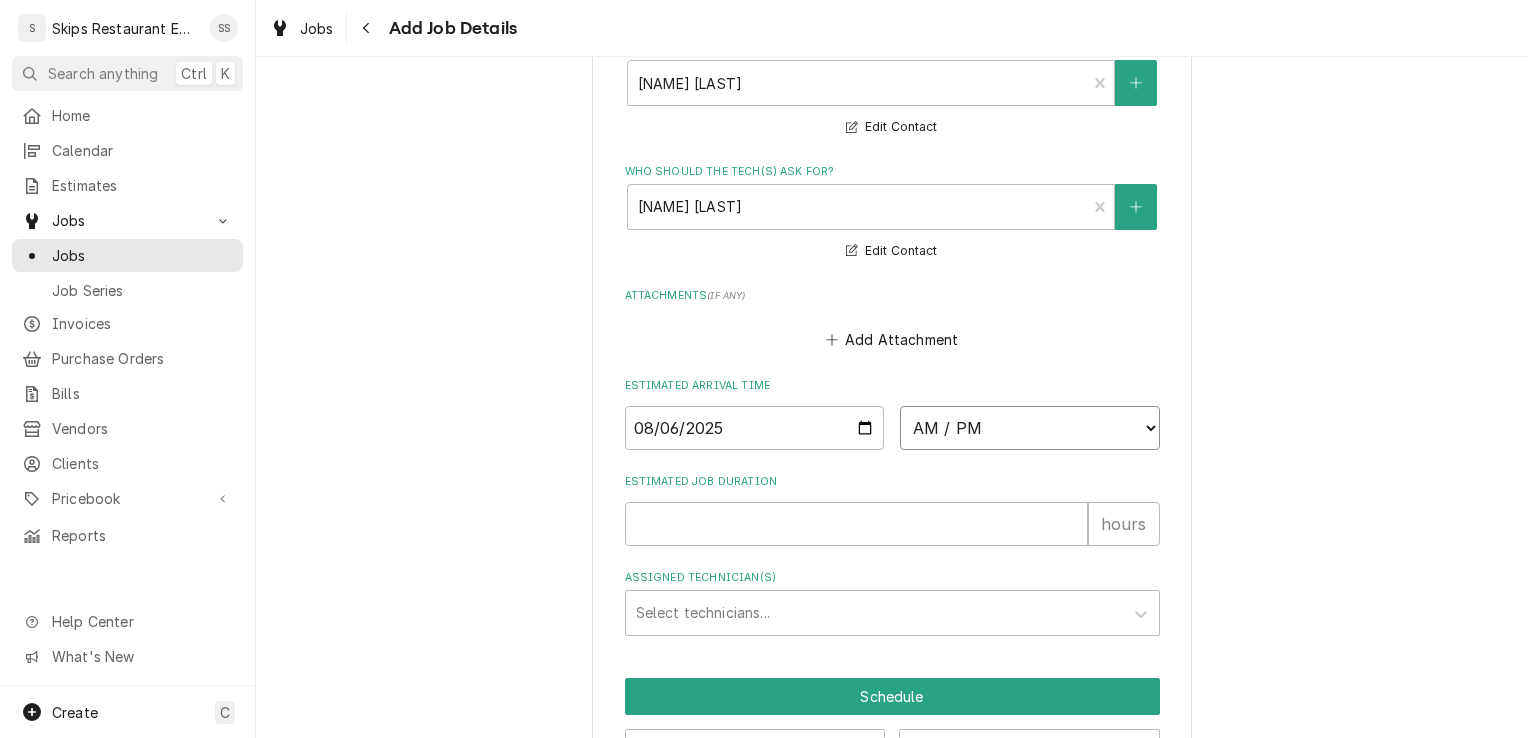 click on "AM / PM 6:00 AM 6:15 AM 6:30 AM 6:45 AM 7:00 AM 7:15 AM 7:30 AM 7:45 AM 8:00 AM 8:15 AM 8:30 AM 8:45 AM 9:00 AM 9:15 AM 9:30 AM 9:45 AM 10:00 AM 10:15 AM 10:30 AM 10:45 AM 11:00 AM 11:15 AM 11:30 AM 11:45 AM 12:00 PM 12:15 PM 12:30 PM 12:45 PM 1:00 PM 1:15 PM 1:30 PM 1:45 PM 2:00 PM 2:15 PM 2:30 PM 2:45 PM 3:00 PM 3:15 PM 3:30 PM 3:45 PM 4:00 PM 4:15 PM 4:30 PM 4:45 PM 5:00 PM 5:15 PM 5:30 PM 5:45 PM 6:00 PM 6:15 PM 6:30 PM 6:45 PM 7:00 PM 7:15 PM 7:30 PM 7:45 PM 8:00 PM 8:15 PM 8:30 PM 8:45 PM 9:00 PM 9:15 PM 9:30 PM 9:45 PM 10:00 PM 10:15 PM 10:30 PM 10:45 PM 11:00 PM 11:15 PM 11:30 PM 11:45 PM 12:00 AM 12:15 AM 12:30 AM 12:45 AM 1:00 AM 1:15 AM 1:30 AM 1:45 AM 2:00 AM 2:15 AM 2:30 AM 2:45 AM 3:00 AM 3:15 AM 3:30 AM 3:45 AM 4:00 AM 4:15 AM 4:30 AM 4:45 AM 5:00 AM 5:15 AM 5:30 AM 5:45 AM" at bounding box center [1030, 428] 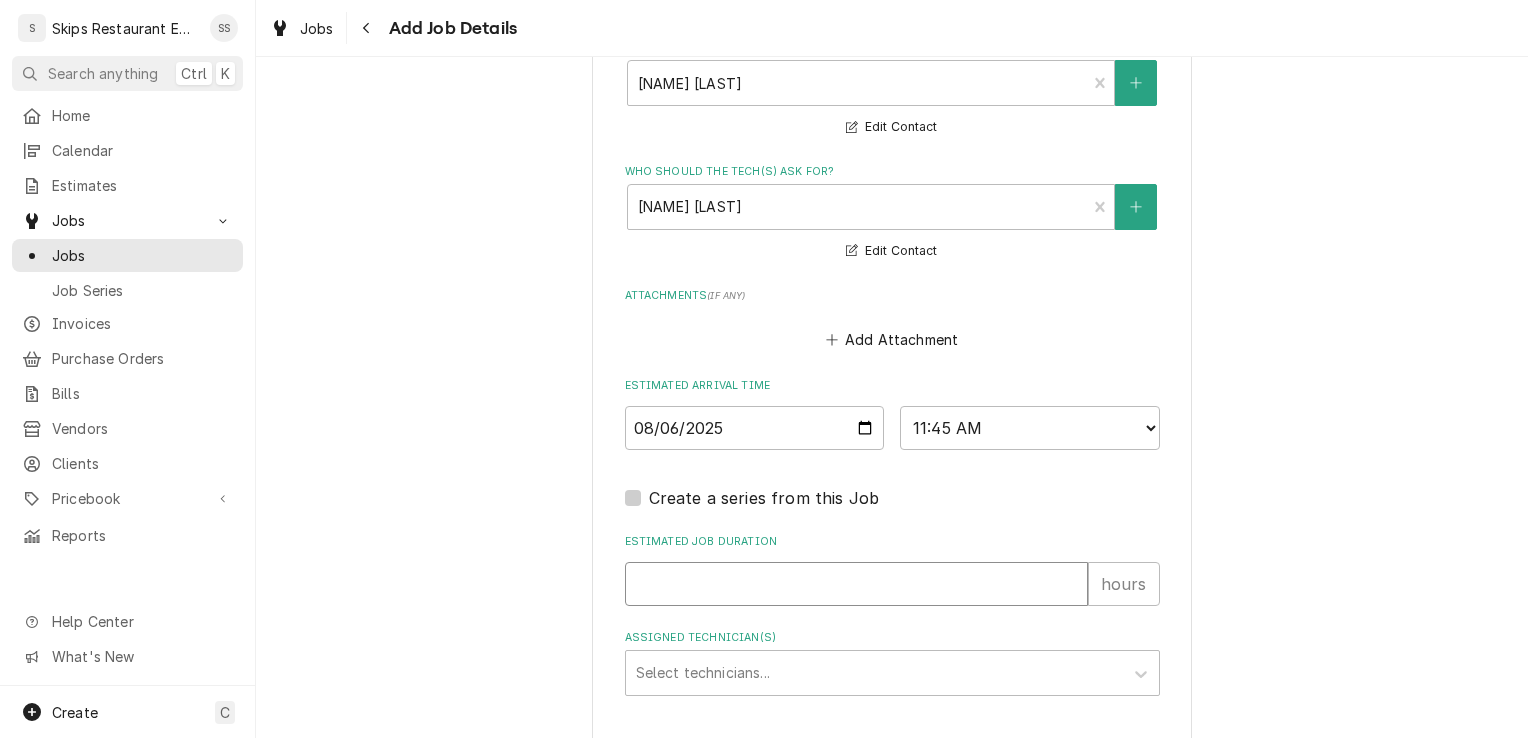 click on "Estimated Job Duration" at bounding box center [856, 584] 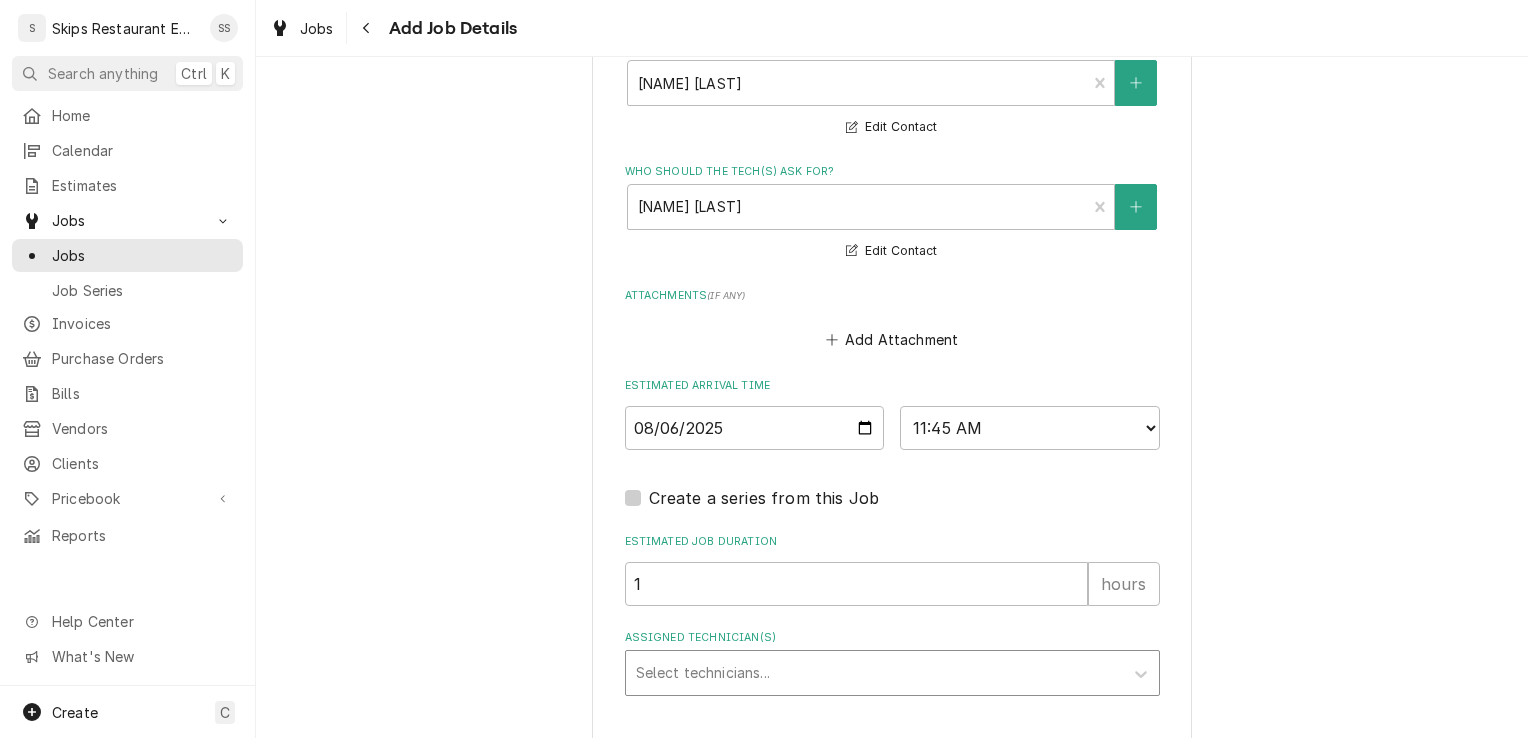 click at bounding box center [874, 673] 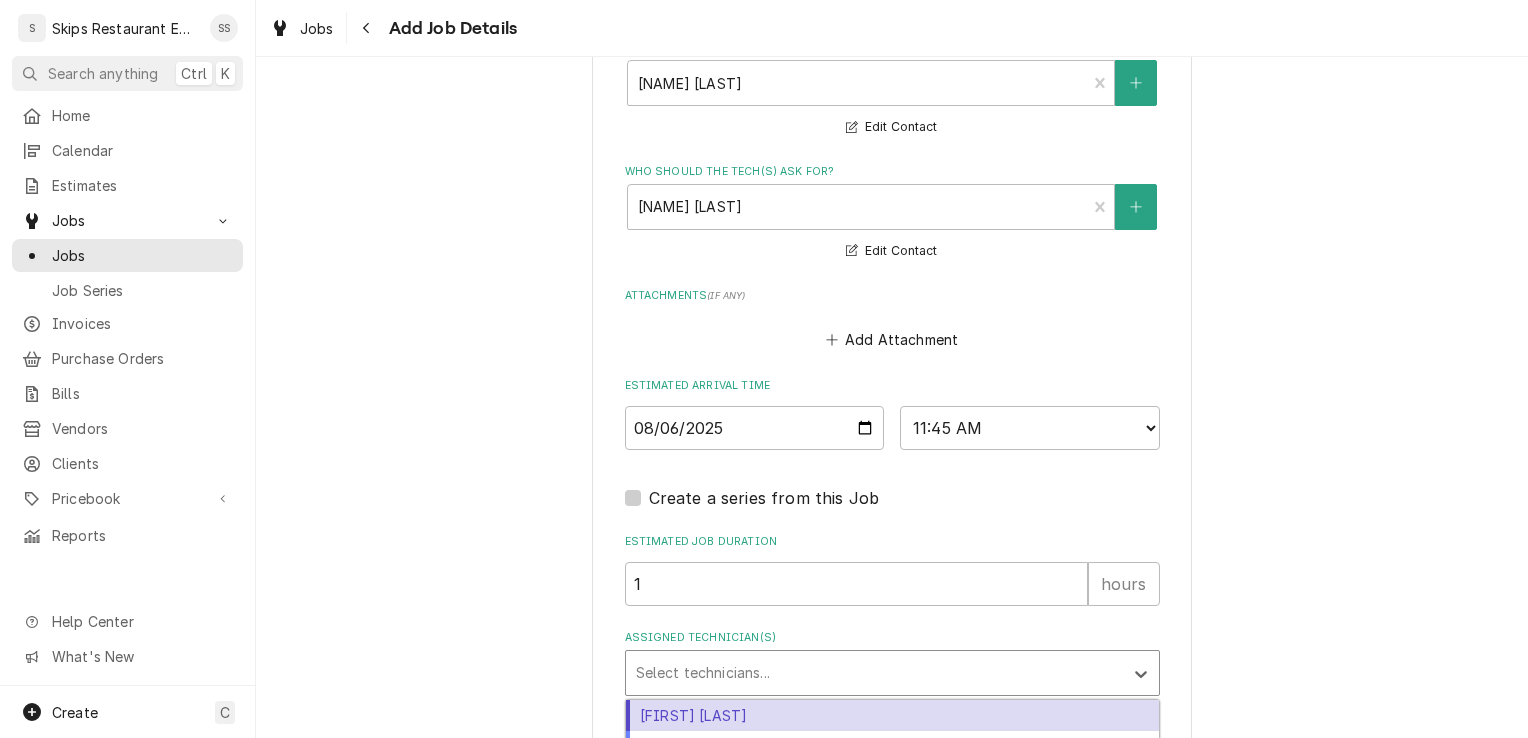 drag, startPoint x: 671, startPoint y: 713, endPoint x: 859, endPoint y: 719, distance: 188.09572 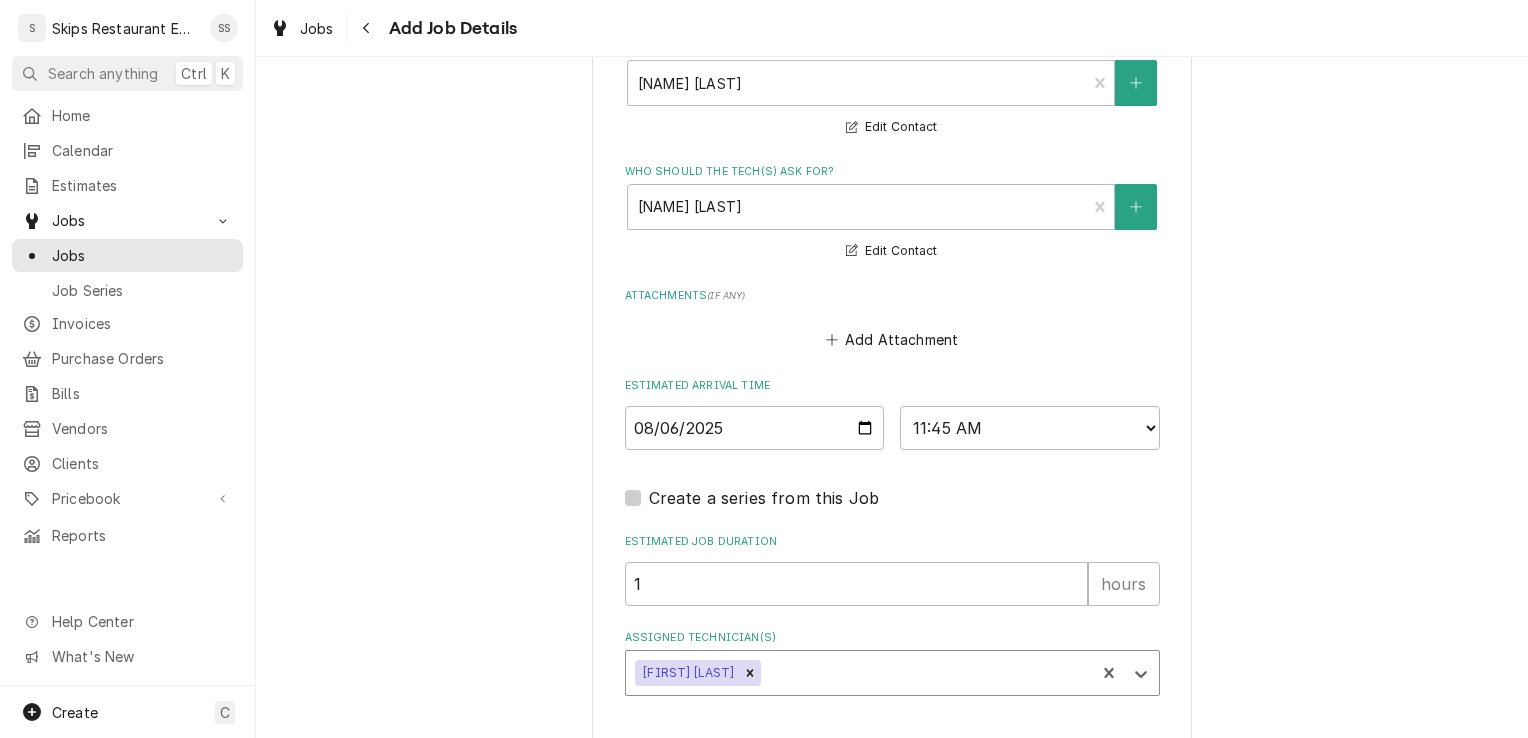 scroll, scrollTop: 2021, scrollLeft: 0, axis: vertical 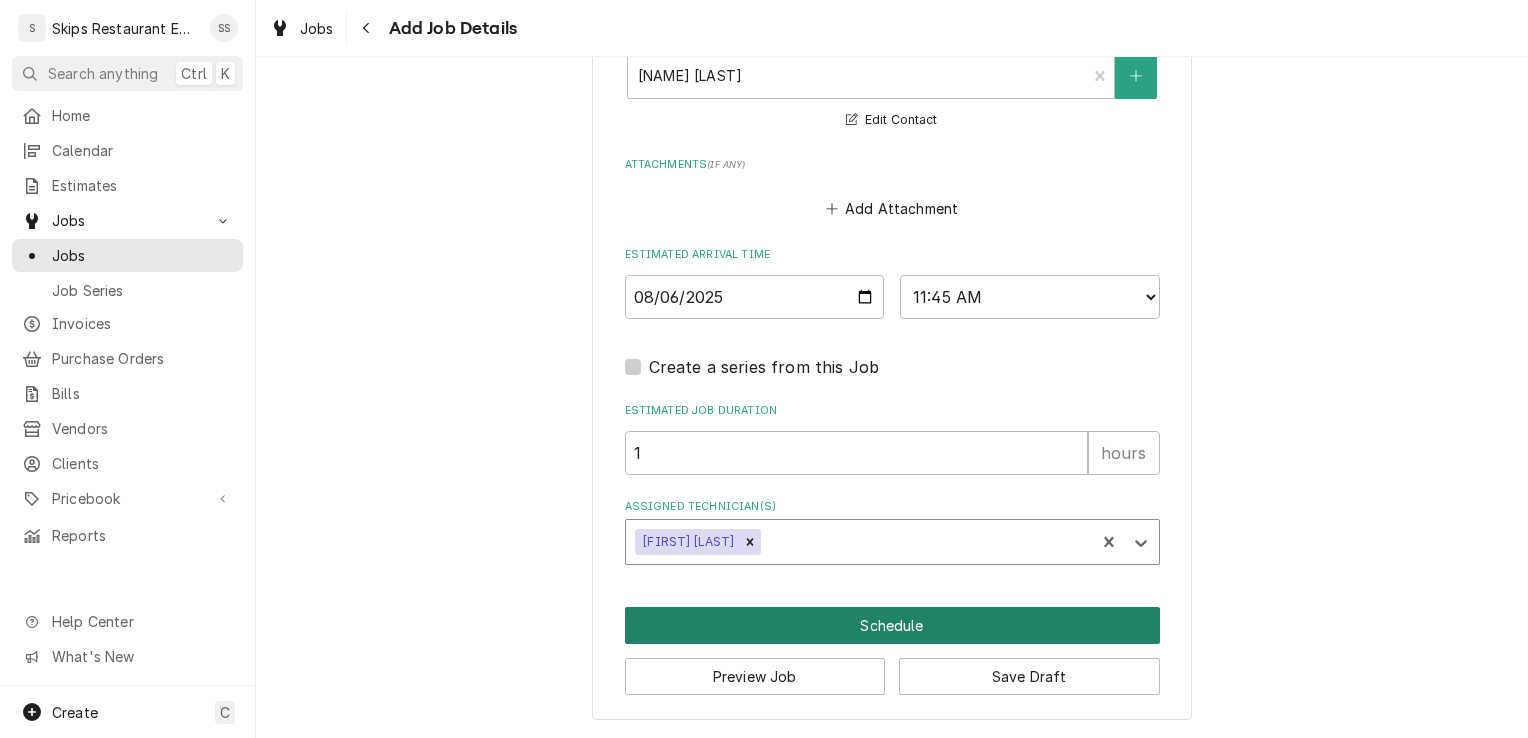 click on "Schedule" at bounding box center (892, 625) 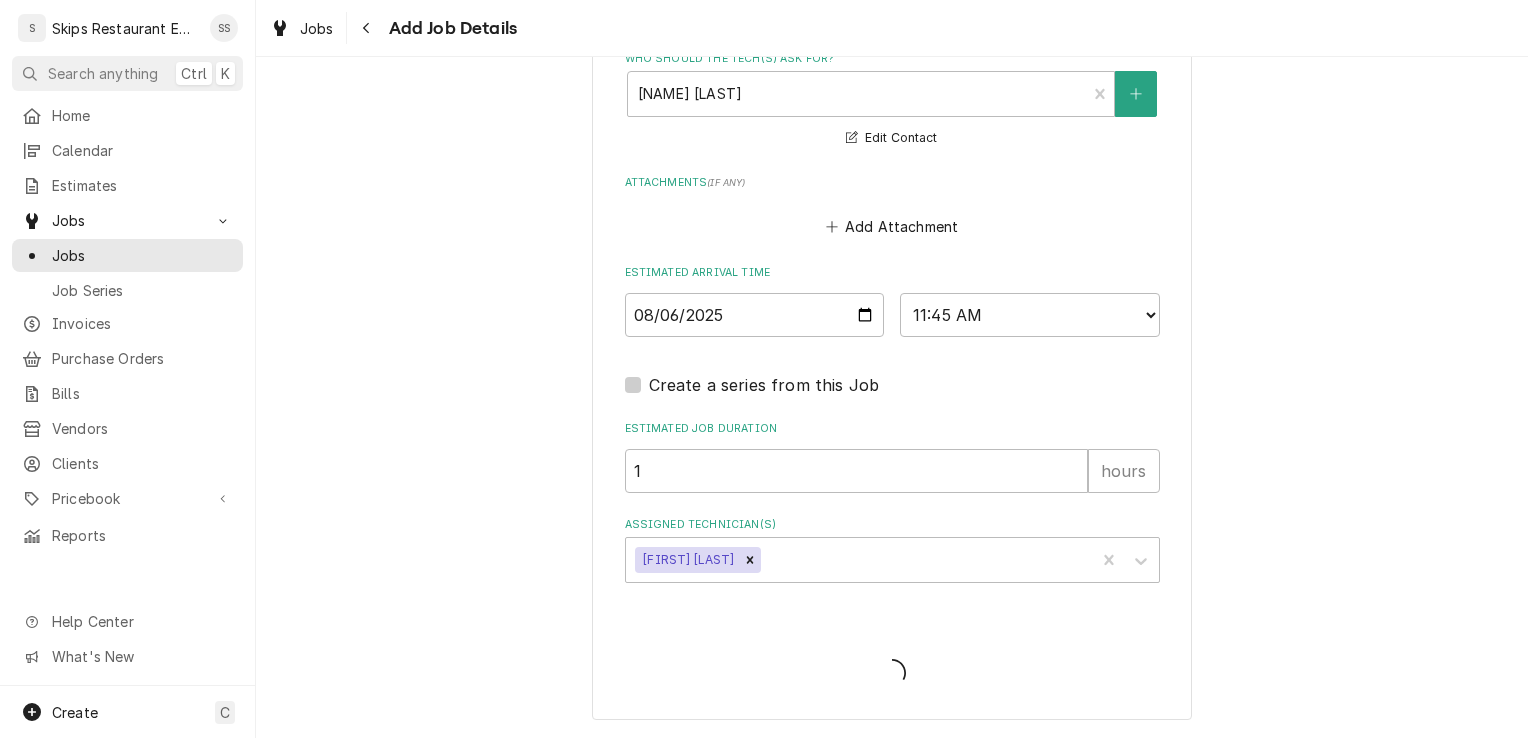 scroll, scrollTop: 2002, scrollLeft: 0, axis: vertical 